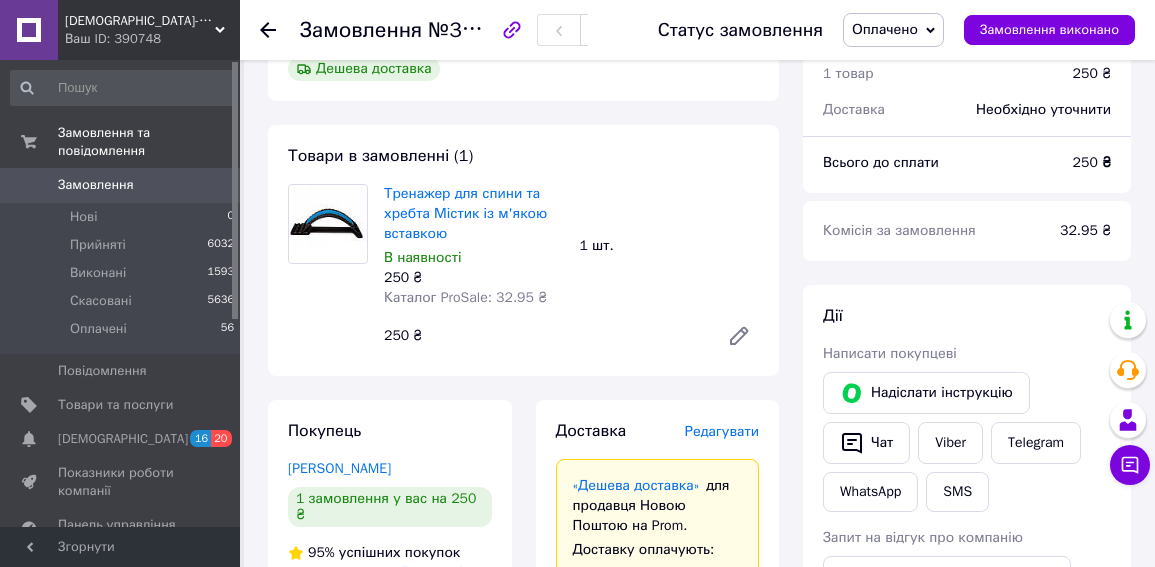 scroll, scrollTop: 1000, scrollLeft: 0, axis: vertical 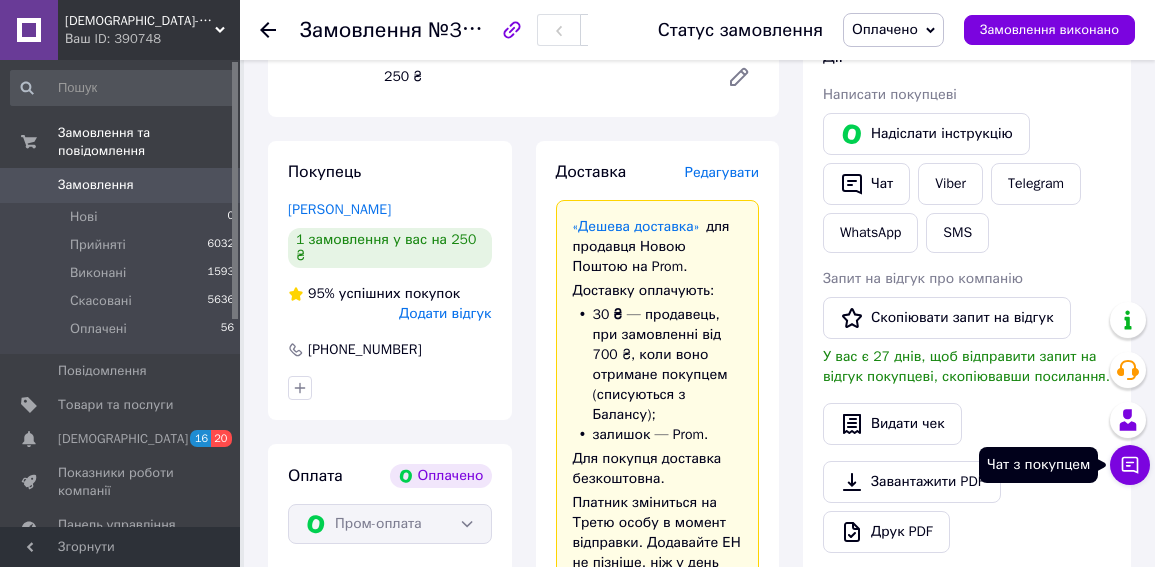 click 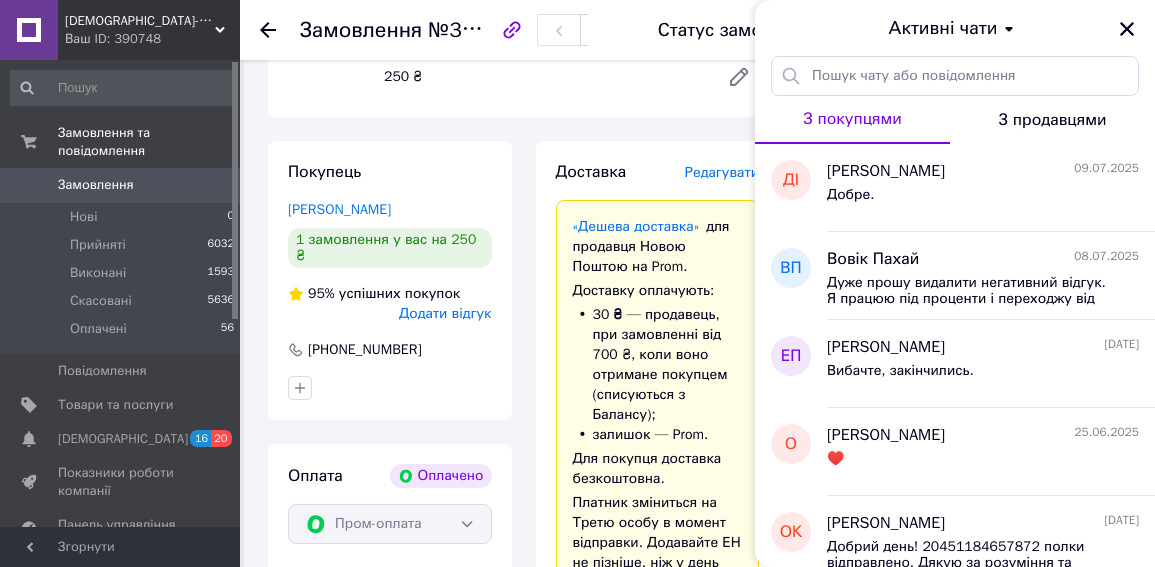 drag, startPoint x: 1128, startPoint y: 27, endPoint x: 1001, endPoint y: 125, distance: 160.41508 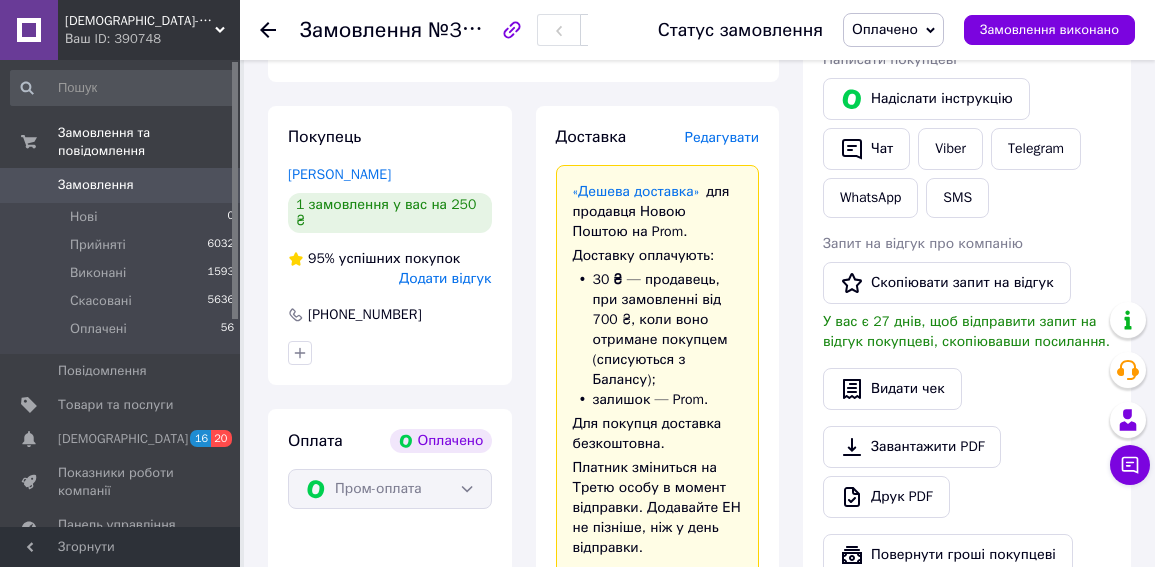 scroll, scrollTop: 1000, scrollLeft: 0, axis: vertical 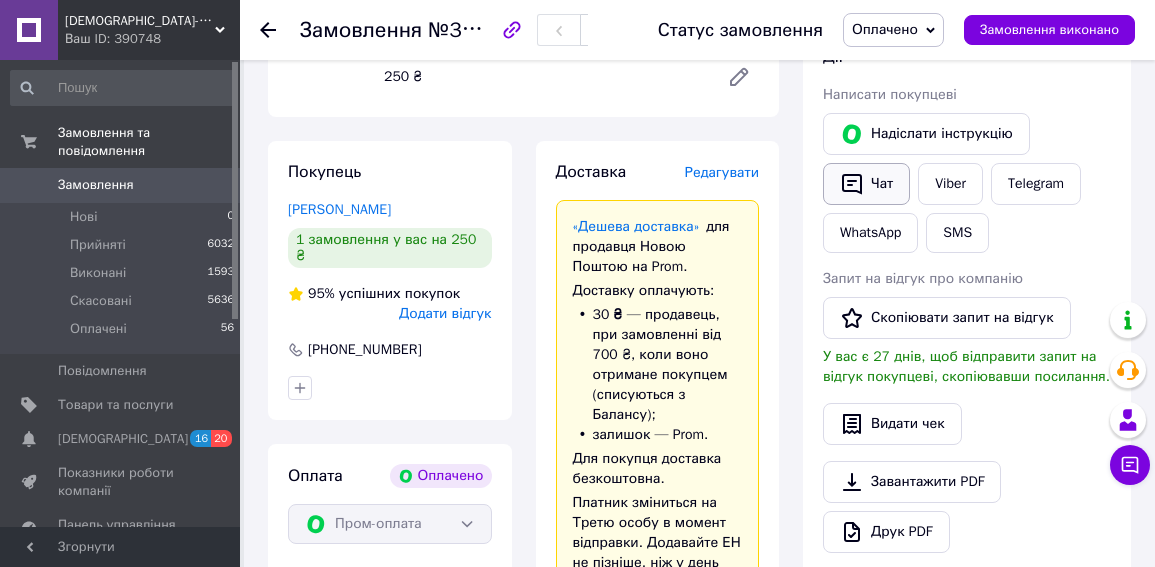 click on "Чат" at bounding box center [866, 184] 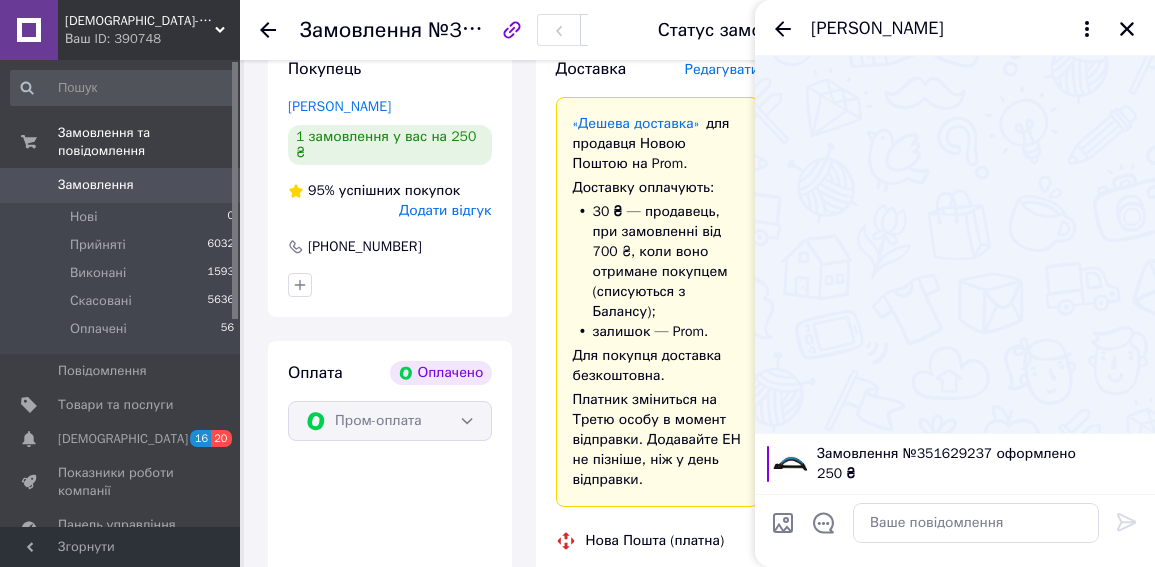 scroll, scrollTop: 1100, scrollLeft: 0, axis: vertical 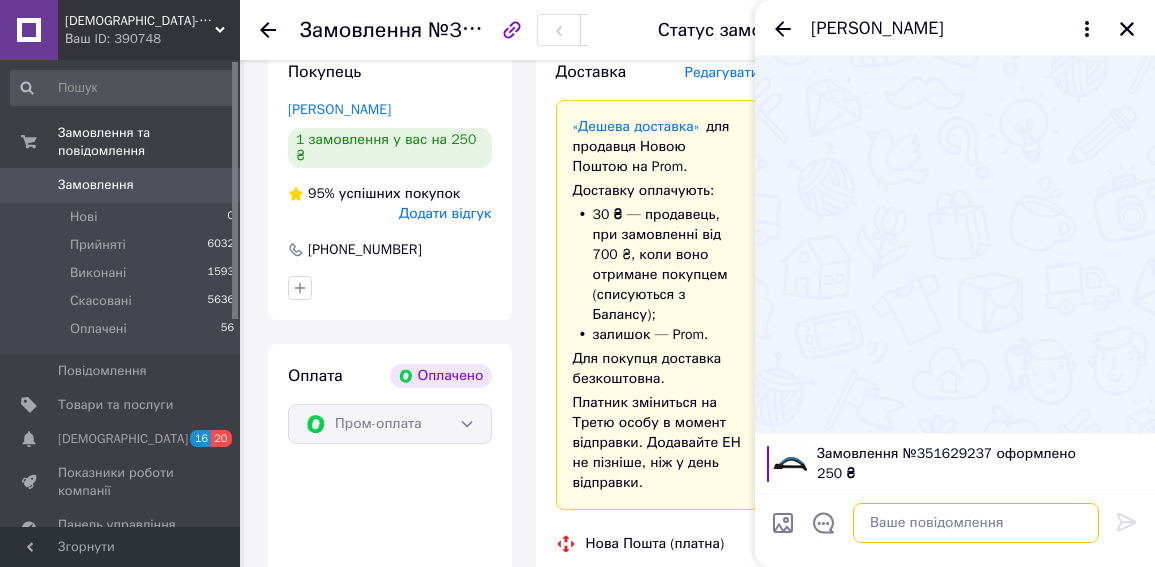 click at bounding box center (976, 523) 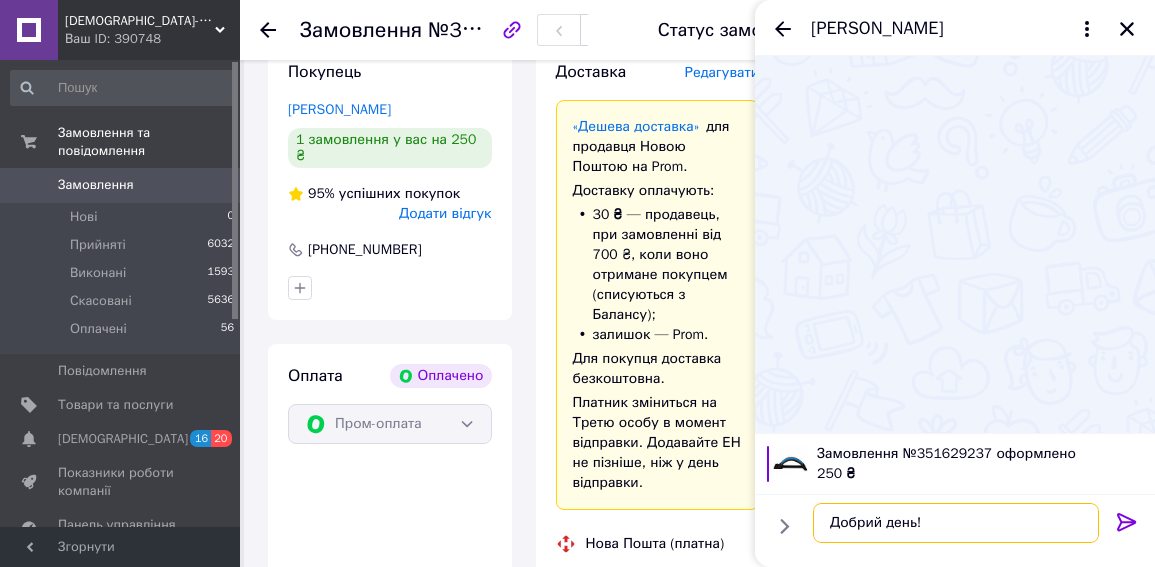click on "Добрий день!" at bounding box center (956, 523) 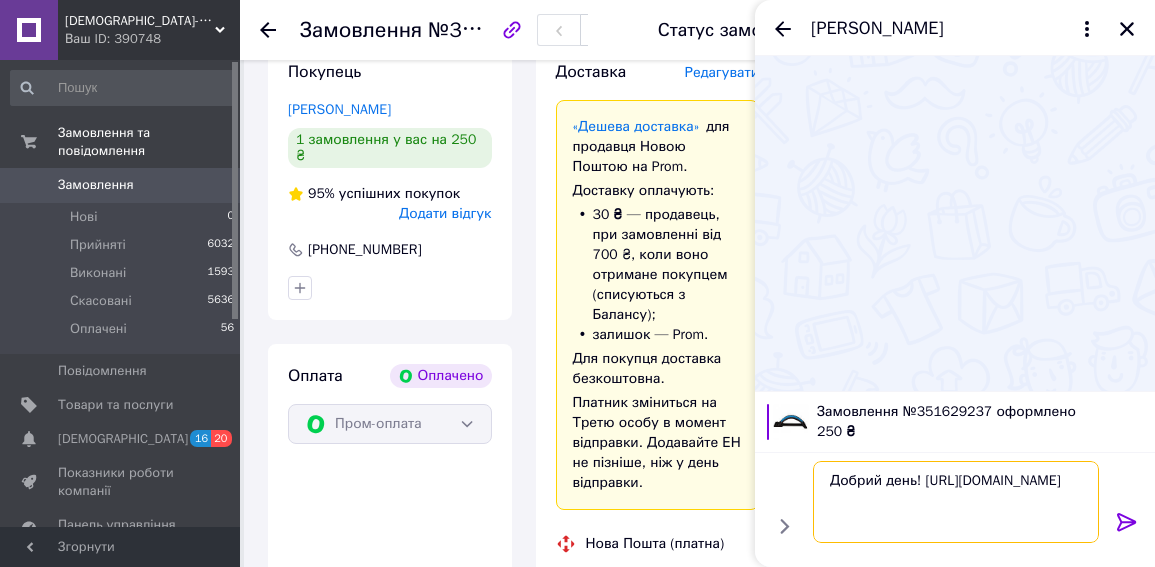 type on "Добрий день! [URL][DOMAIN_NAME]" 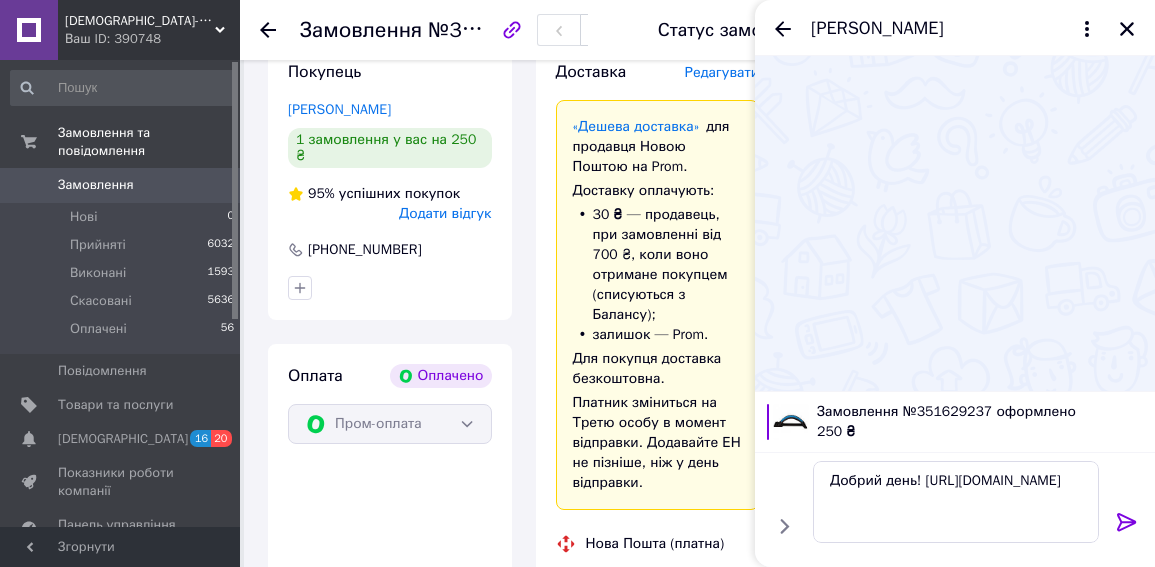 drag, startPoint x: 1129, startPoint y: 521, endPoint x: 1024, endPoint y: 543, distance: 107.28001 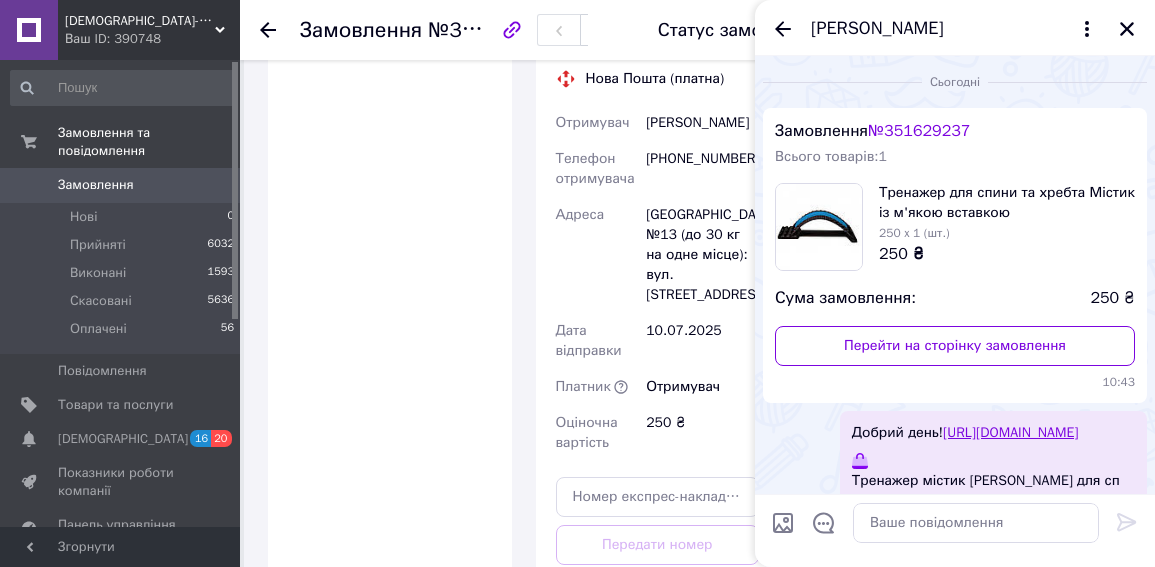 scroll, scrollTop: 1600, scrollLeft: 0, axis: vertical 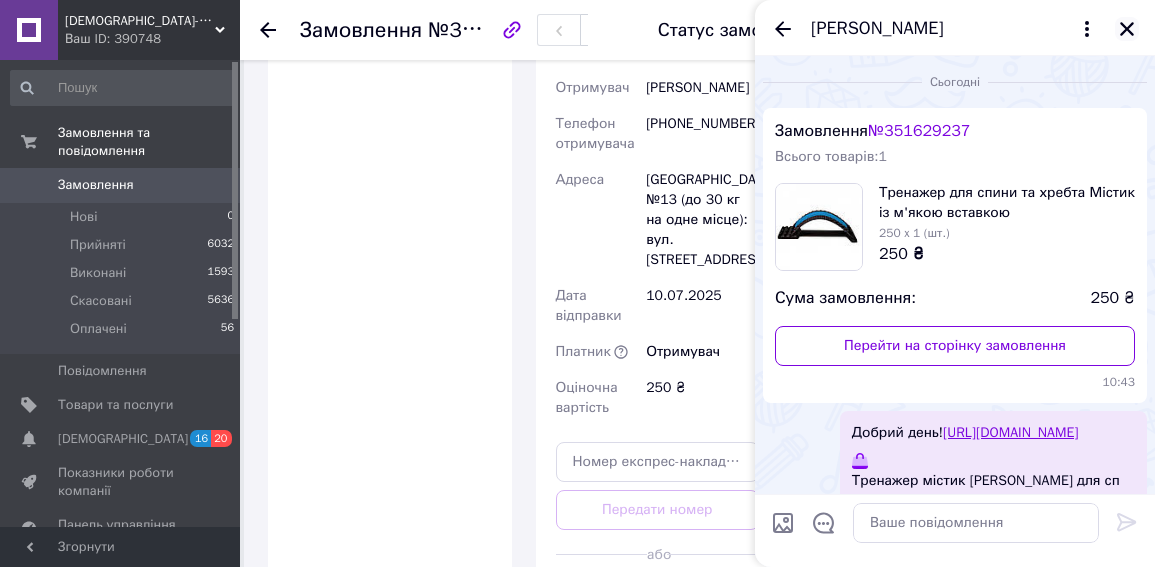 click 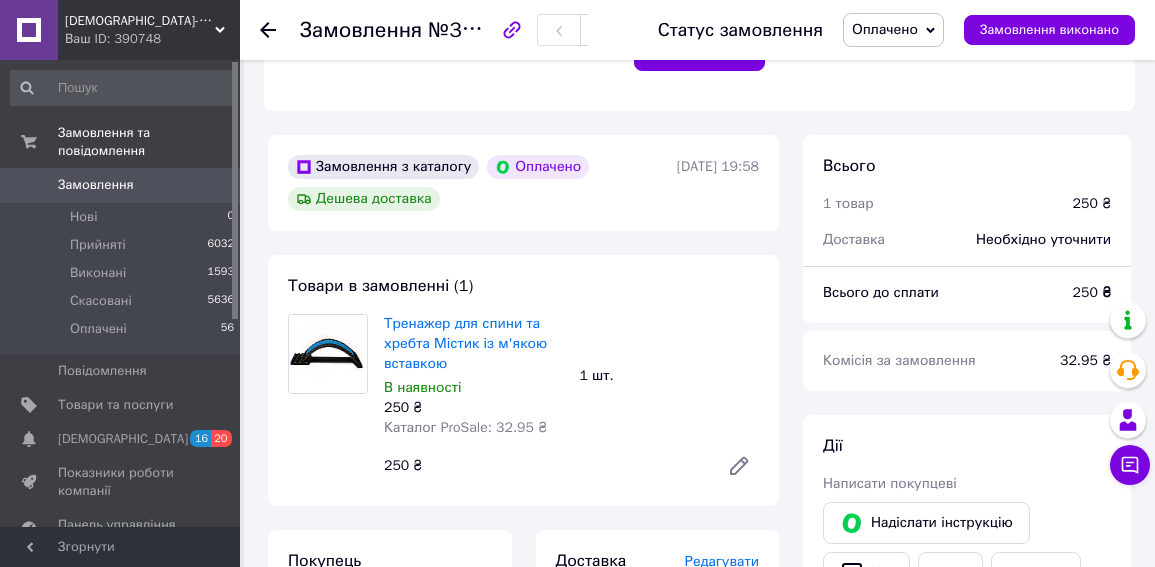 scroll, scrollTop: 500, scrollLeft: 0, axis: vertical 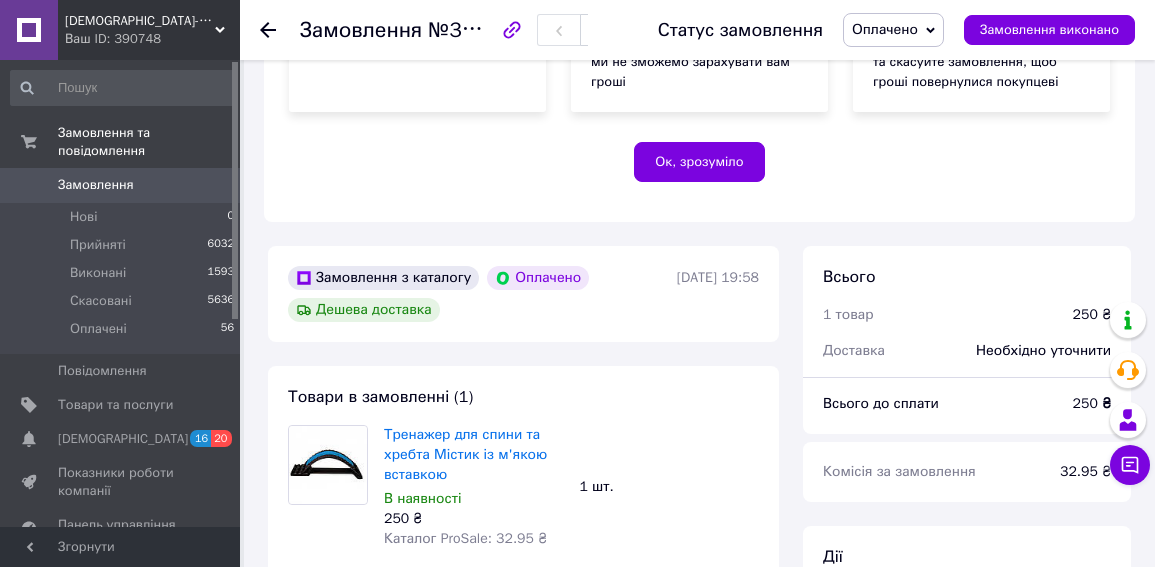 click 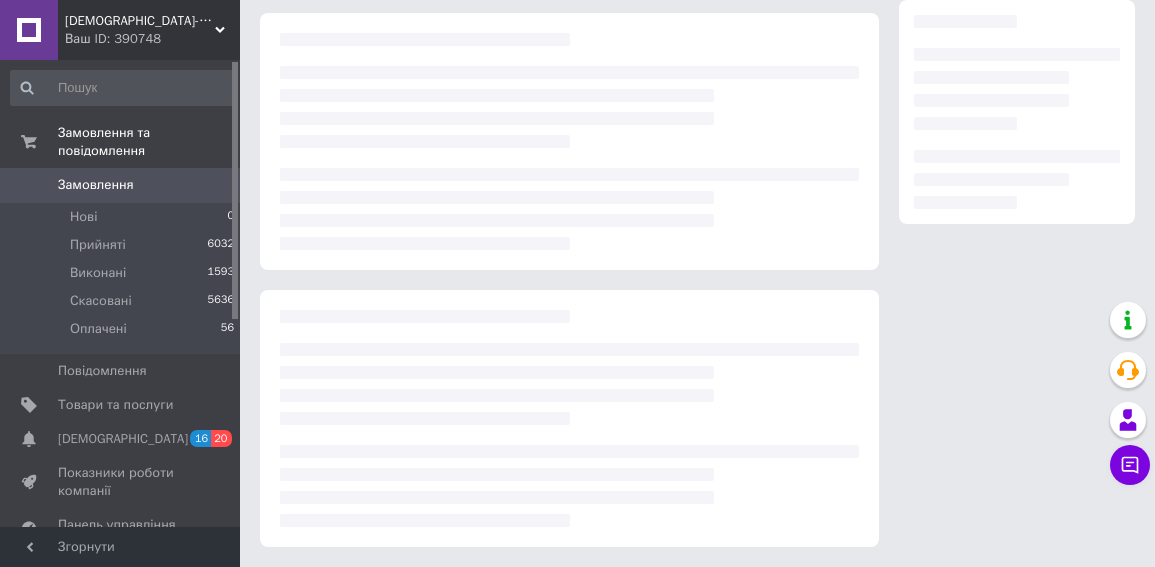 scroll, scrollTop: 347, scrollLeft: 0, axis: vertical 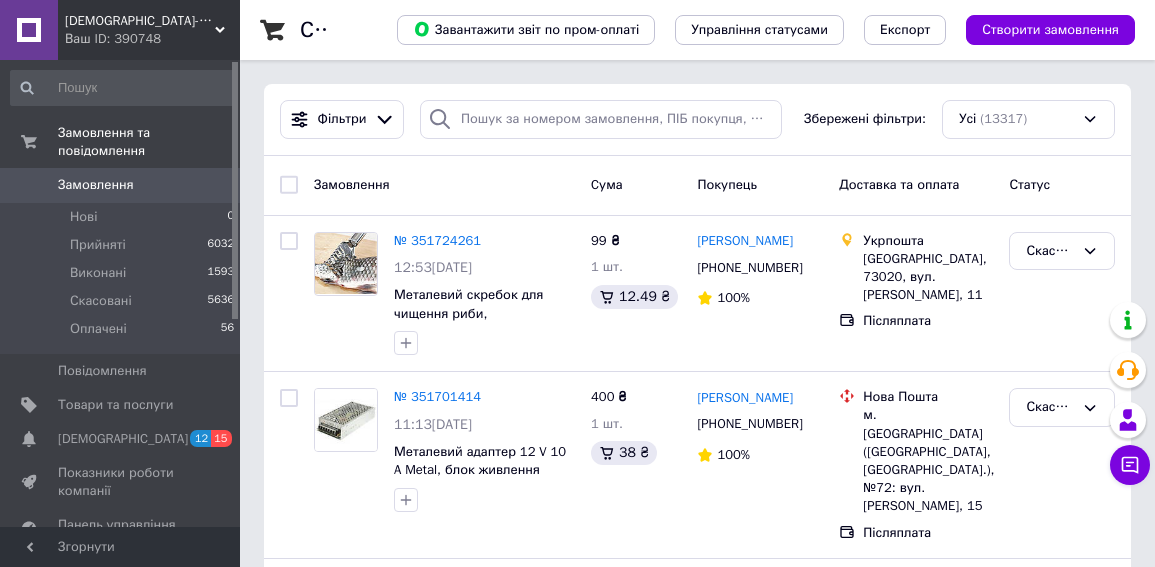 click on "Список замовлень   Завантажити звіт по пром-оплаті Управління статусами Експорт Створити замовлення Фільтри Збережені фільтри: Усі (13317) Замовлення Cума Покупець Доставка та оплата Статус № 351724261 12:53, 08.07.2025 Металевий скребок для чищення риби, рибочищення 99 ₴ 1 шт. 12.49 ₴ Руслан Конюшенко +380666982400 100% Укрпошта Херсон, 73020, вул. Костя Гордієнка, 11 Післяплата Скасовано № 351701414 11:13, 08.07.2025 Металевий адаптер 12 V 10 A Metal, блок живлення 400 ₴ 1 шт. 38 ₴ Сергей Баглер +380992432134 100% Нова Пошта м. Запоріжжя (Запорізька обл., Запорізький р-н.), №72: вул. Абрагама Коопа, 15 Післяплата 250 ₴" at bounding box center [697, 2249] 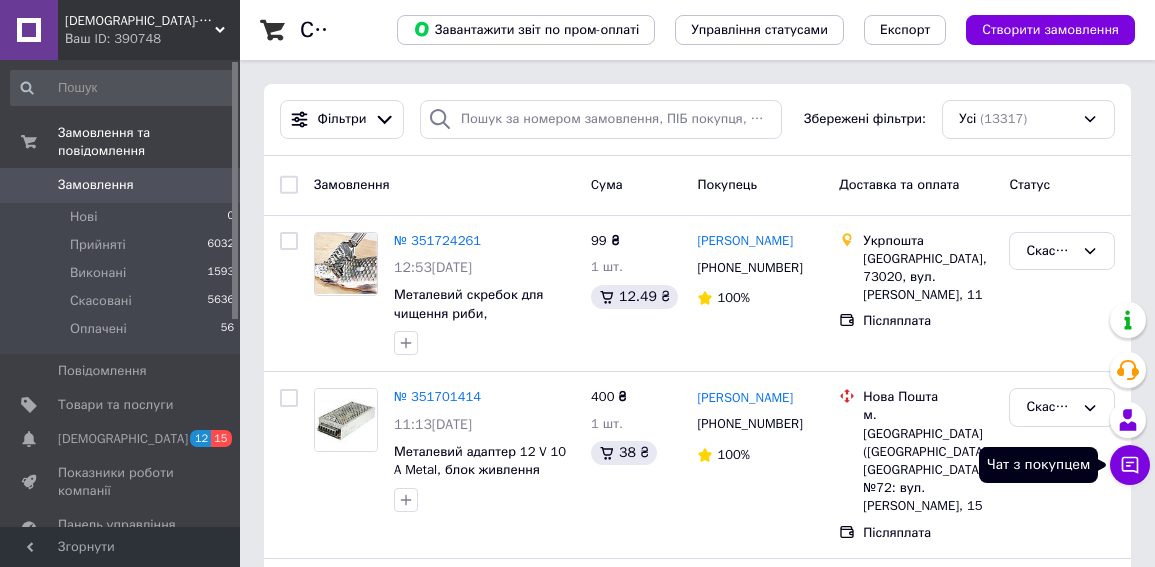 click 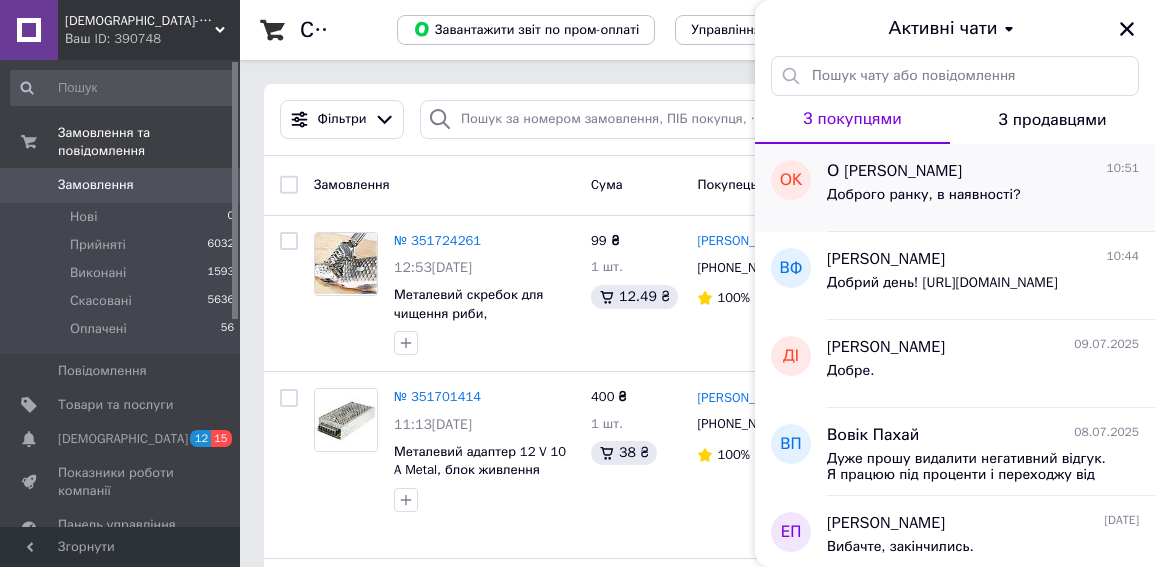 click on "Доброго ранку, в наявності?" at bounding box center [924, 195] 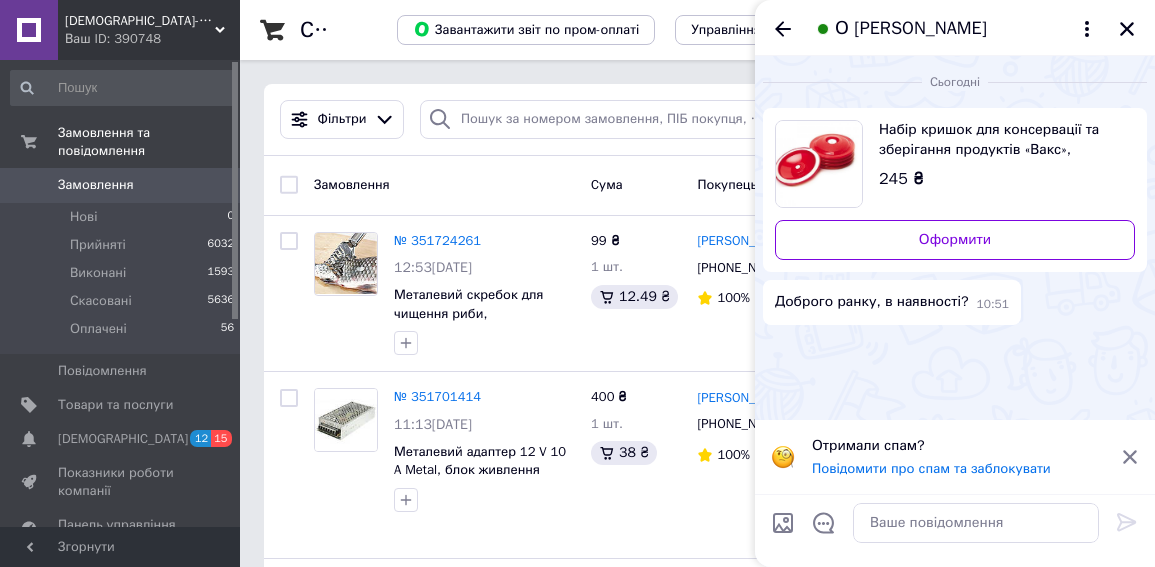 click on "Набір кришок для консервації та зберігання продуктів «Вакс», Вакуумка, 10 шт." at bounding box center (999, 140) 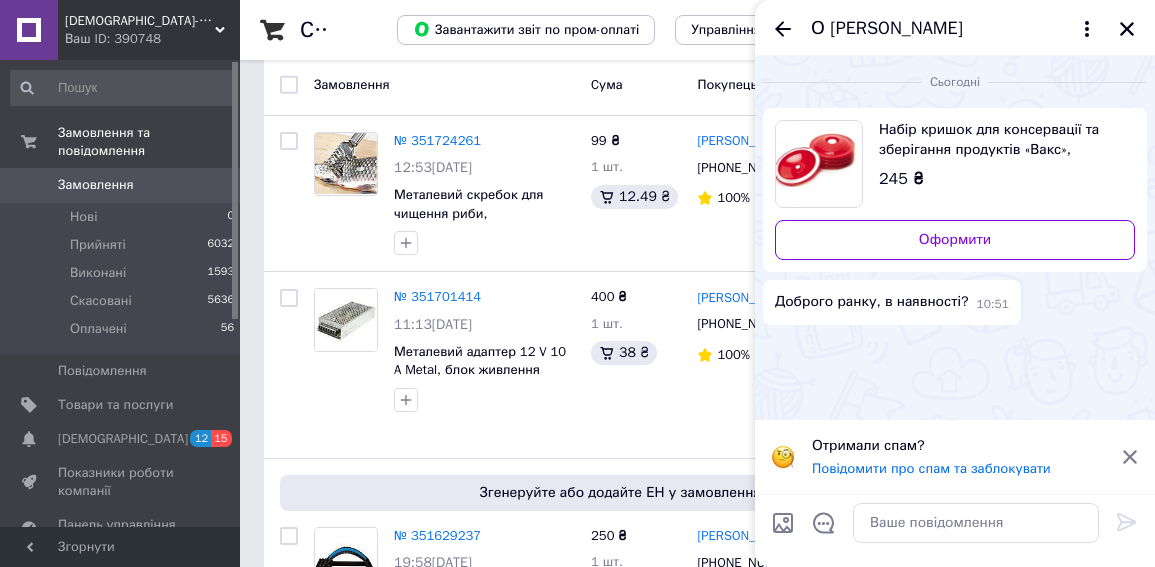 click on "Сьогодні Набір кришок для консервації та зберігання продуктів «Вакс», Вакуумка, 10 шт. 245 ₴ Оформити Доброго ранку, в наявності? 10:51" at bounding box center (955, 238) 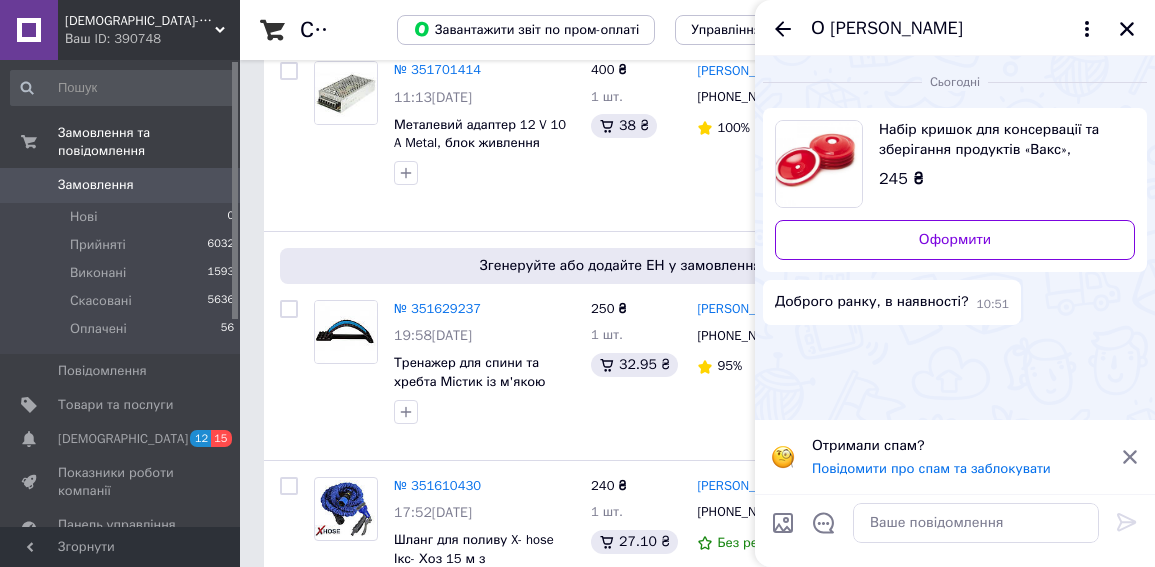 scroll, scrollTop: 400, scrollLeft: 0, axis: vertical 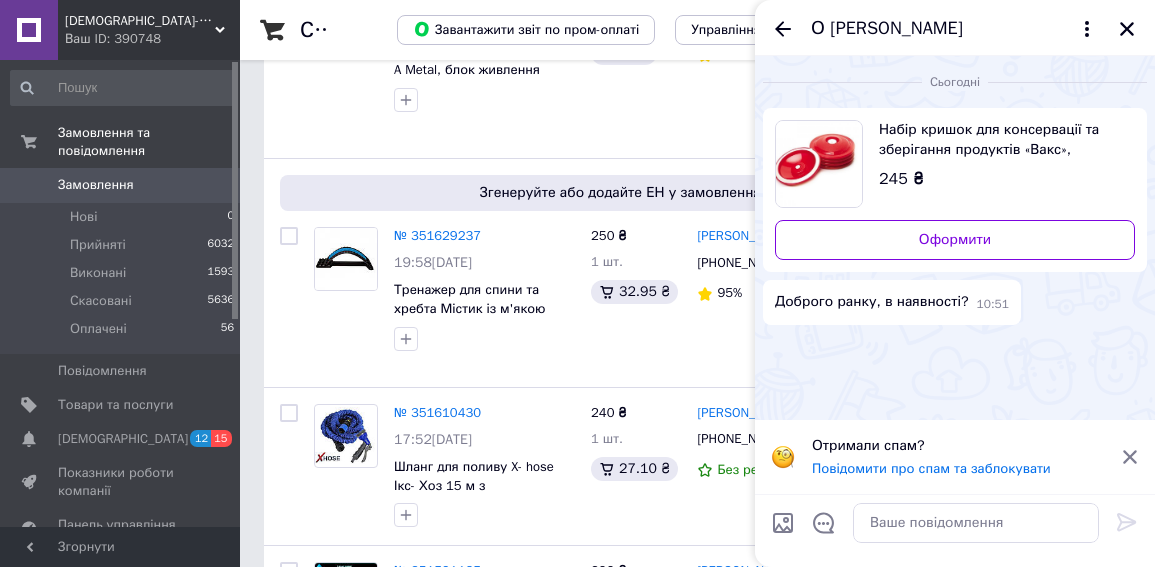click 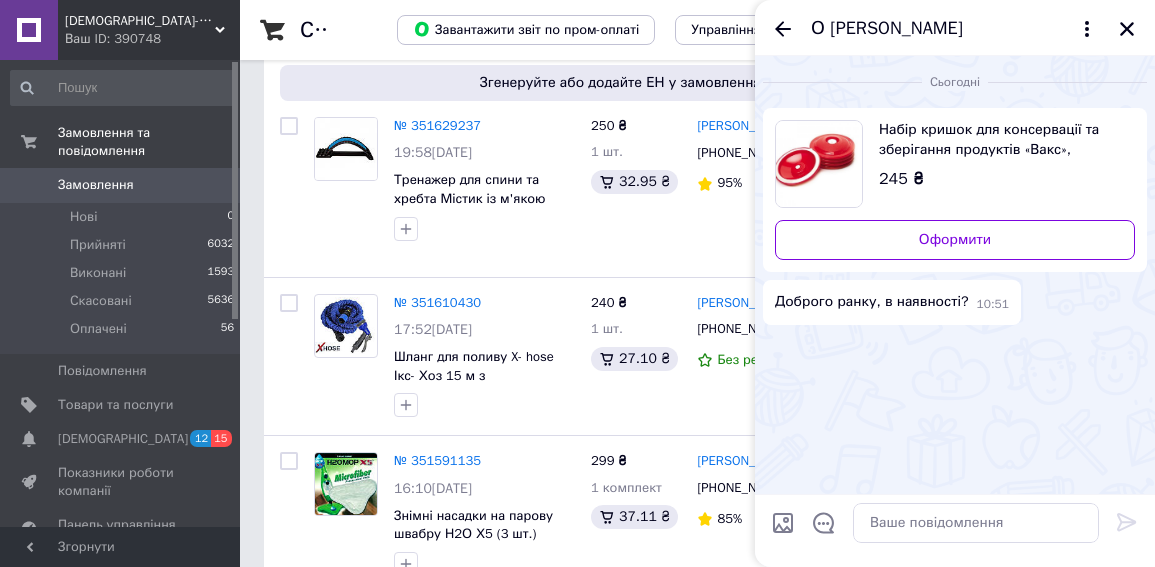 scroll, scrollTop: 500, scrollLeft: 0, axis: vertical 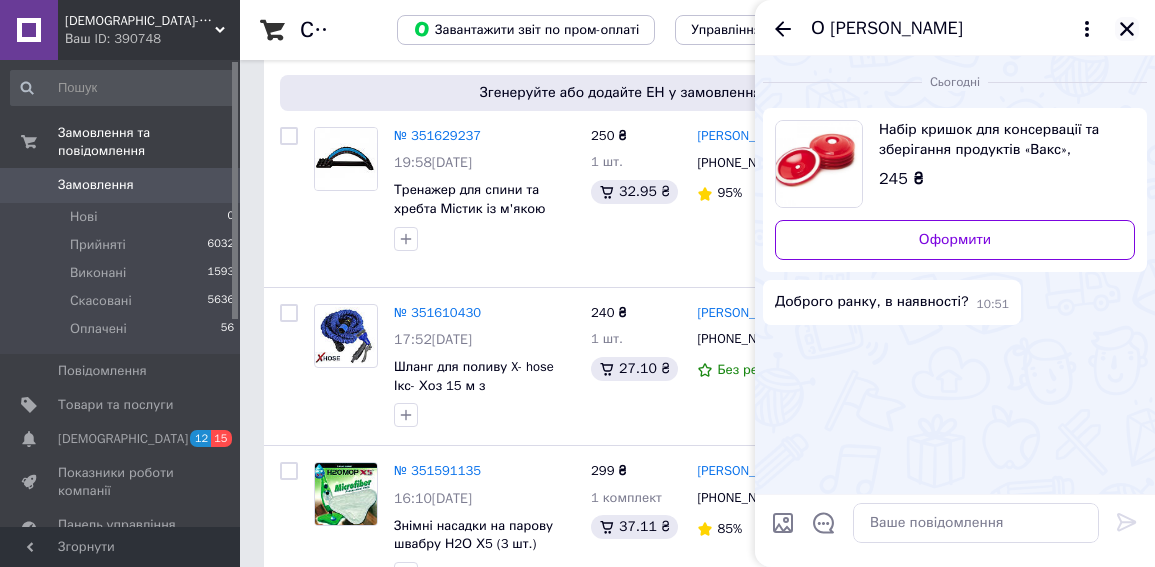 click 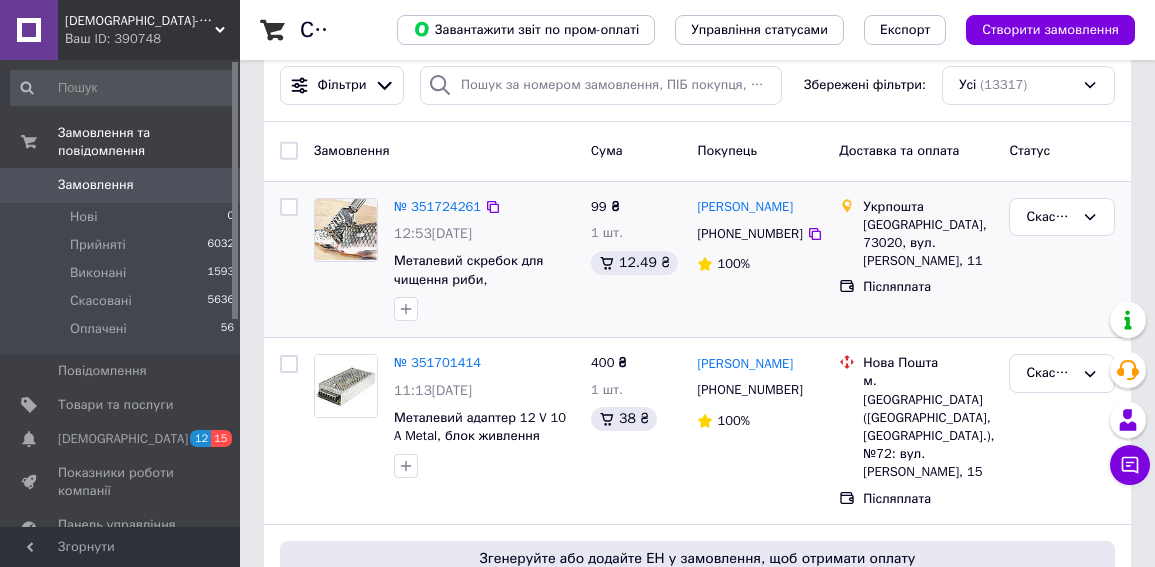 scroll, scrollTop: 0, scrollLeft: 0, axis: both 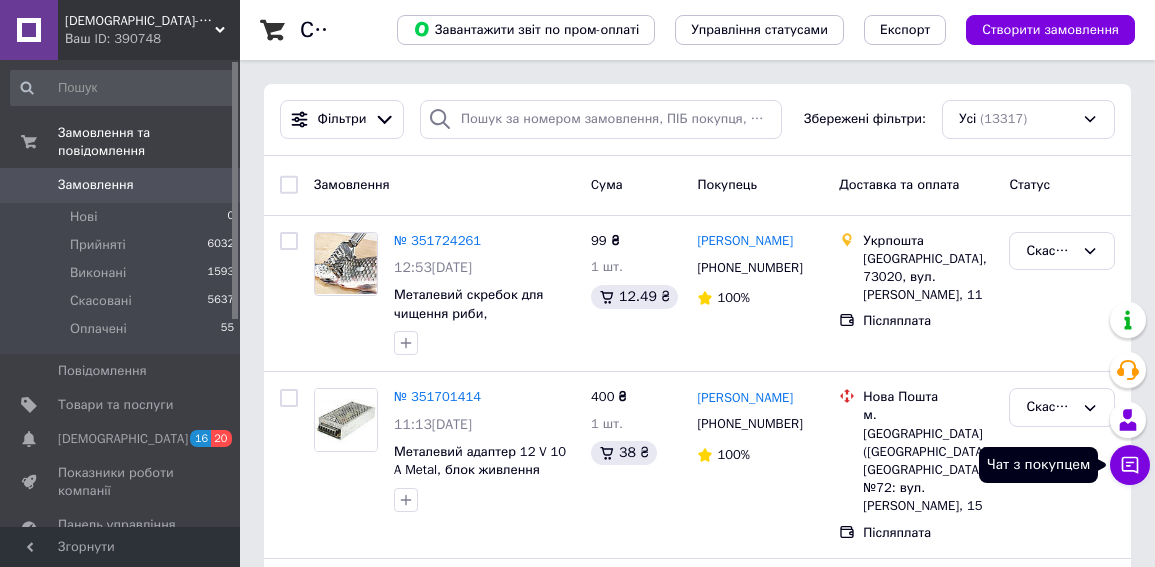 click 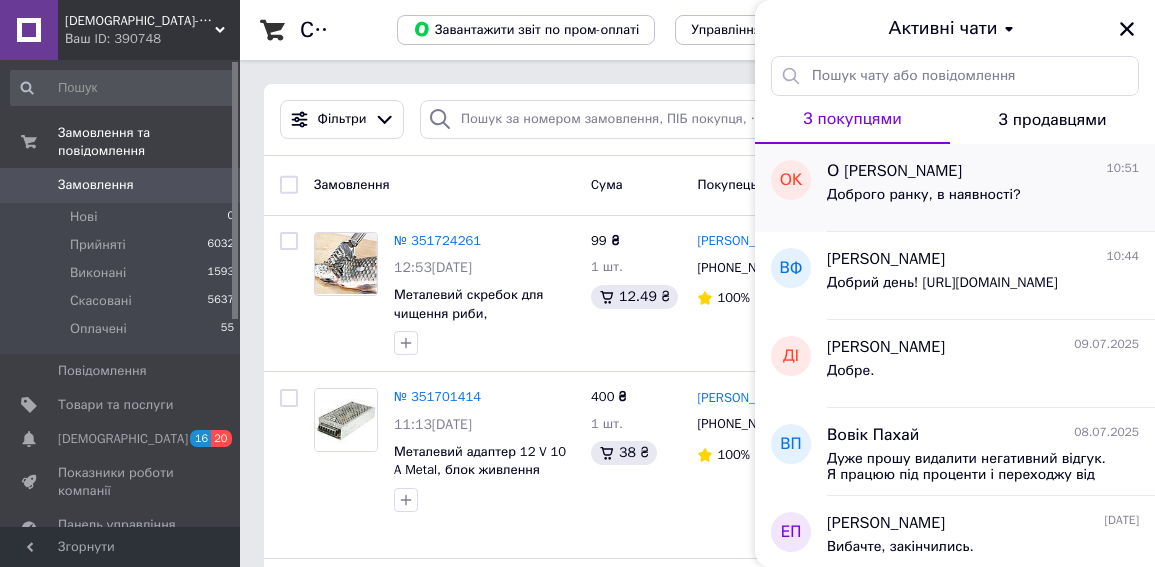 click on "Доброго ранку, в наявності?" at bounding box center [924, 195] 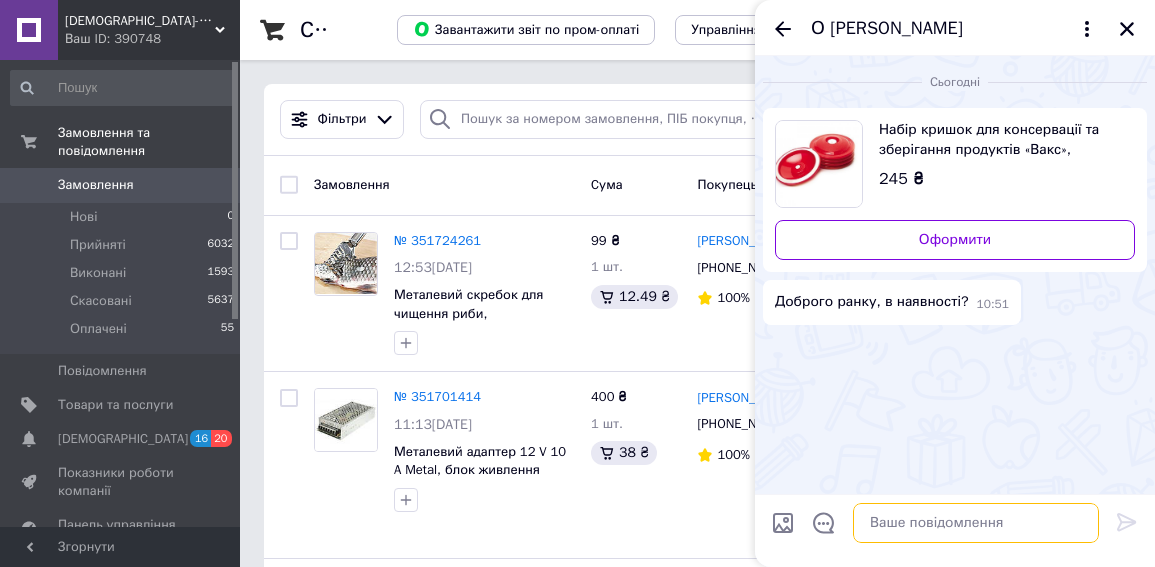 click at bounding box center (976, 523) 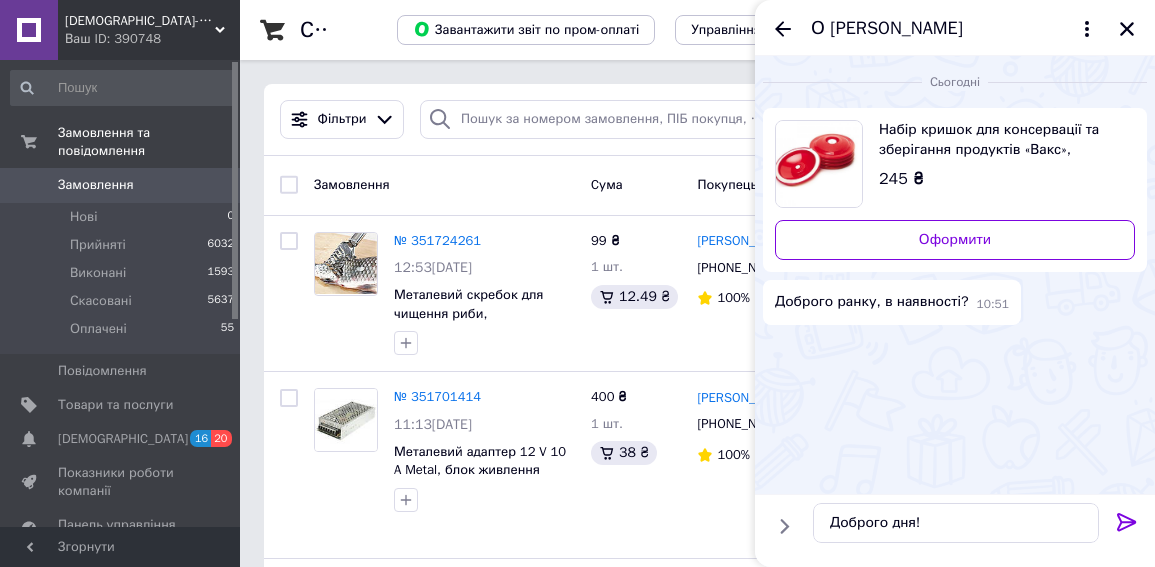 click on "Сьогодні Набір кришок для консервації та зберігання продуктів «Вакс», Вакуумка, 10 шт. 245 ₴ Оформити Доброго ранку, в наявності? 10:51" at bounding box center [955, 275] 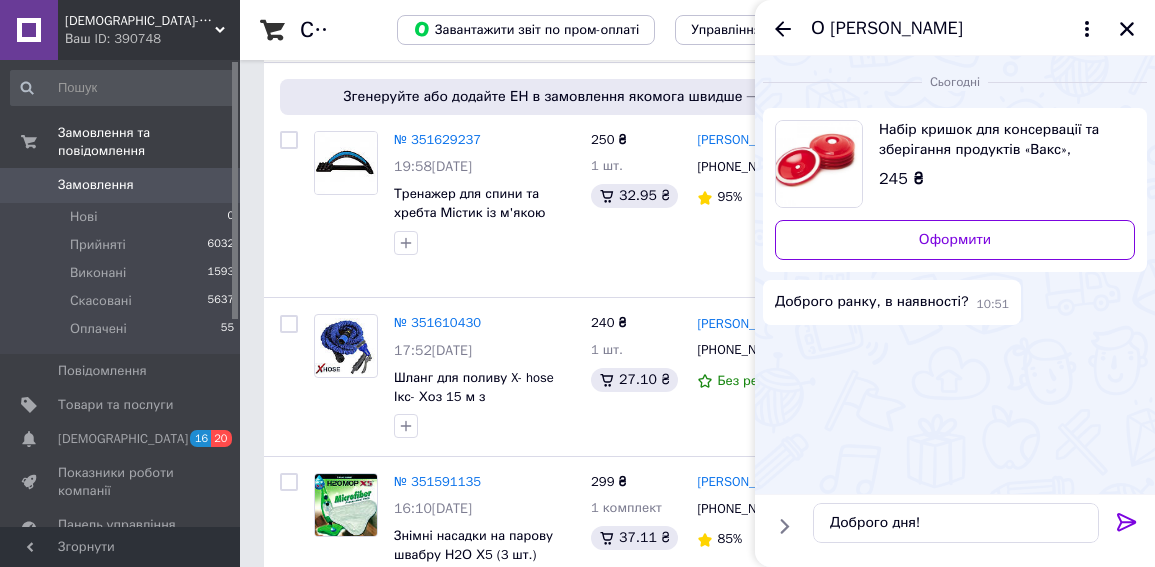 scroll, scrollTop: 992, scrollLeft: 0, axis: vertical 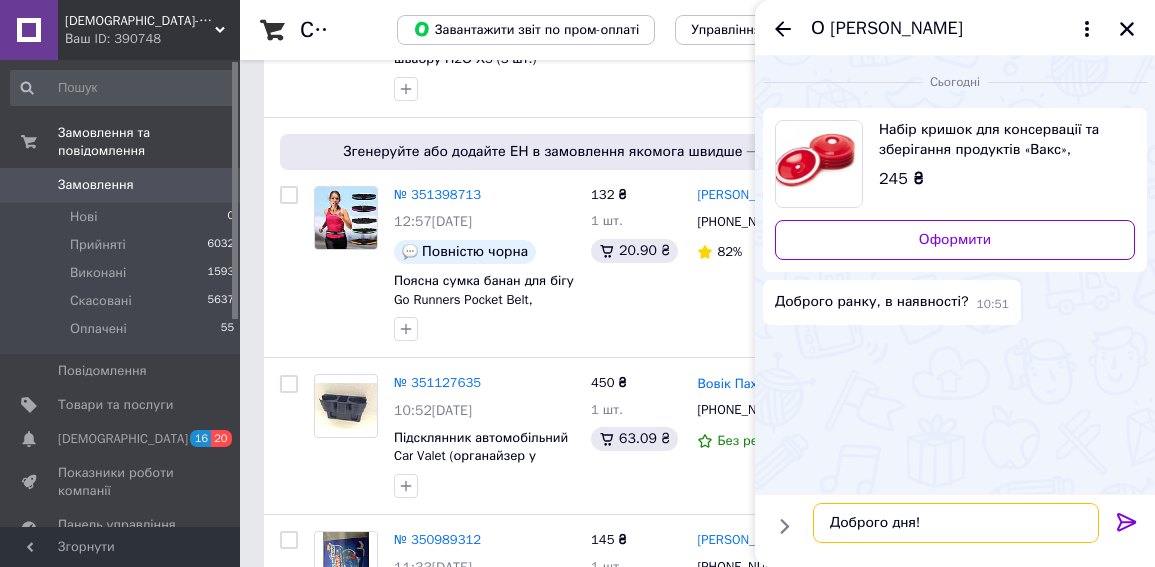 click on "Доброго дня!" at bounding box center [956, 523] 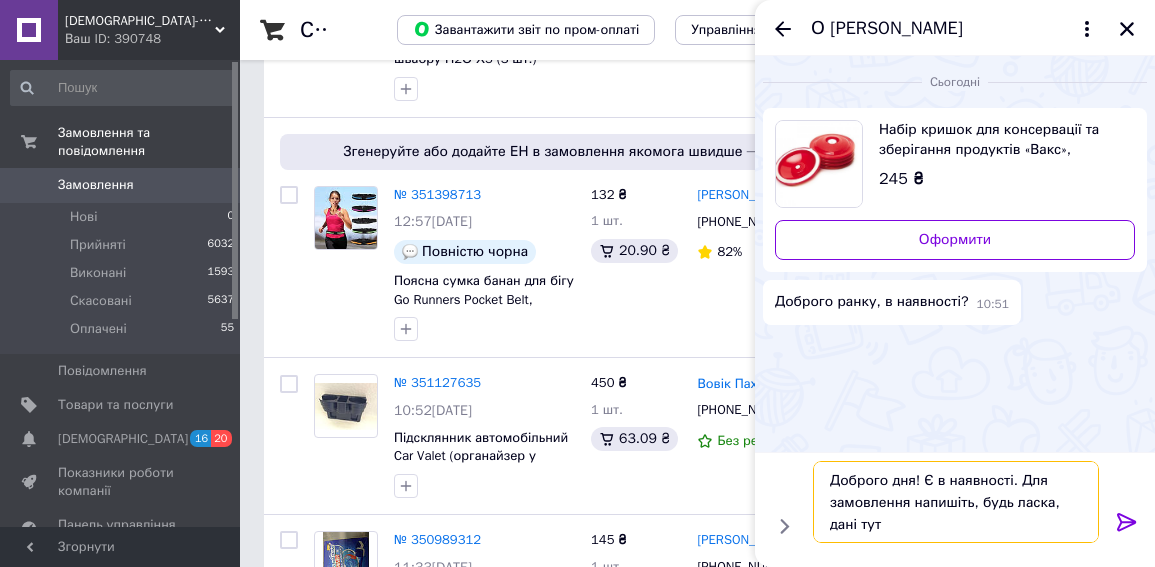 type on "Доброго дня! Є в наявності. Для замовлення напишіть, будь ласка, дані тут." 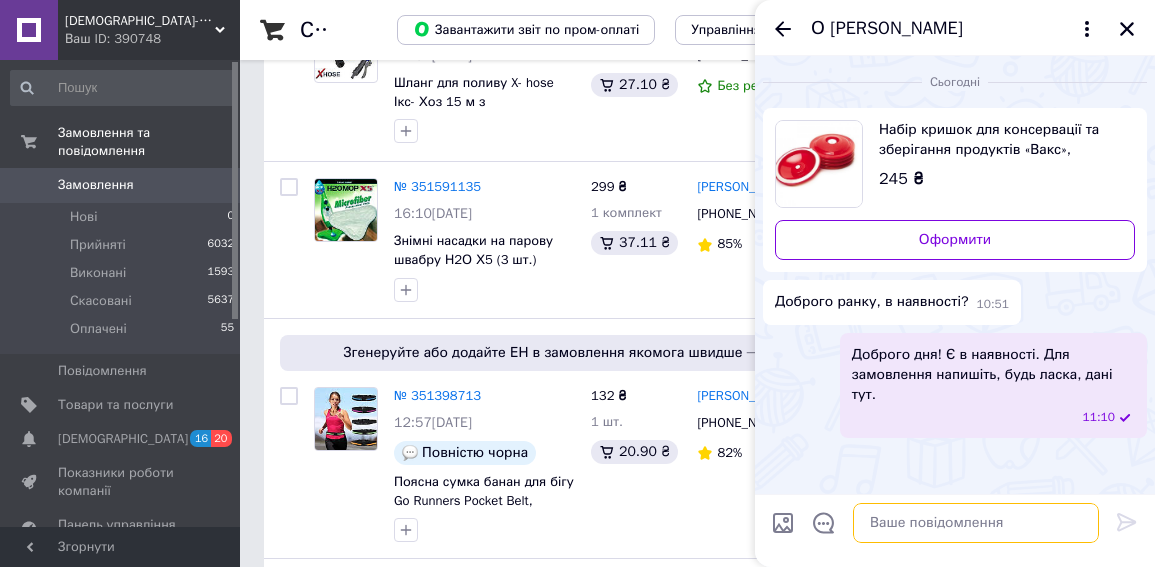 scroll, scrollTop: 792, scrollLeft: 0, axis: vertical 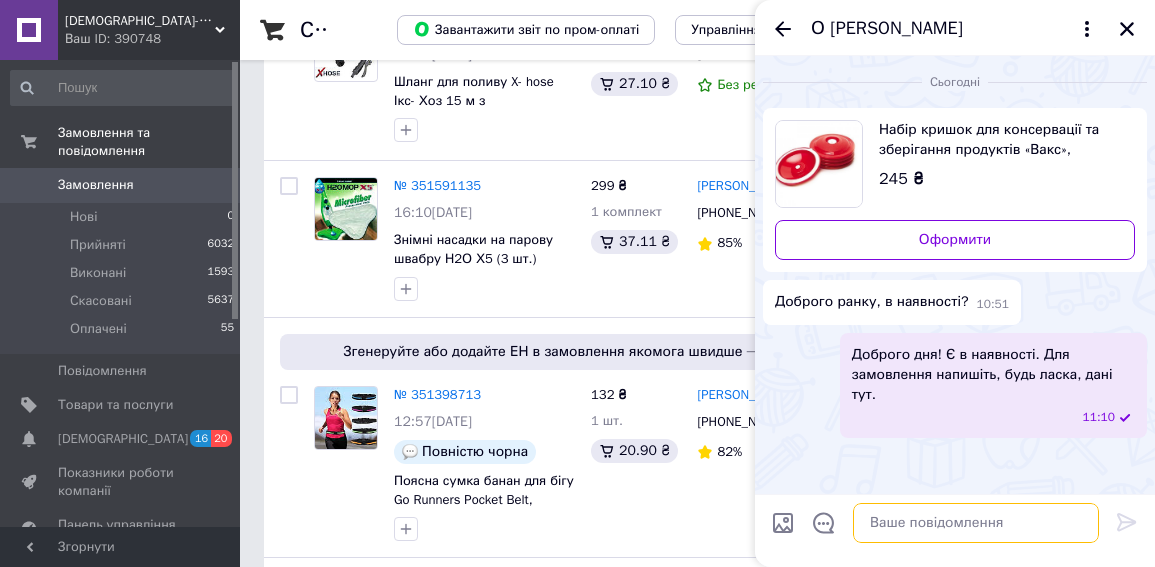 type 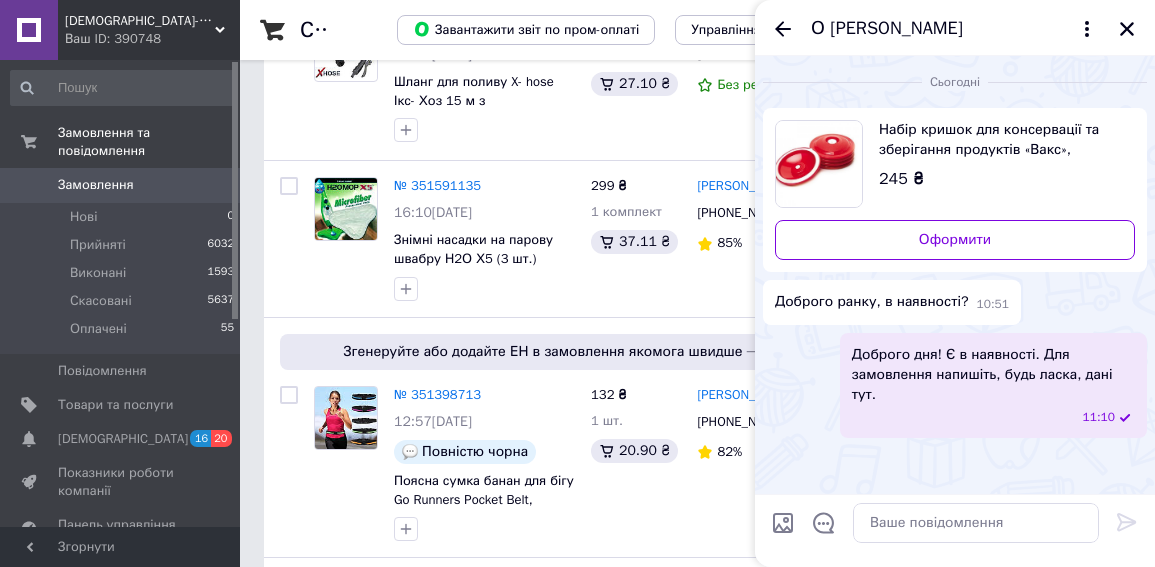 click on "О [PERSON_NAME]" at bounding box center (887, 29) 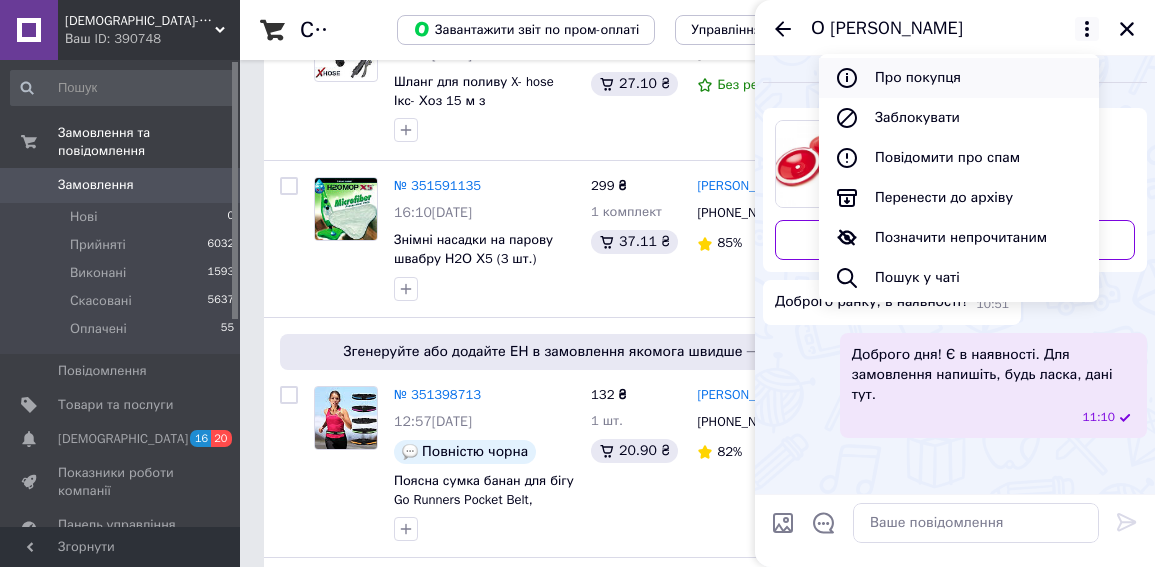 click on "Про покупця" at bounding box center (959, 78) 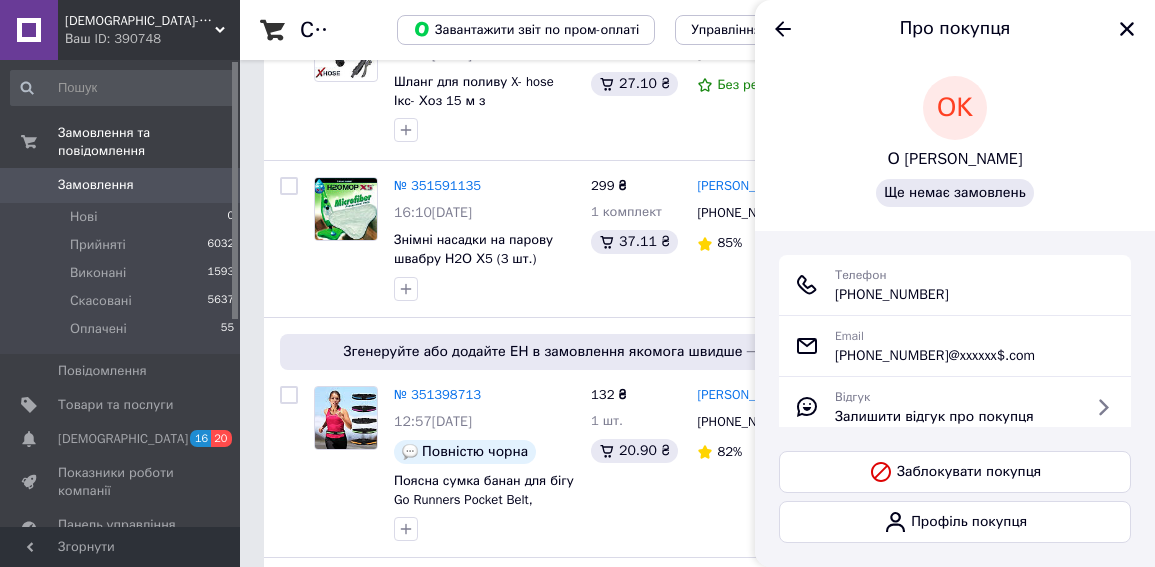 scroll, scrollTop: 0, scrollLeft: 0, axis: both 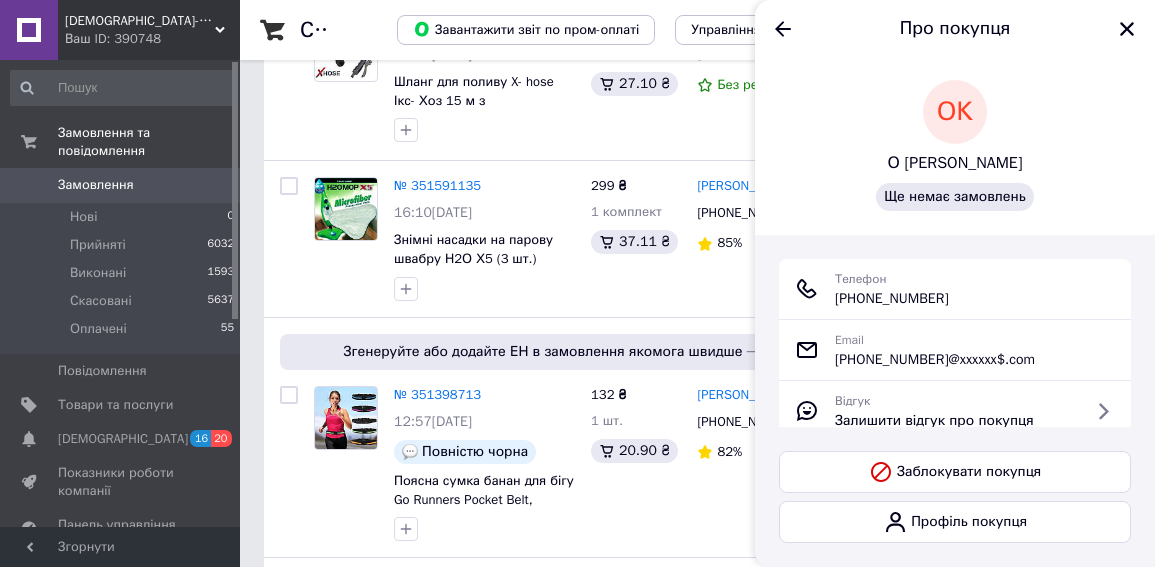 drag, startPoint x: 778, startPoint y: 20, endPoint x: 806, endPoint y: 40, distance: 34.4093 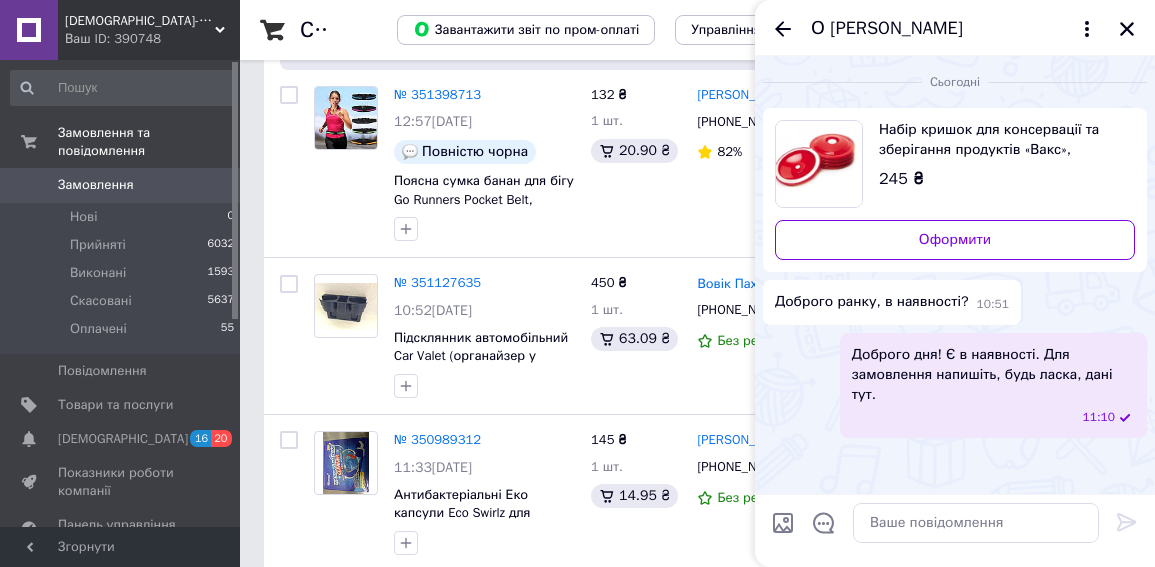 scroll, scrollTop: 792, scrollLeft: 0, axis: vertical 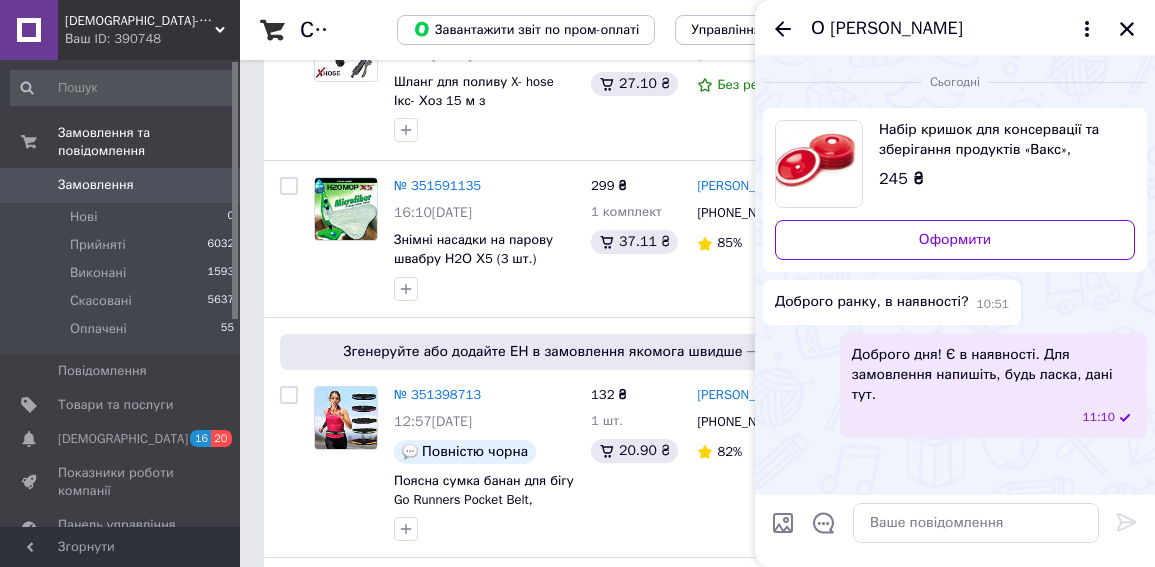 drag, startPoint x: 1127, startPoint y: 28, endPoint x: 1028, endPoint y: 70, distance: 107.54069 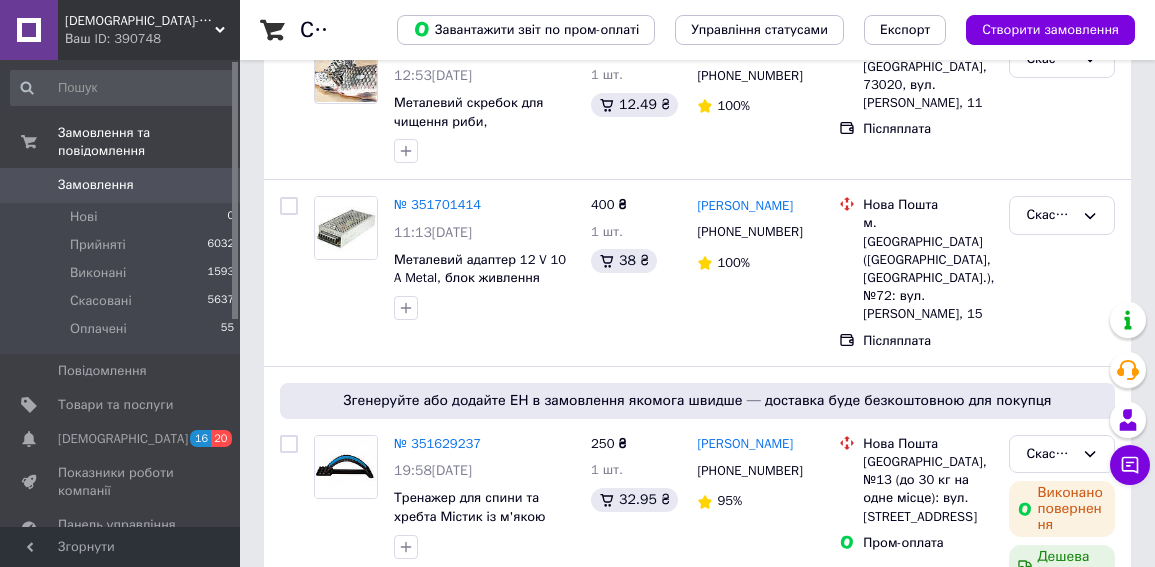 scroll, scrollTop: 0, scrollLeft: 0, axis: both 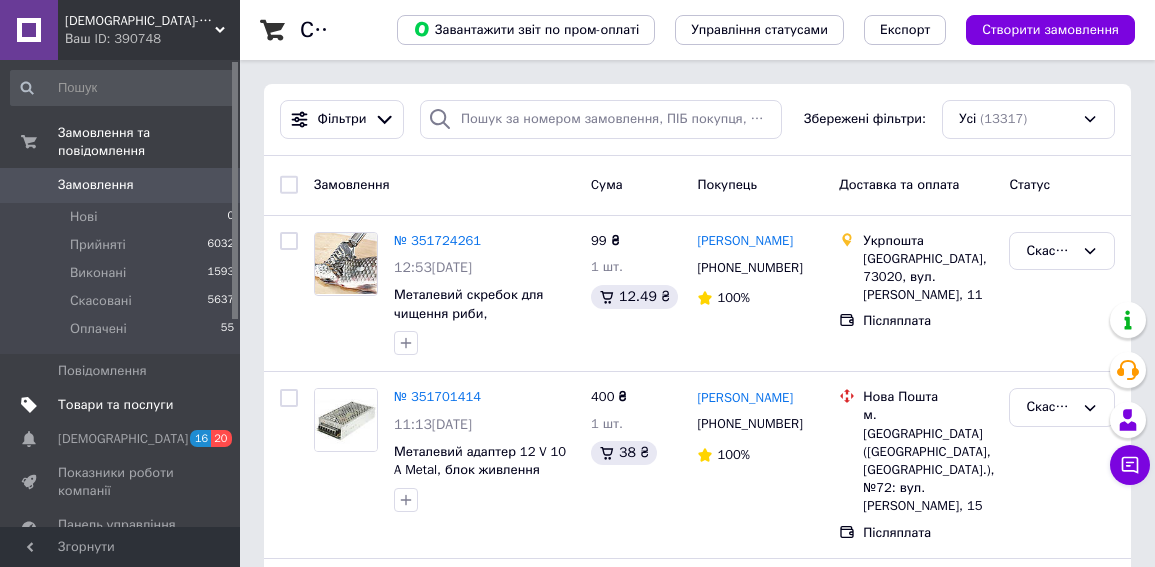 click on "Товари та послуги" at bounding box center [115, 405] 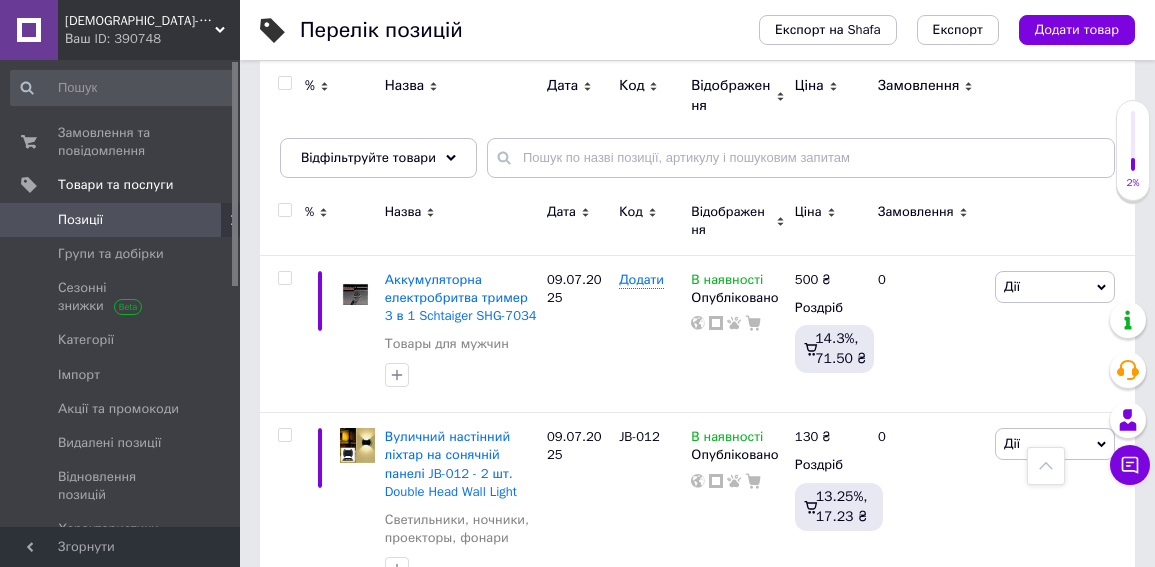 scroll, scrollTop: 0, scrollLeft: 0, axis: both 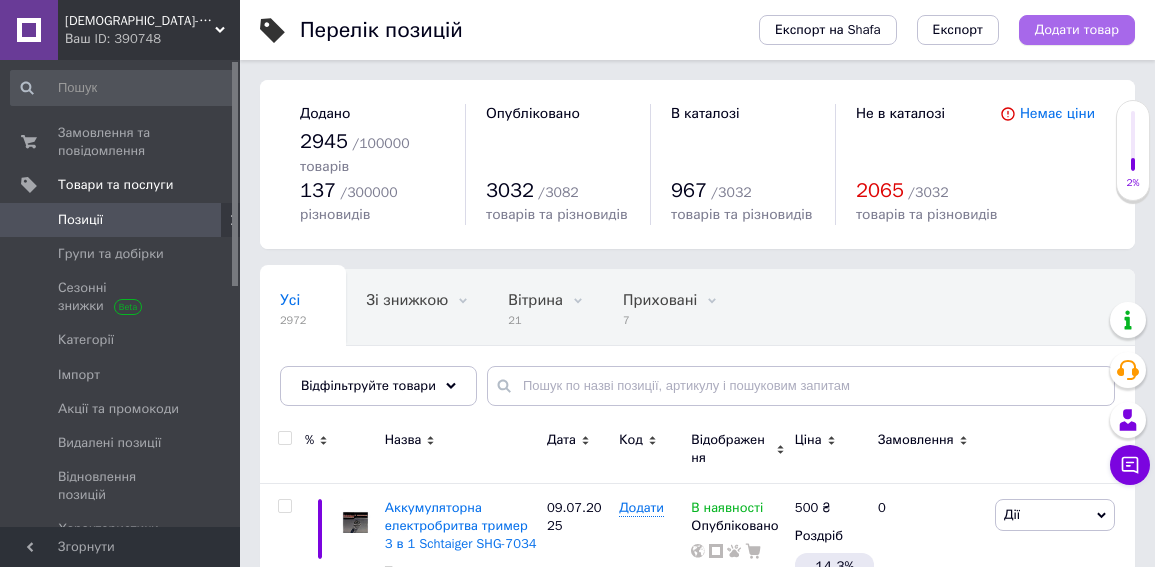 click on "Додати товар" at bounding box center [1077, 30] 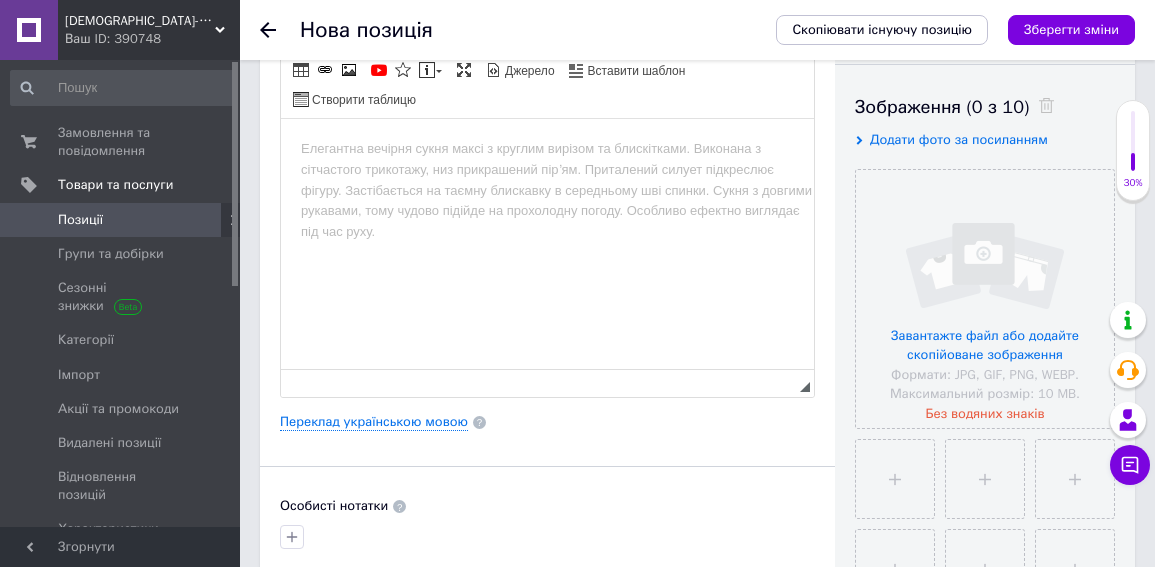 scroll, scrollTop: 400, scrollLeft: 0, axis: vertical 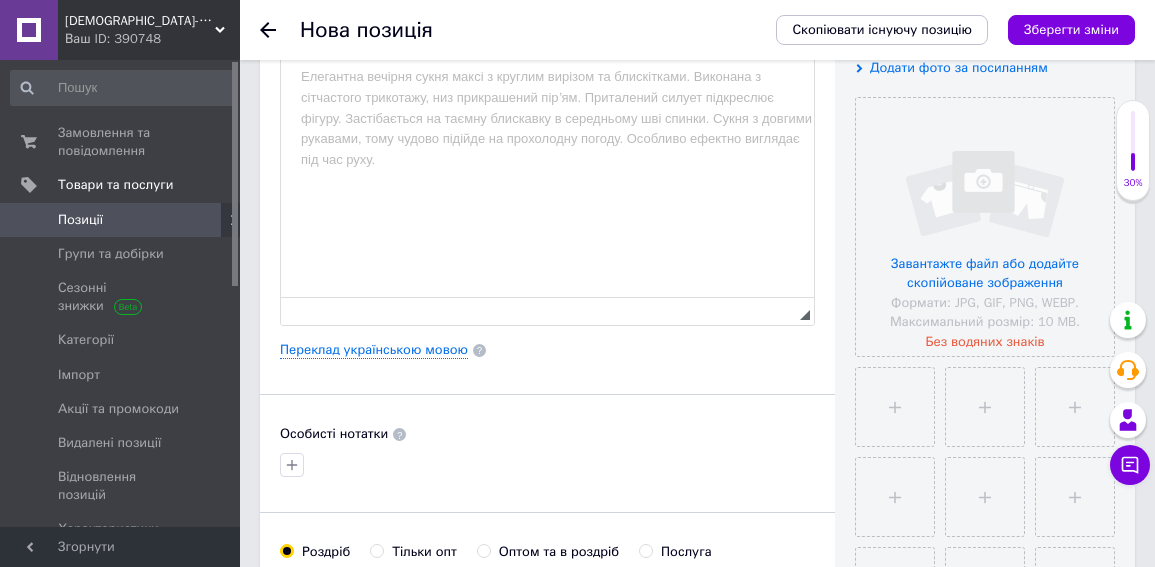 click at bounding box center (547, 76) 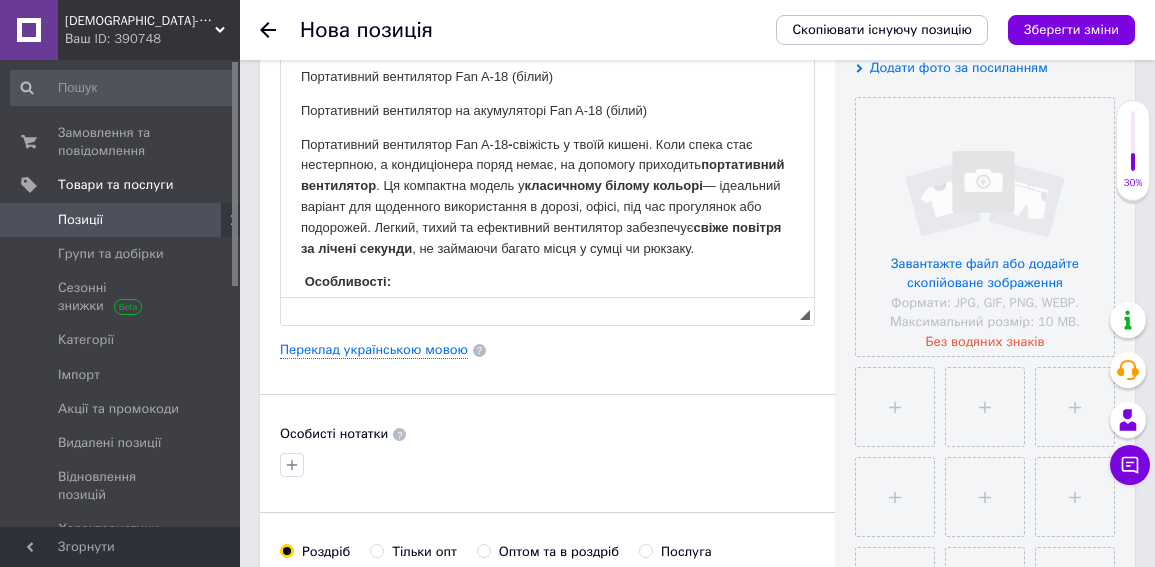 scroll, scrollTop: 832, scrollLeft: 0, axis: vertical 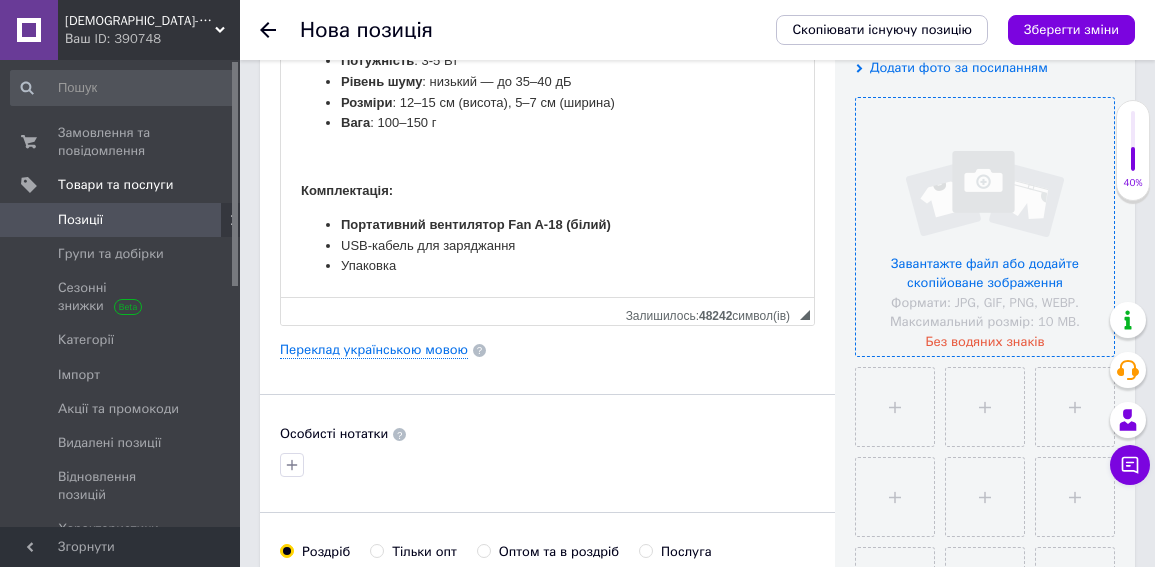 drag, startPoint x: 1005, startPoint y: 188, endPoint x: 978, endPoint y: 210, distance: 34.828148 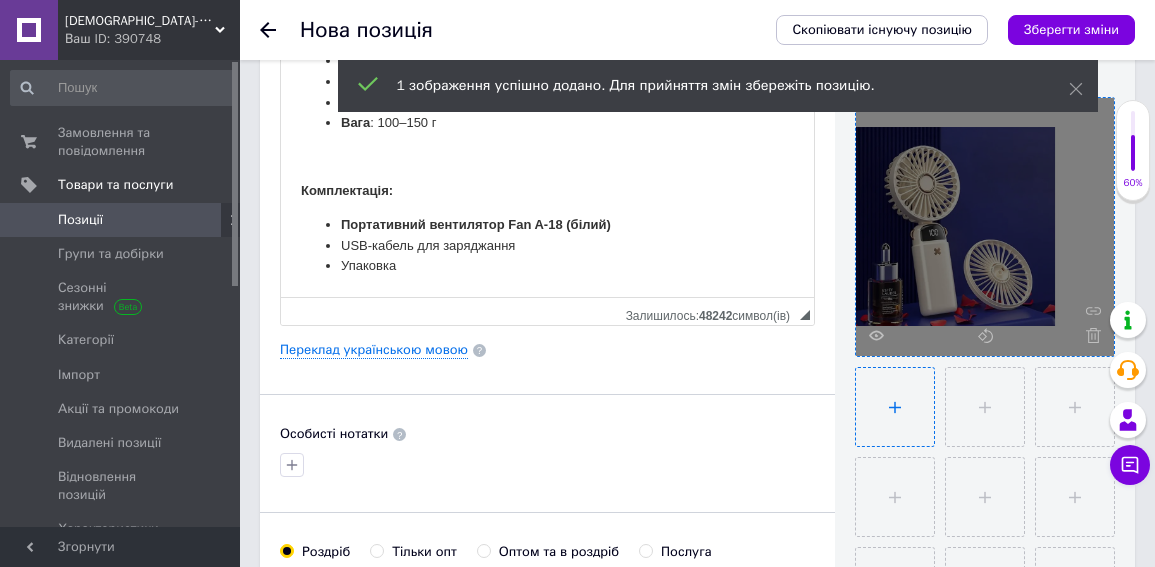 click at bounding box center [895, 407] 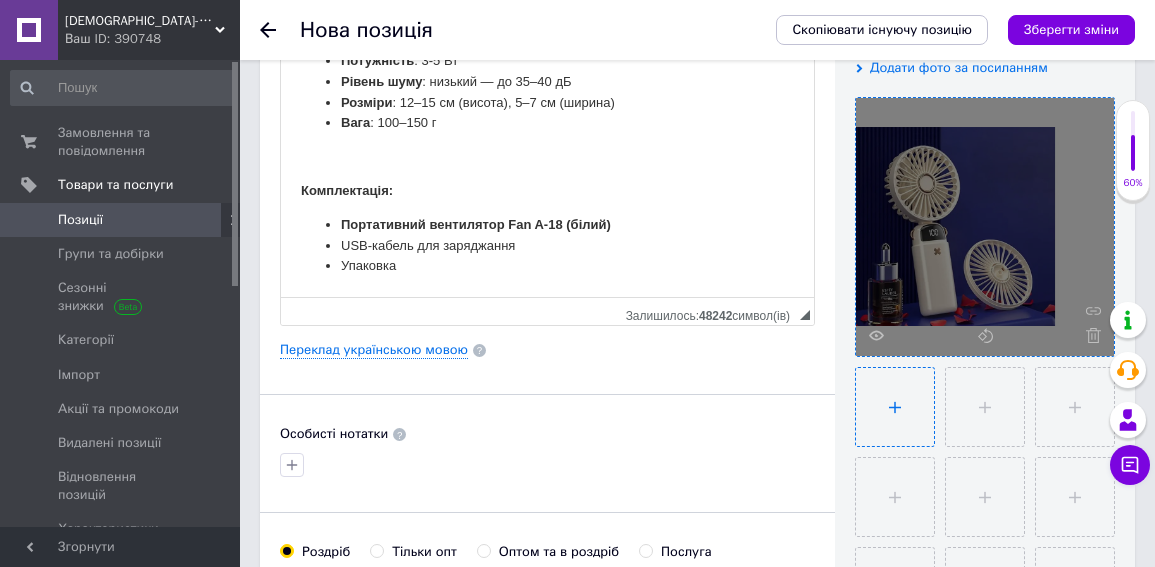 type on "C:\fakepath\Fan A-18_1.jpg" 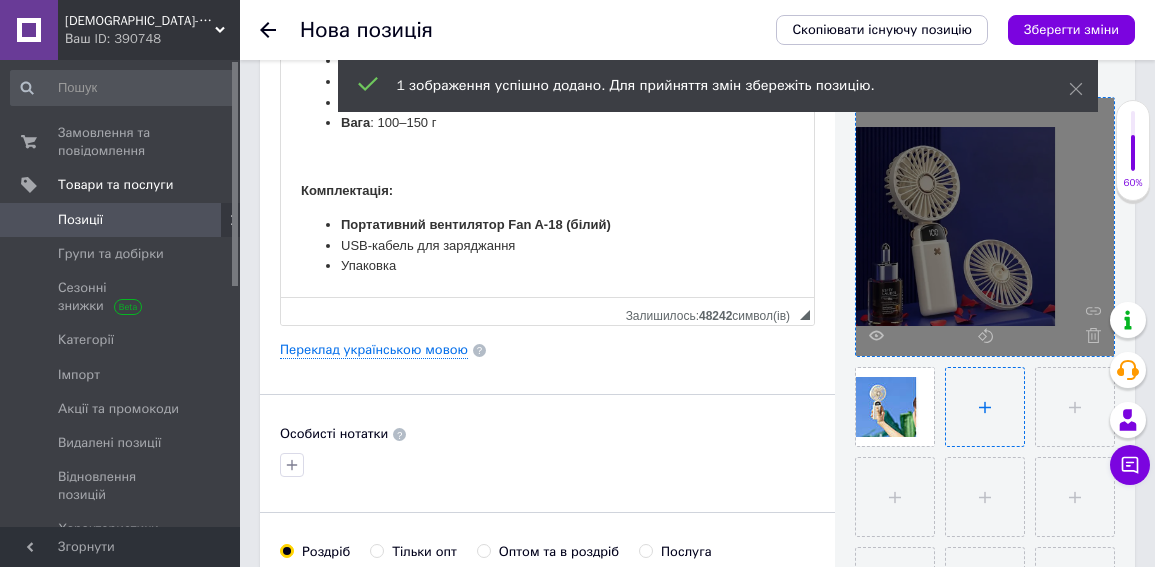 click at bounding box center (985, 407) 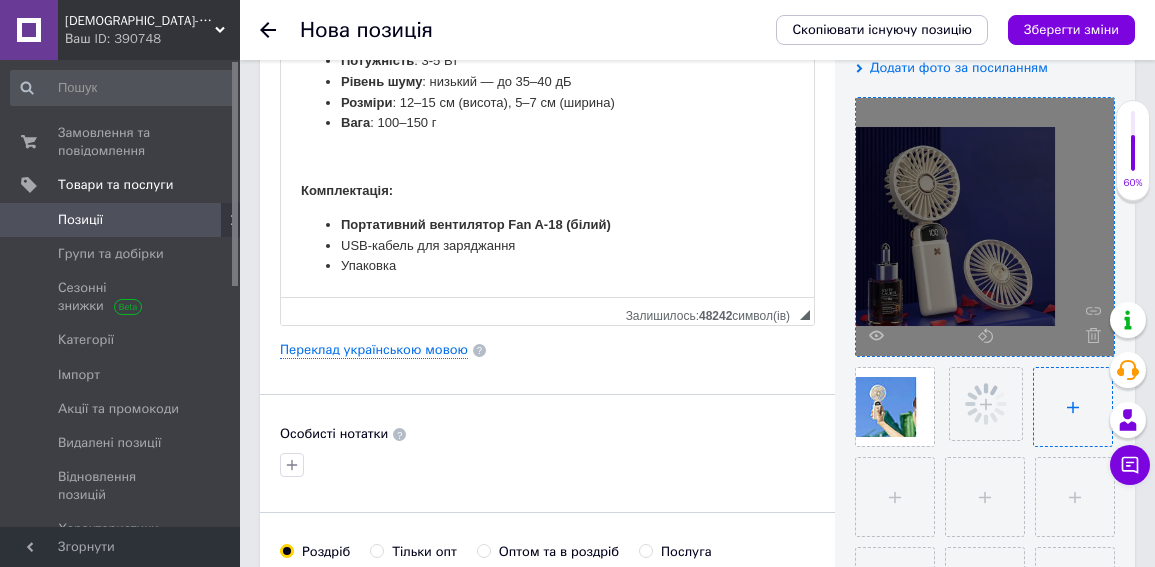 click at bounding box center [1073, 407] 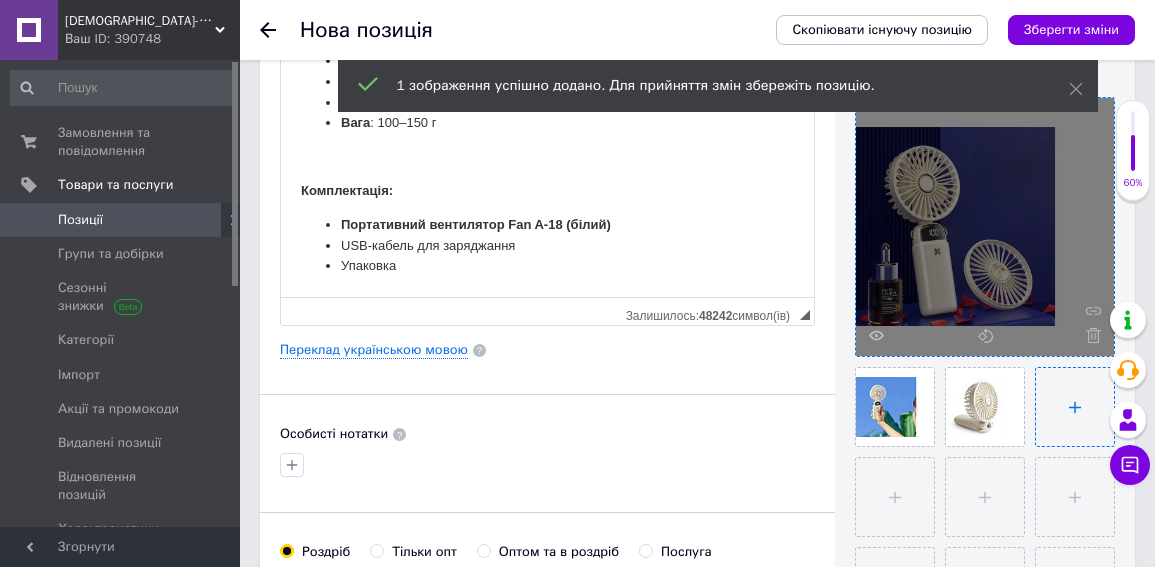 type on "C:\fakepath\Fan A-18_4.jpg" 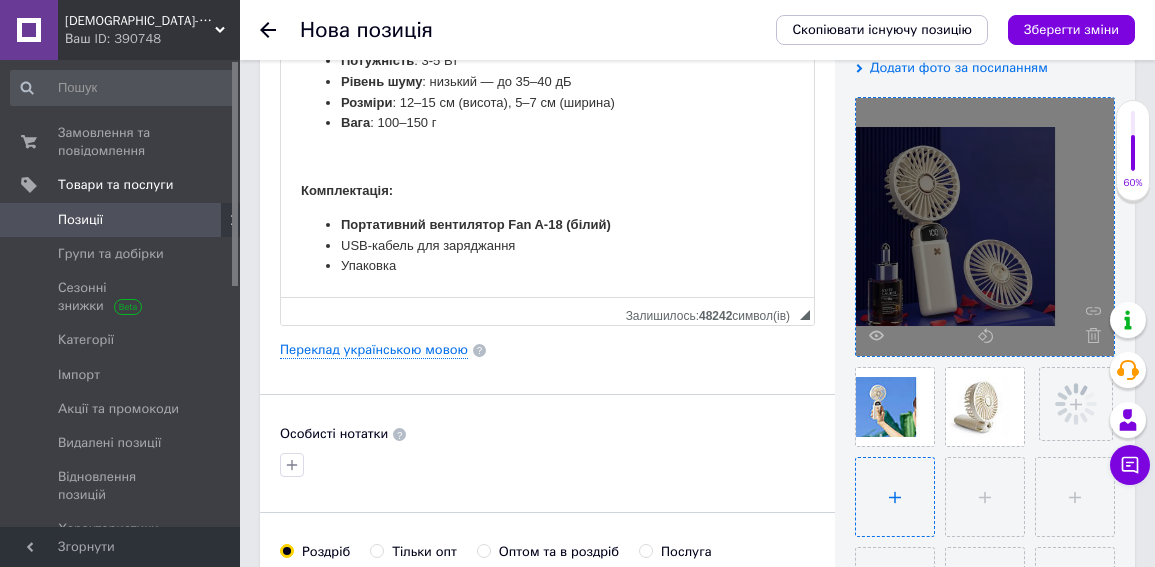 click at bounding box center [895, 497] 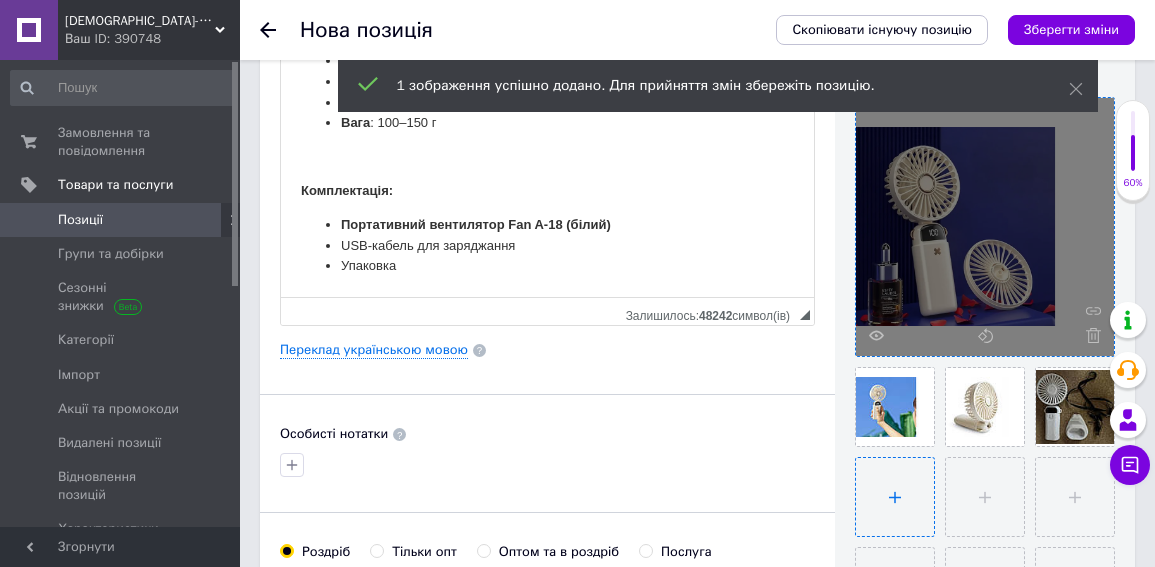 type on "C:\fakepath\Fan A-18_5.jpg" 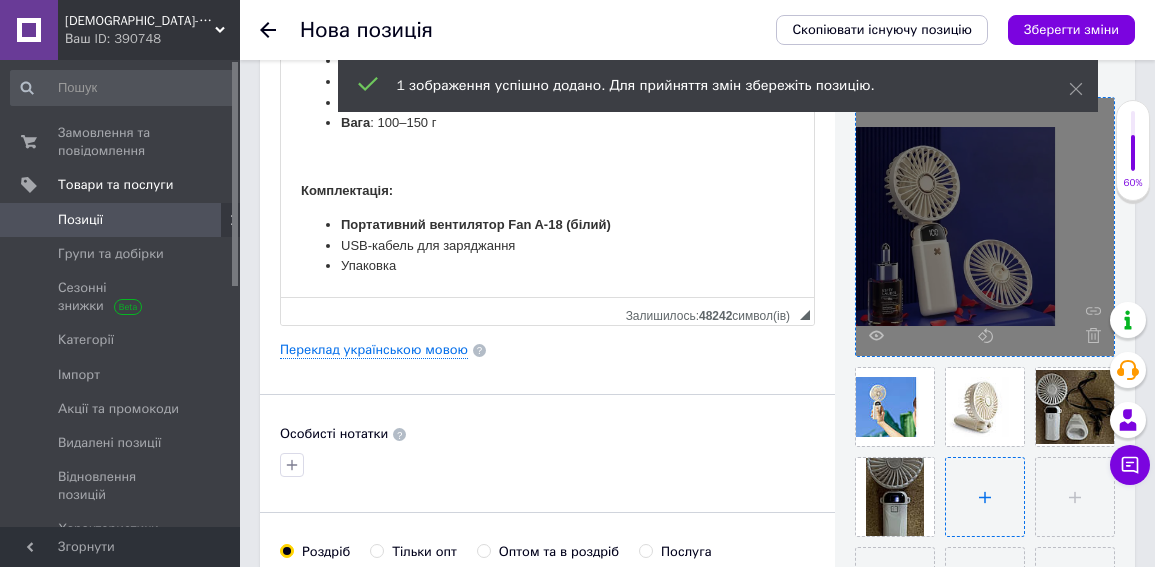 click at bounding box center (985, 497) 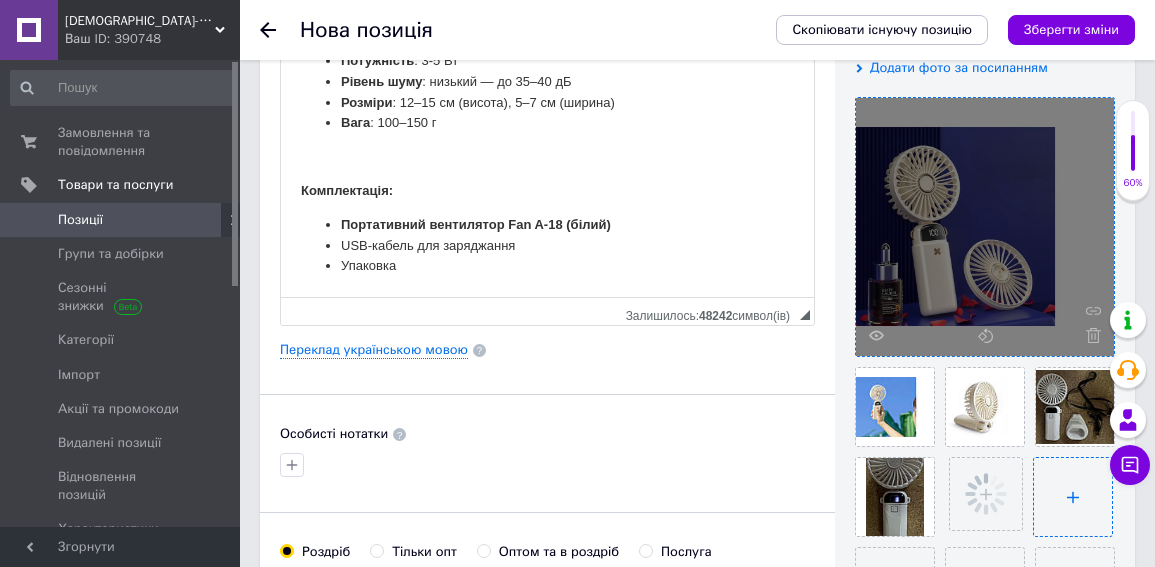 click at bounding box center (1073, 497) 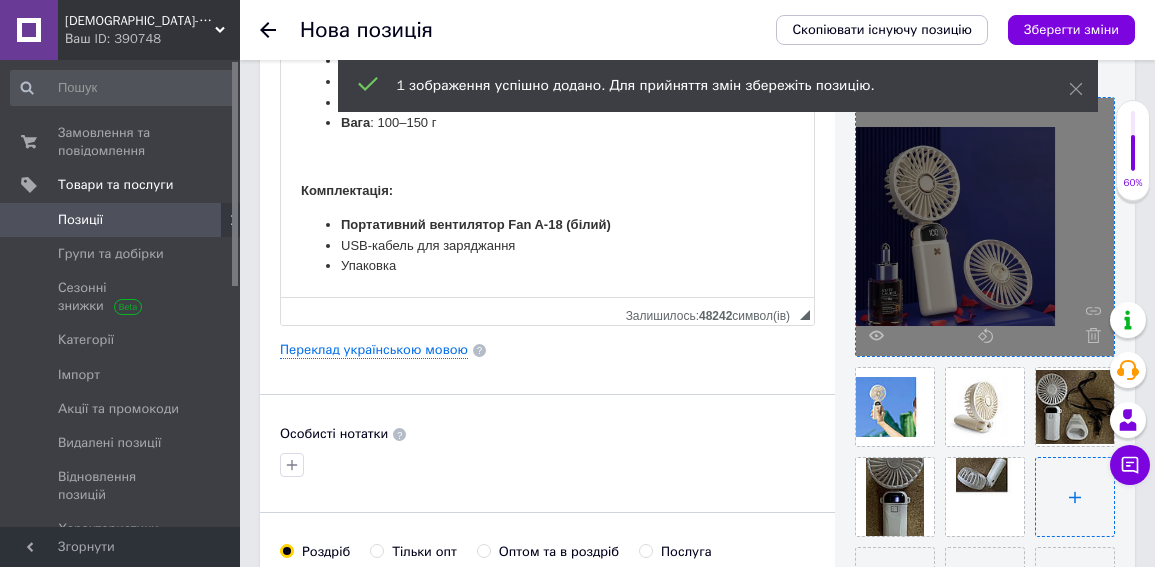 type on "C:\fakepath\Fan A-18_7.jpg" 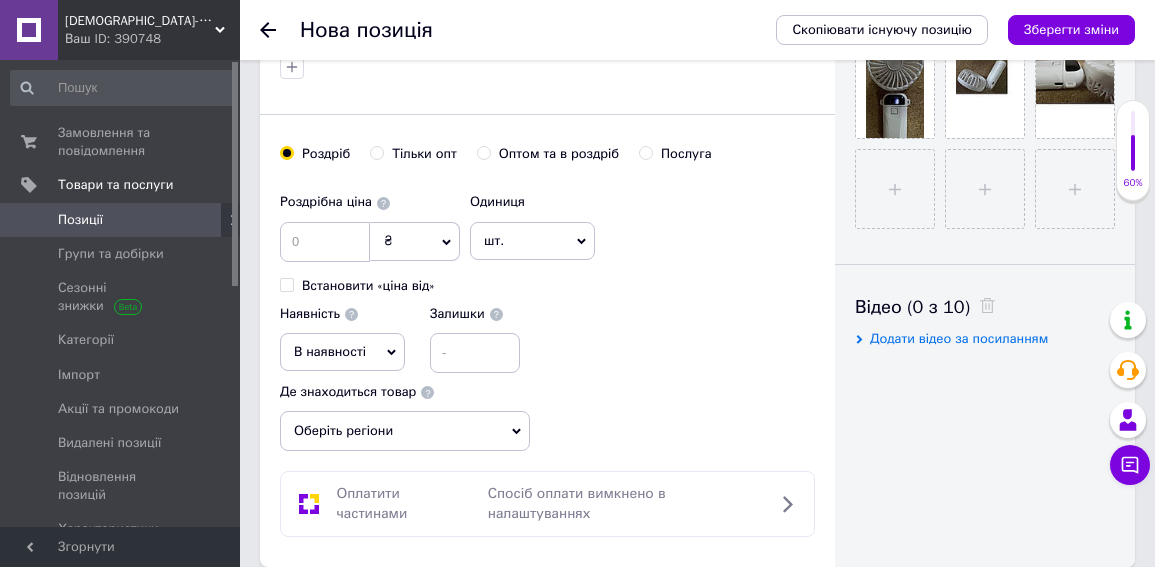 scroll, scrollTop: 800, scrollLeft: 0, axis: vertical 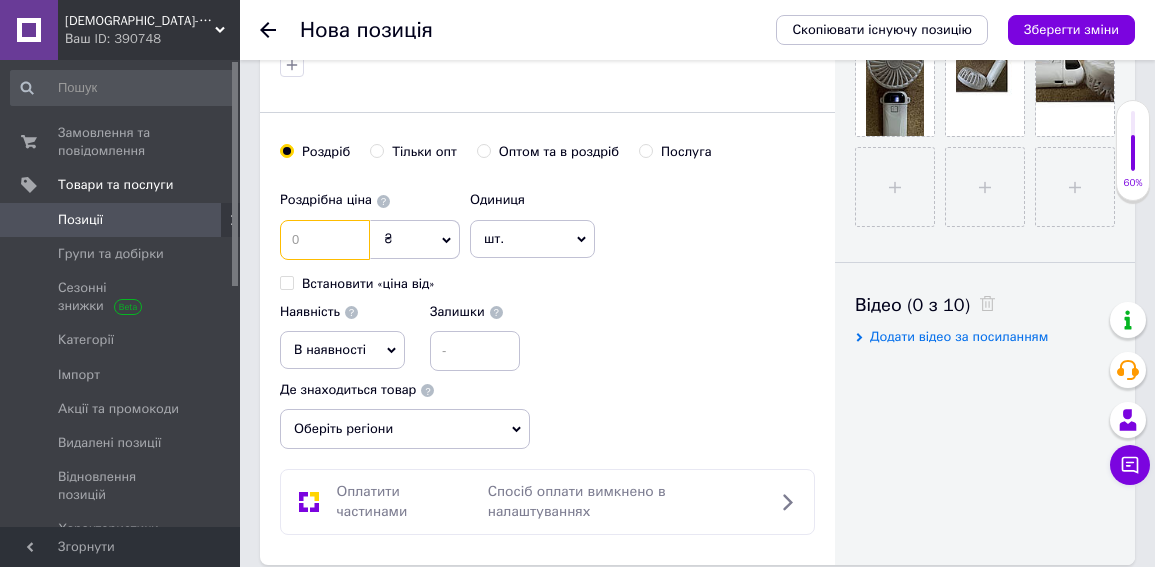 click at bounding box center [325, 240] 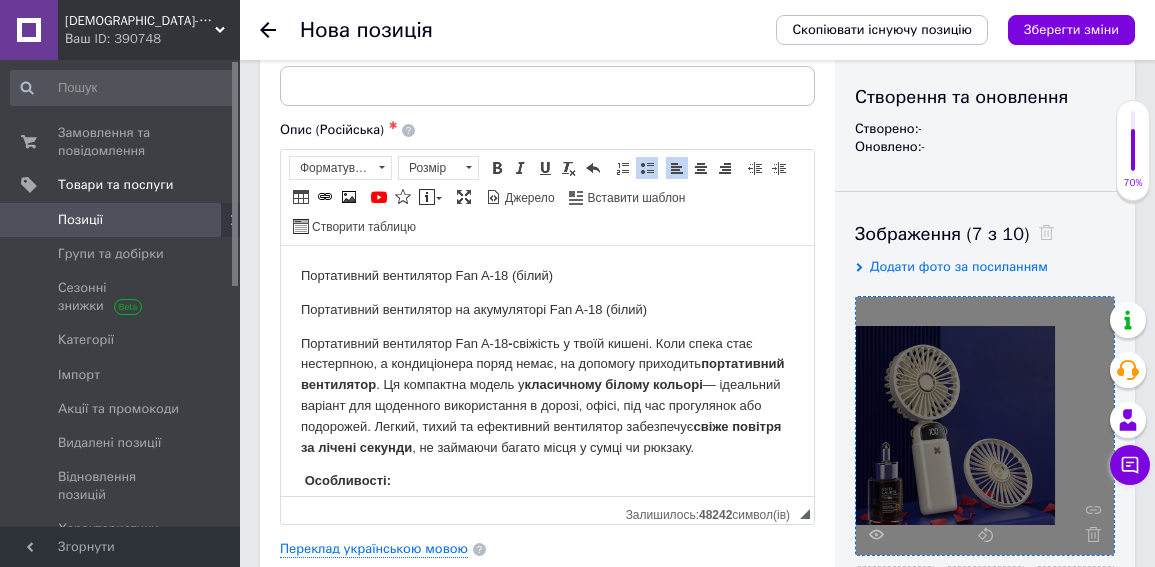 scroll, scrollTop: 200, scrollLeft: 0, axis: vertical 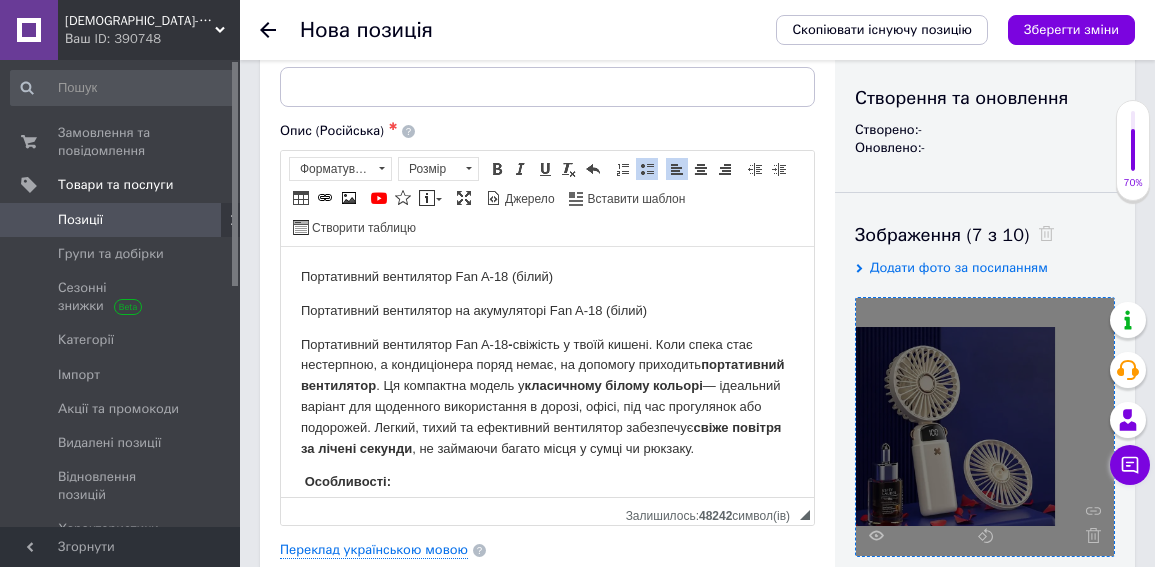 type on "220" 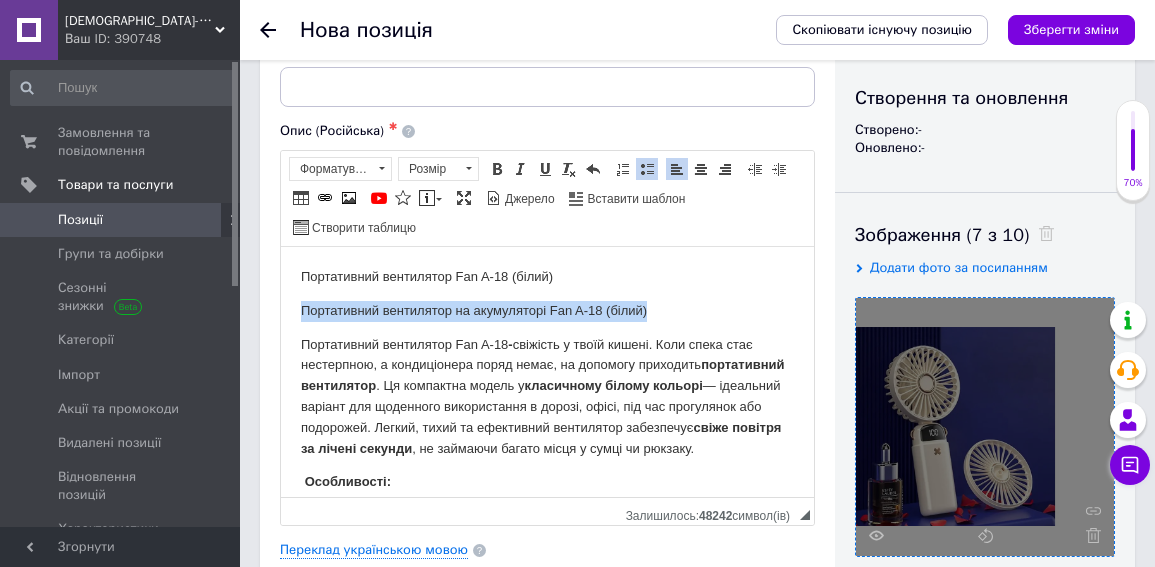 drag, startPoint x: 627, startPoint y: 307, endPoint x: 299, endPoint y: 302, distance: 328.03812 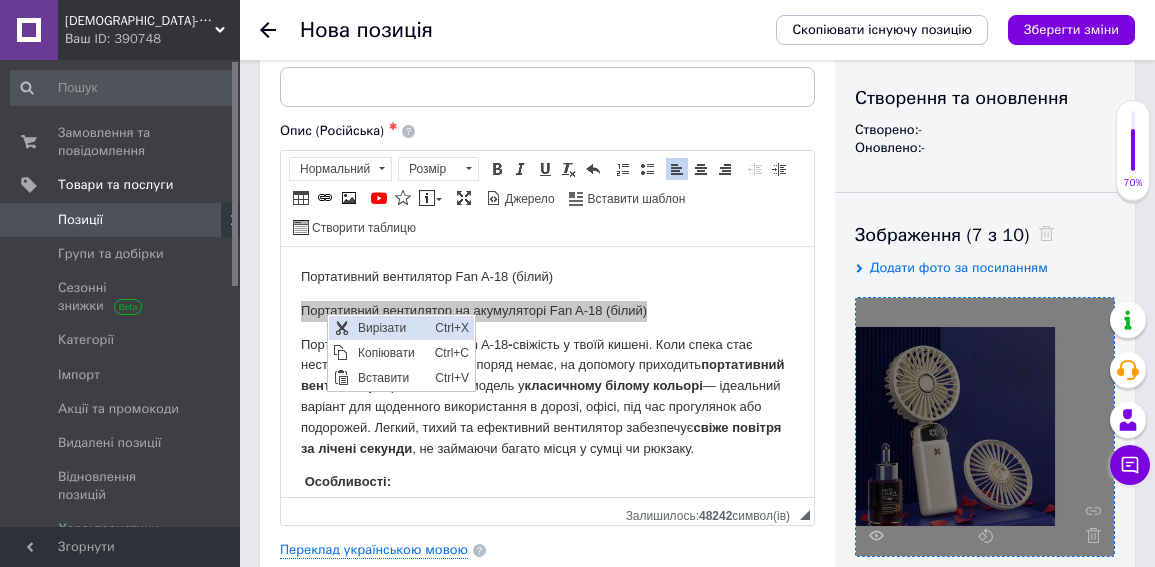 scroll, scrollTop: 0, scrollLeft: 0, axis: both 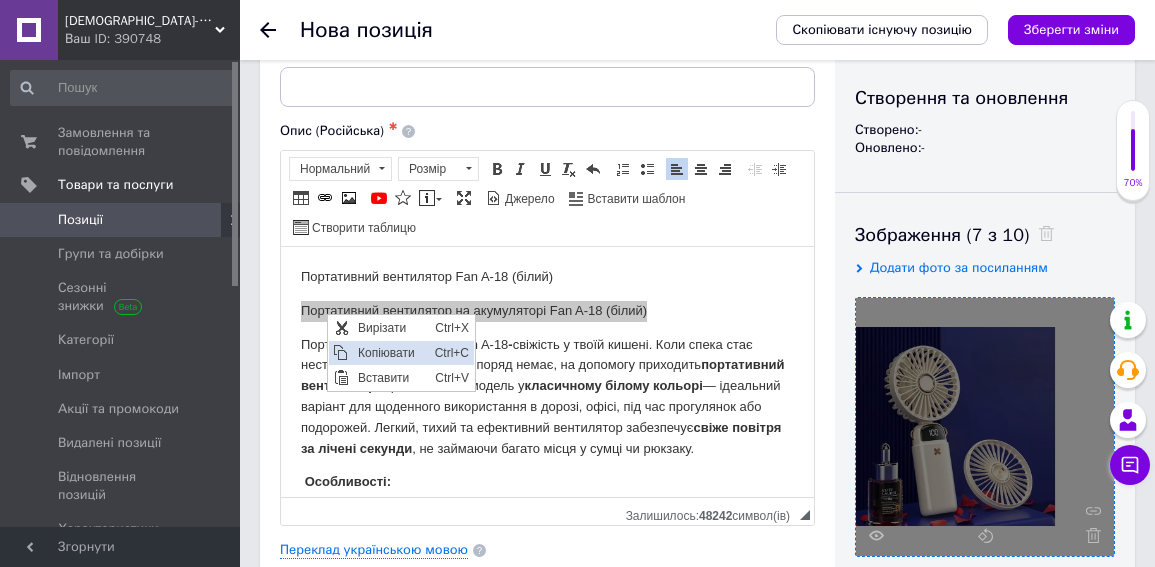 drag, startPoint x: 382, startPoint y: 350, endPoint x: 397, endPoint y: 316, distance: 37.161808 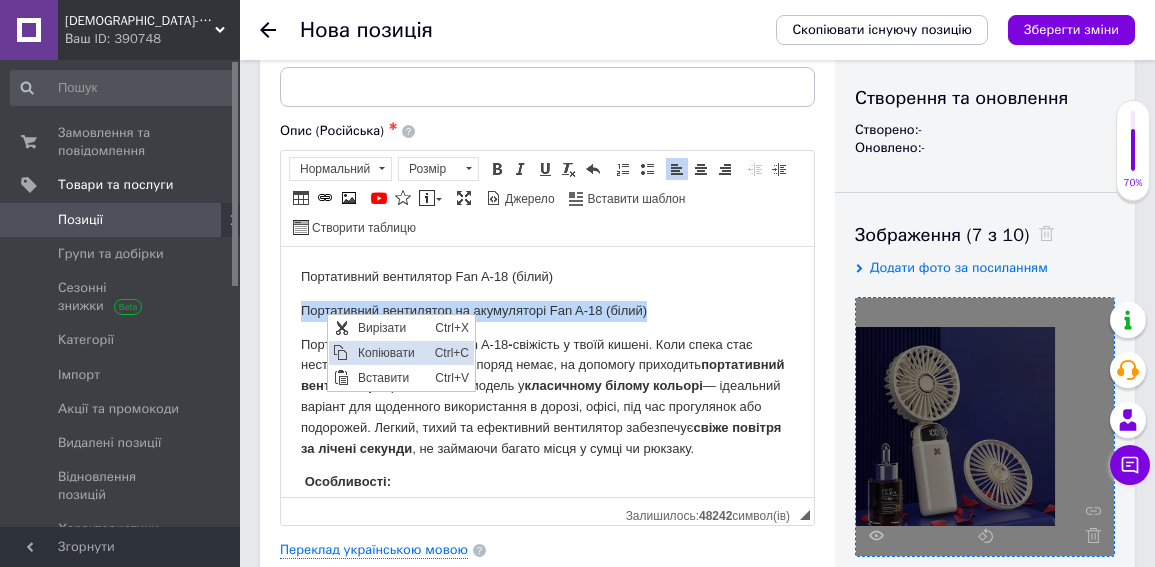 copy on "Портативний вентилятор на акумуляторі Fan A-18 (білий)" 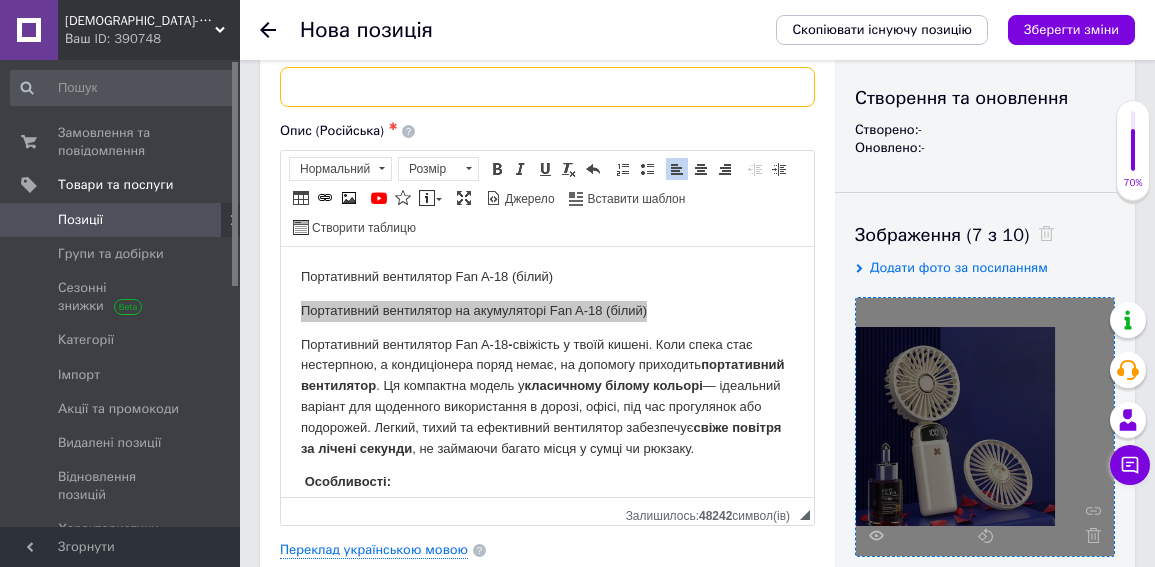 click at bounding box center (547, 87) 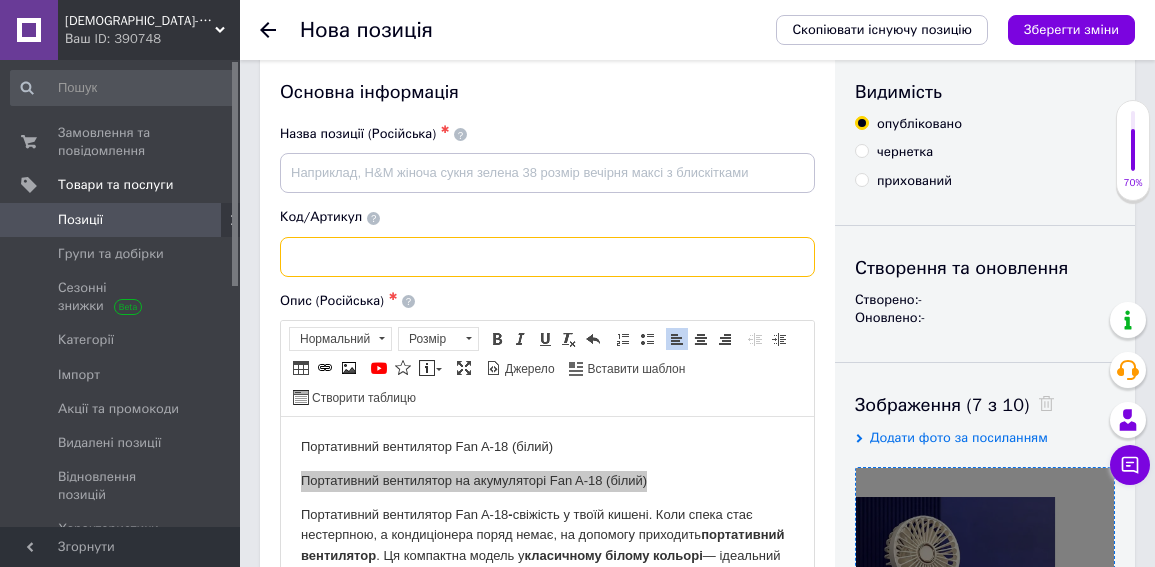 scroll, scrollTop: 0, scrollLeft: 0, axis: both 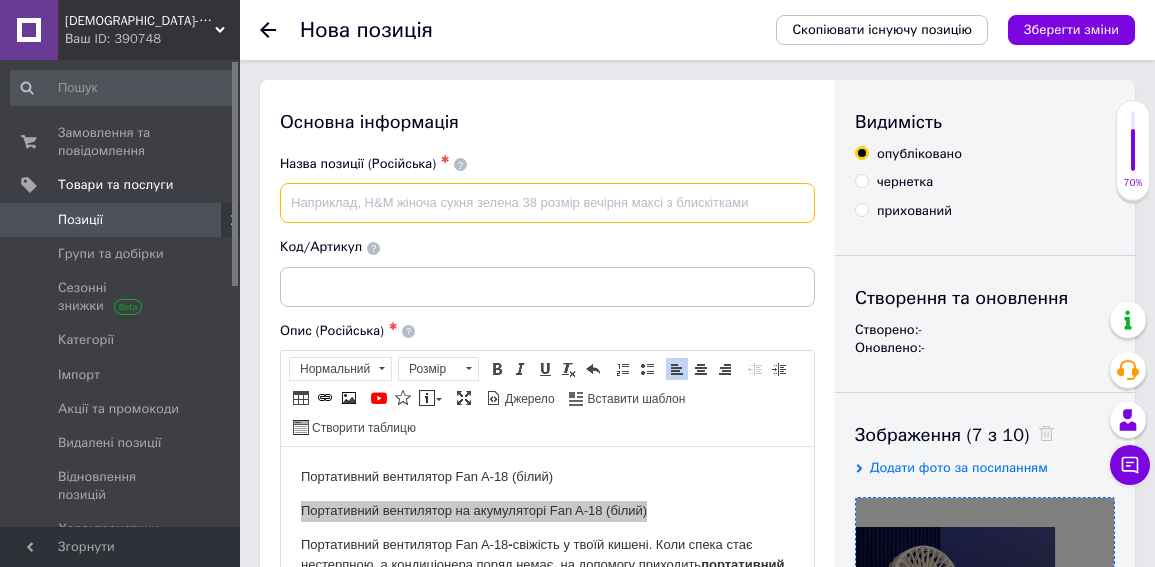 click at bounding box center [547, 203] 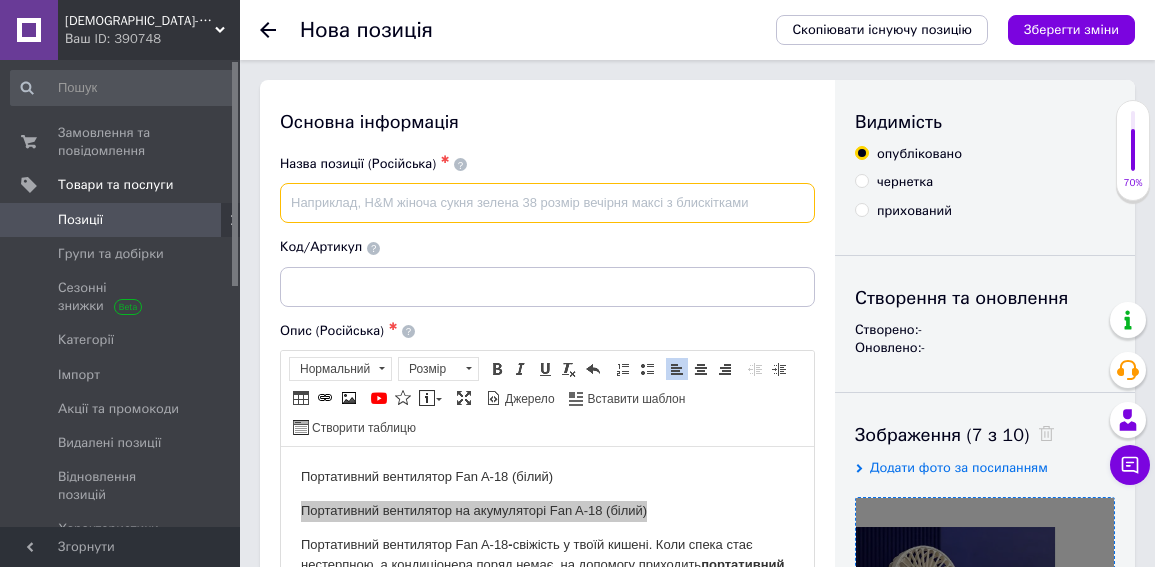 paste on "Портативний вентилятор на акумуляторі Fan A-18 (білий)" 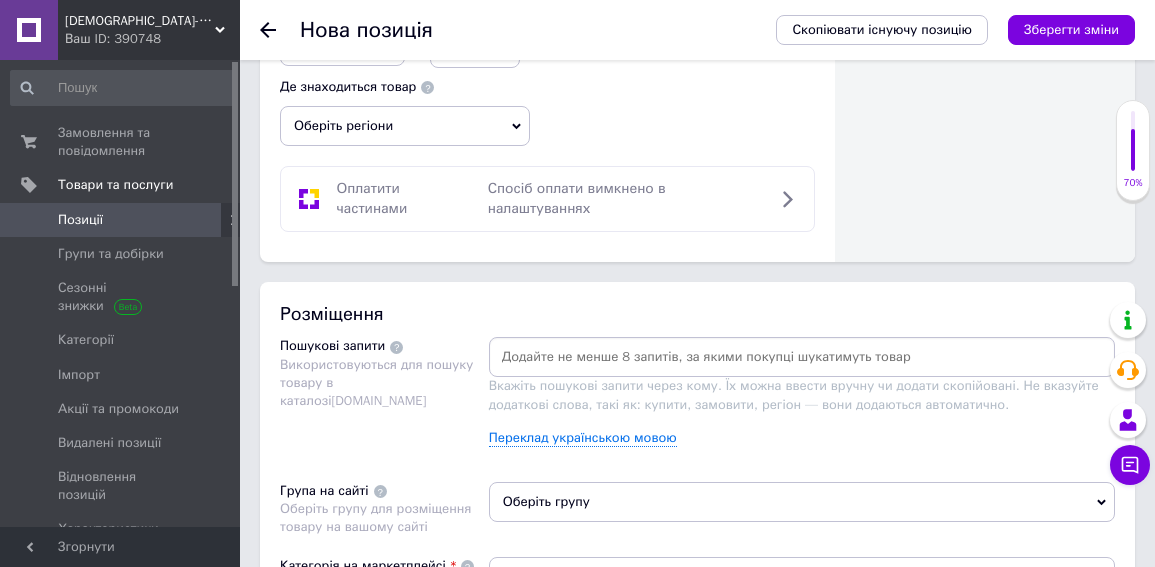 scroll, scrollTop: 1200, scrollLeft: 0, axis: vertical 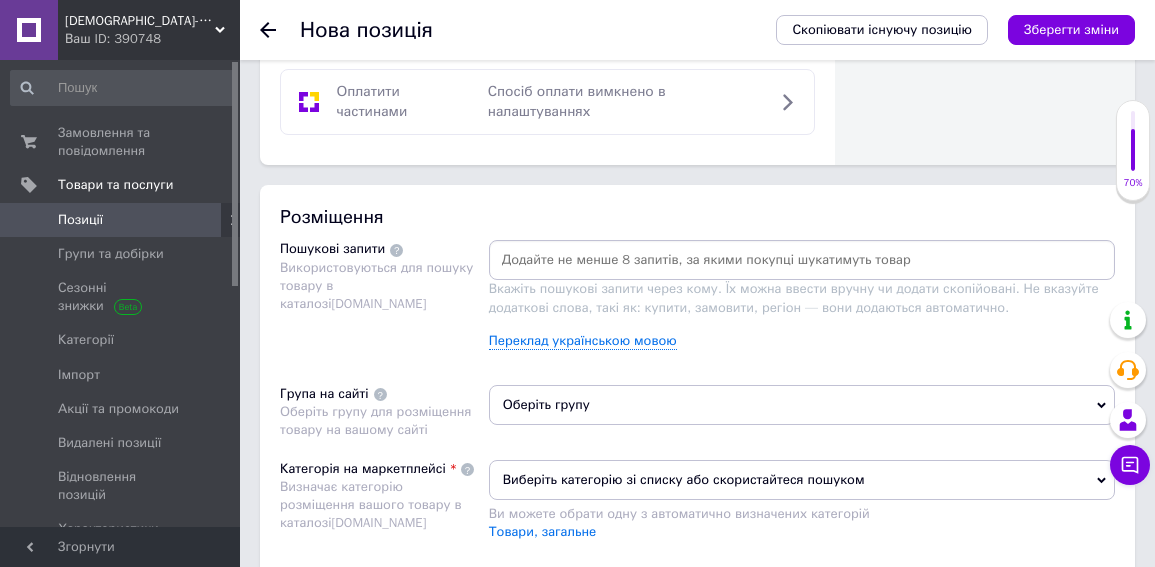 type on "Портативний вентилятор на акумуляторі Fan A-18 (білий)" 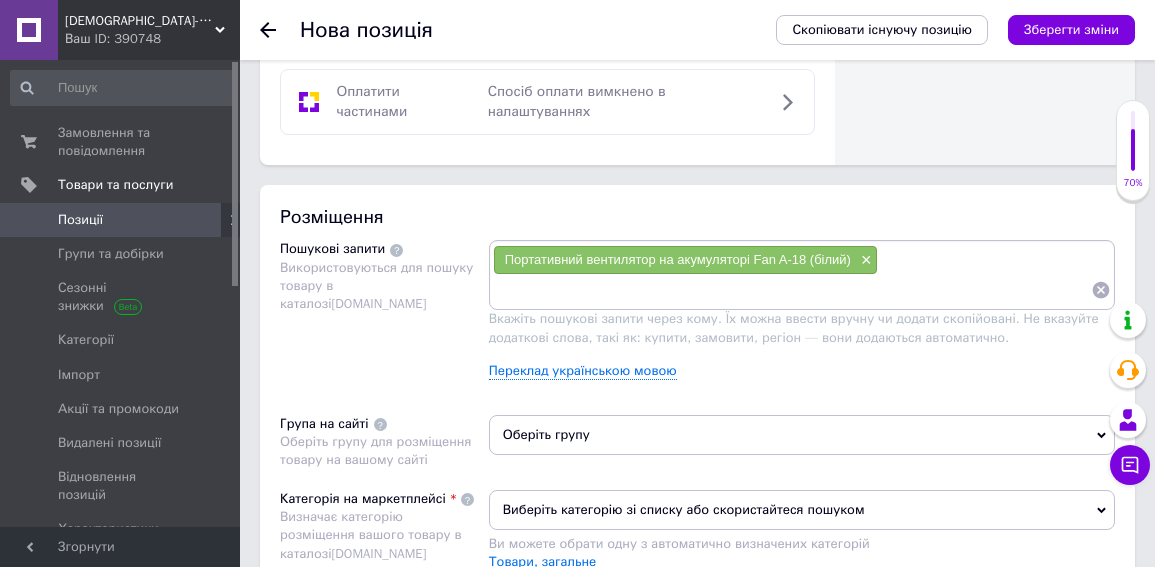 paste on "Портативний вентилятор на акумуляторі Fan A-18 (білий)" 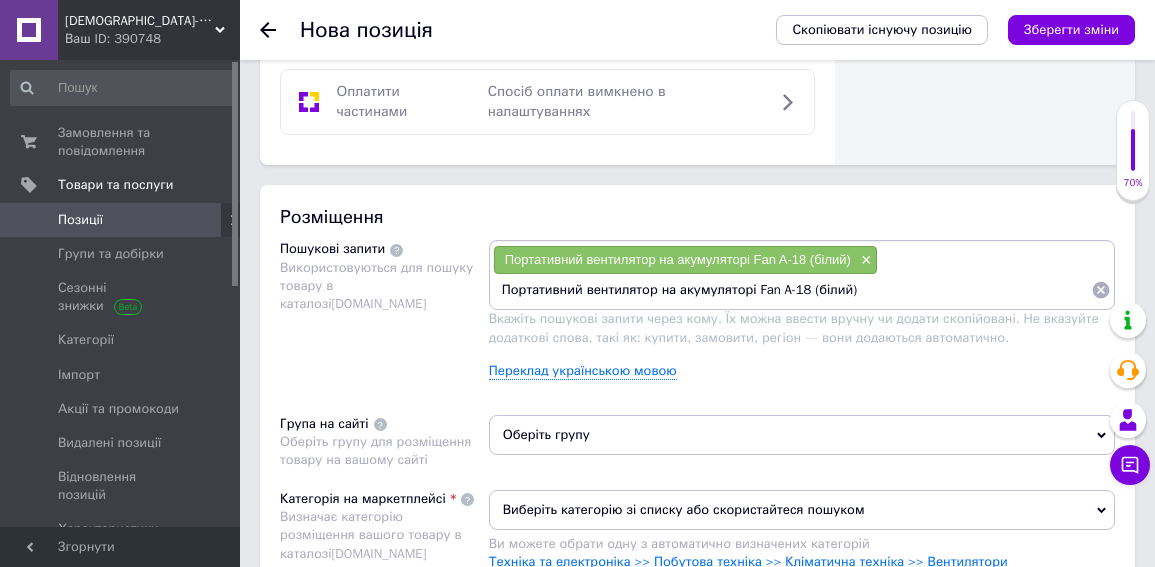 drag, startPoint x: 847, startPoint y: 280, endPoint x: 801, endPoint y: 280, distance: 46 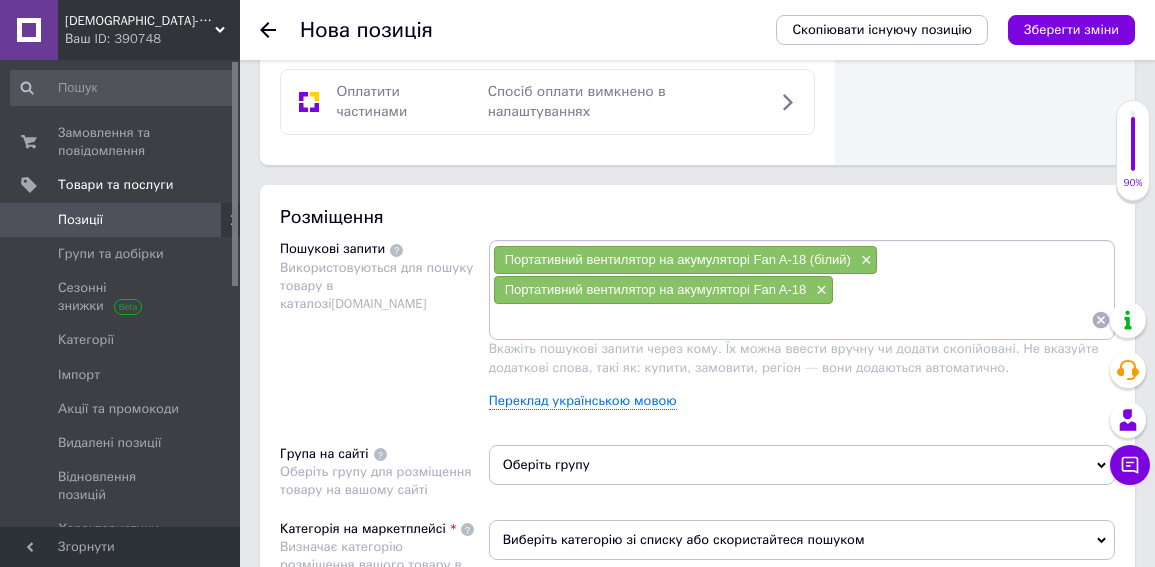 paste on "Портативний вентилятор на акумуляторі Fan A-18 (білий)" 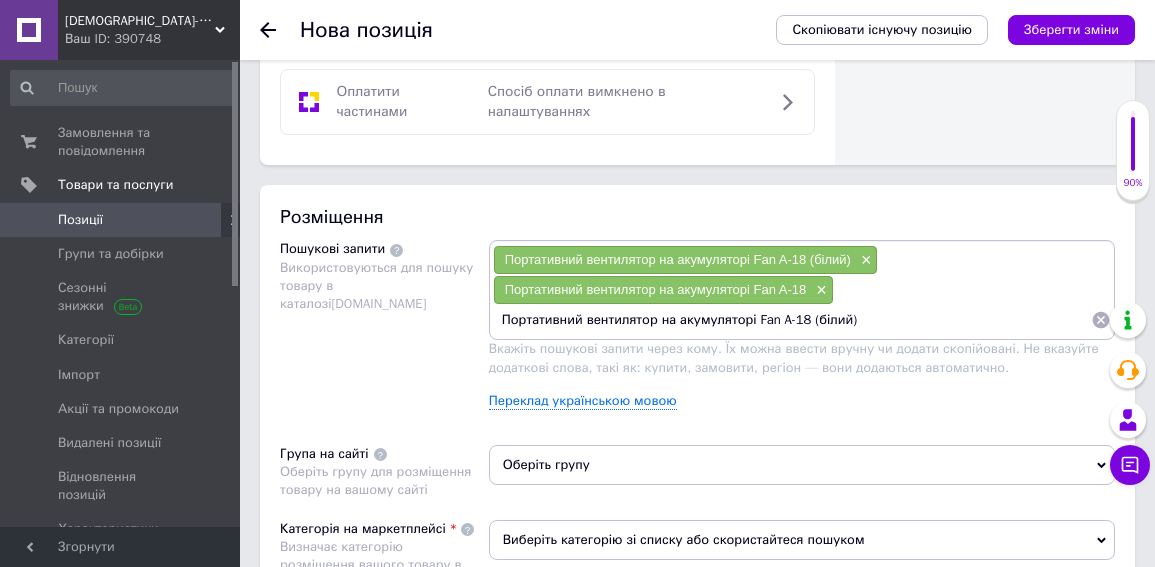 drag, startPoint x: 859, startPoint y: 303, endPoint x: 745, endPoint y: 309, distance: 114.15778 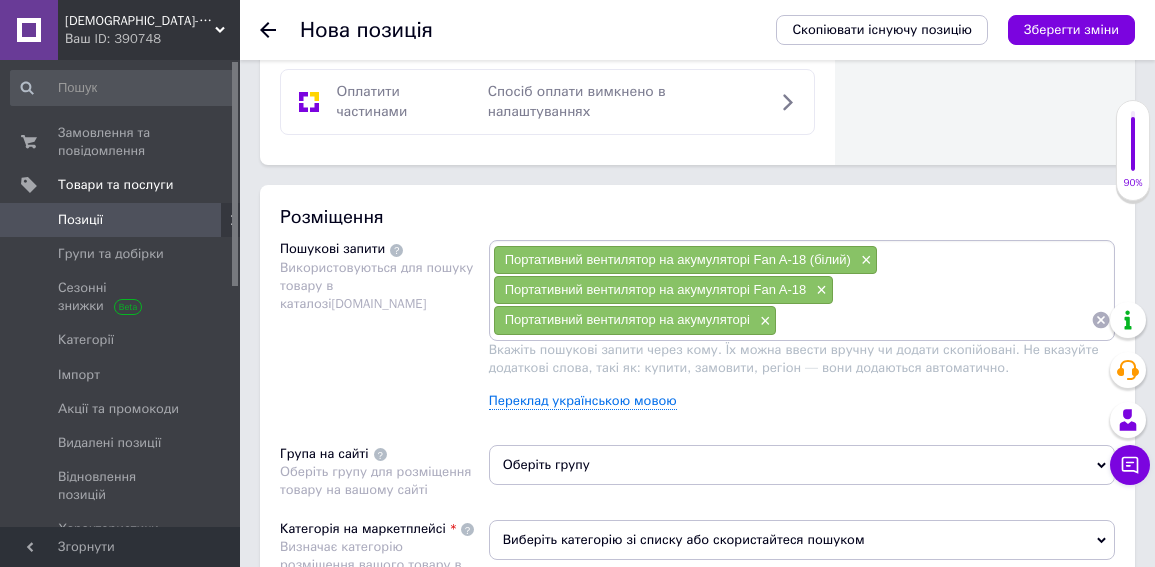 paste on "Портативний вентилятор на акумуляторі Fan A-18 (білий)" 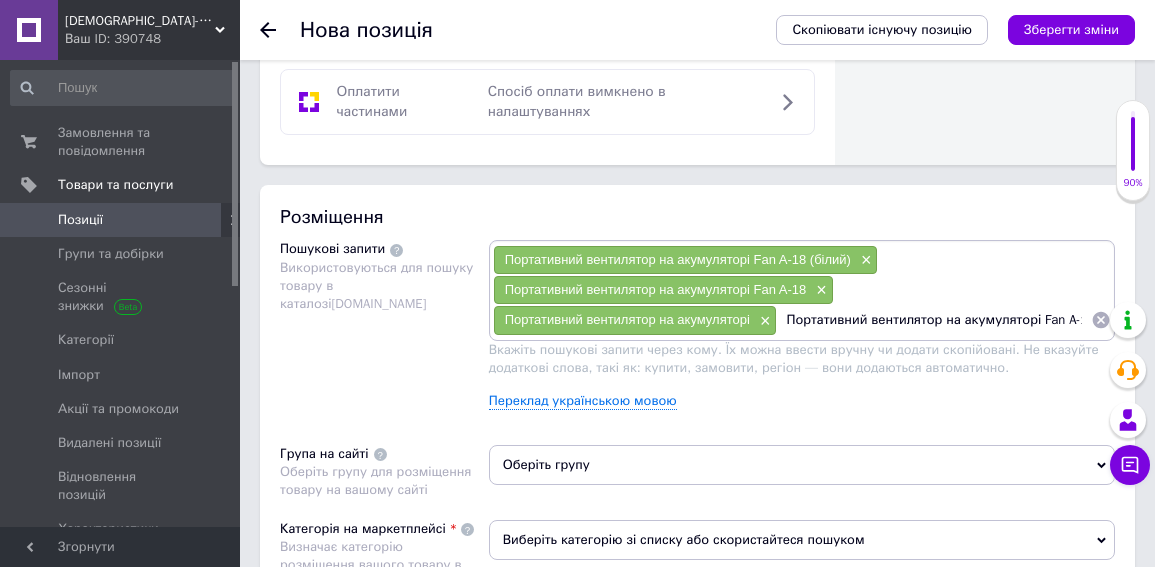 scroll, scrollTop: 0, scrollLeft: 45, axis: horizontal 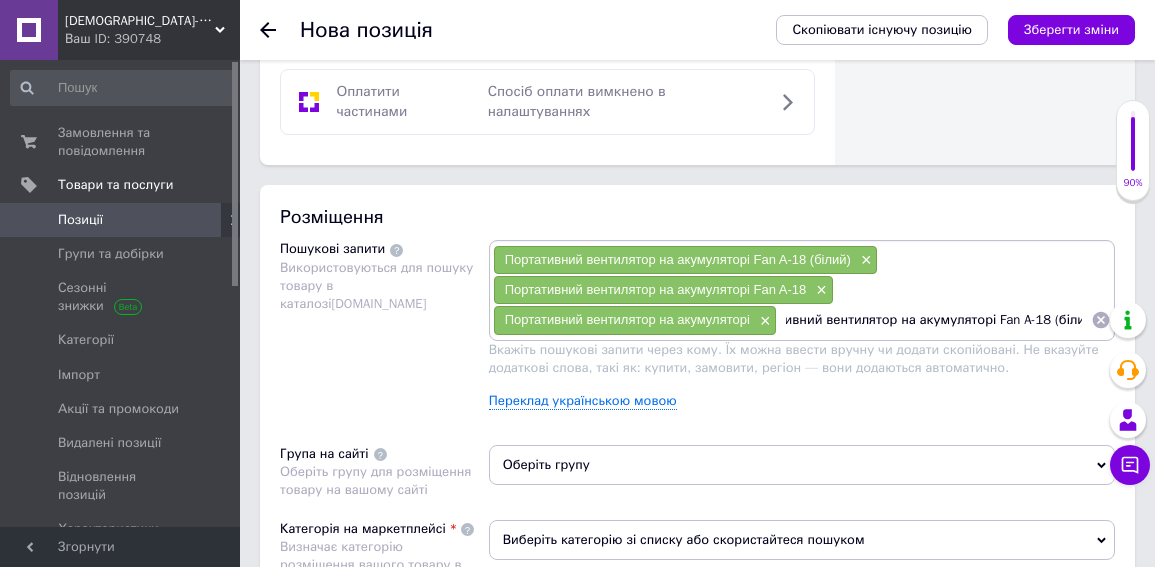 drag, startPoint x: 1085, startPoint y: 304, endPoint x: 898, endPoint y: 321, distance: 187.77113 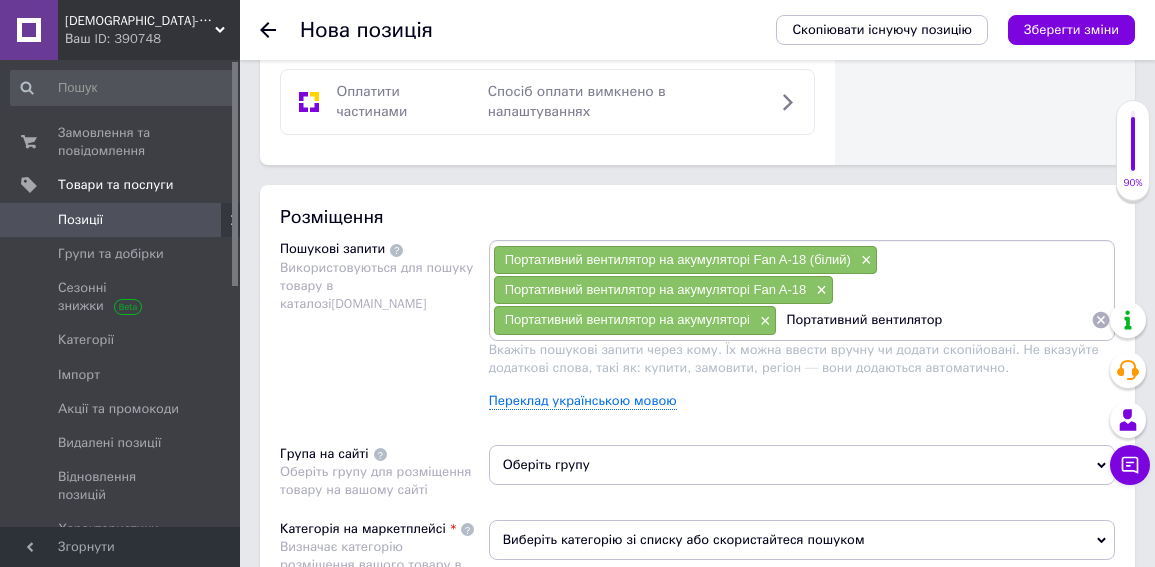 scroll, scrollTop: 0, scrollLeft: 0, axis: both 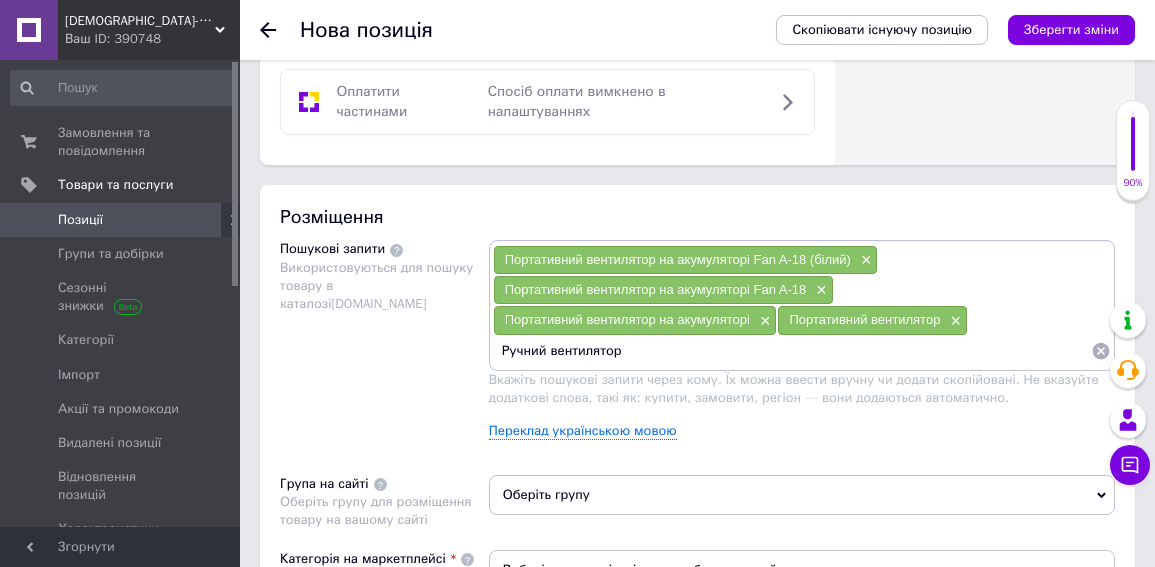 type on "Ручний вентилятор" 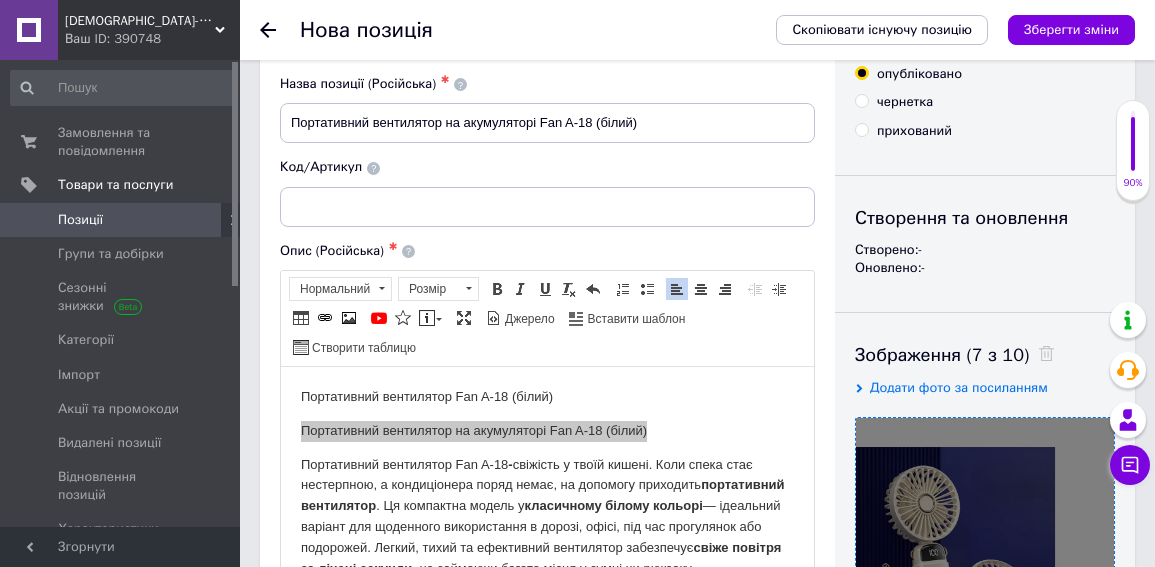 scroll, scrollTop: 200, scrollLeft: 0, axis: vertical 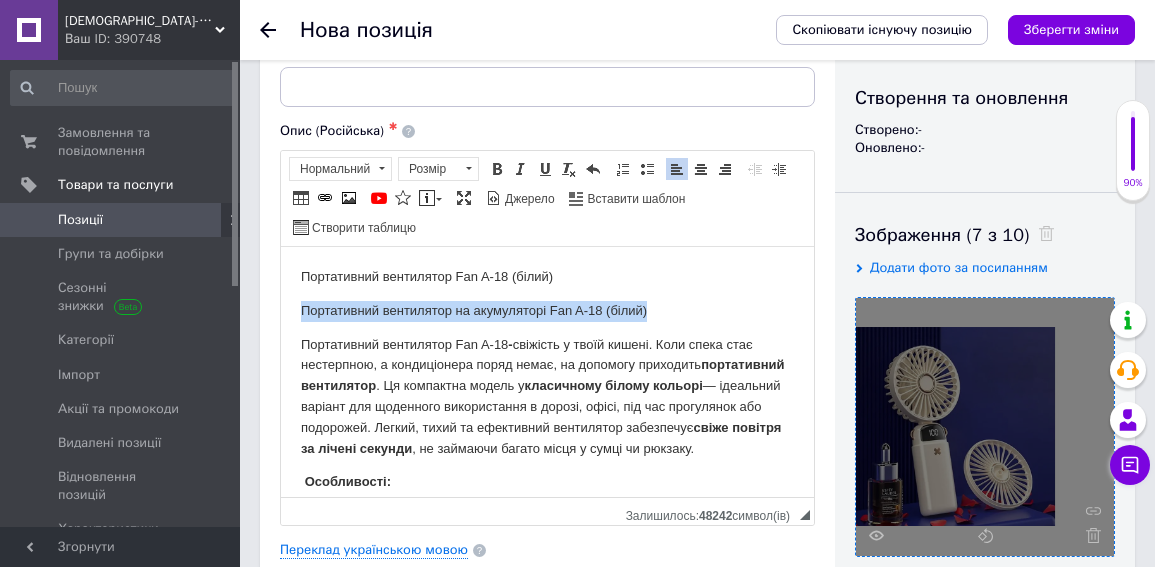 click on "Портативний вентилятор на акумуляторі Fan A-18 (білий)" at bounding box center (547, 310) 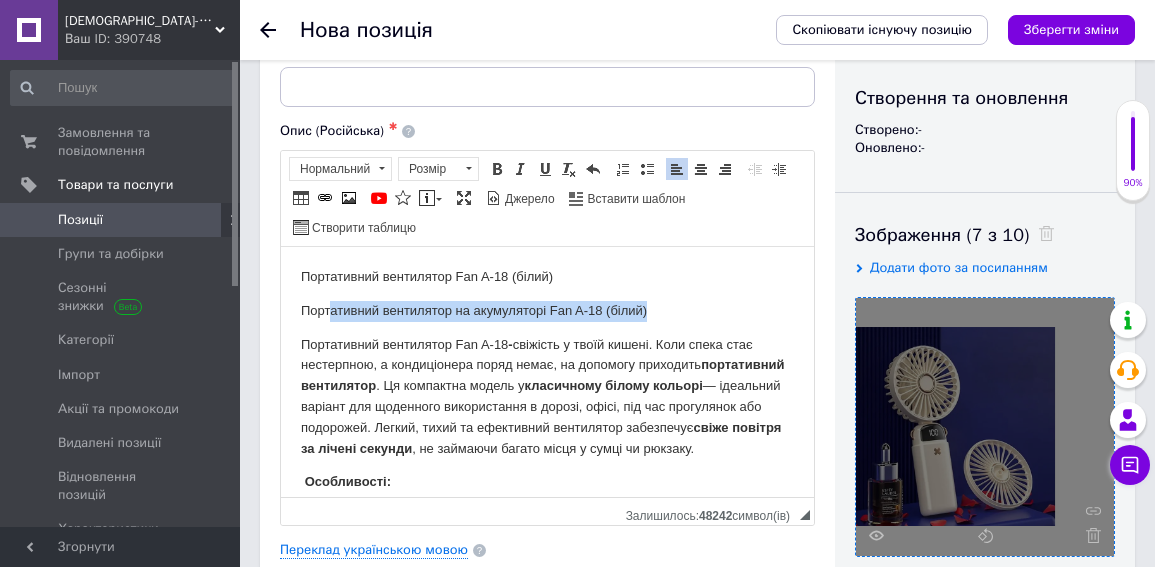 drag, startPoint x: 662, startPoint y: 314, endPoint x: 328, endPoint y: 309, distance: 334.0374 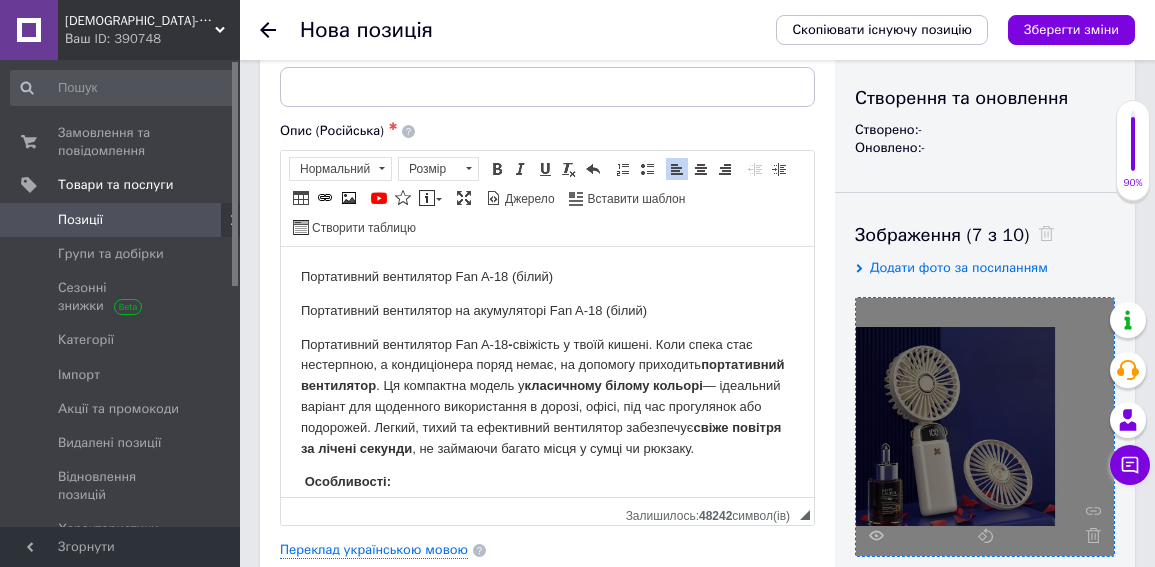 click on "Портативний вентилятор Fan A-18  -  свіжість у твоїй кишені. Коли спека стає нестерпною, а кондиціонера поряд немає, на допомогу приходить  портативний вентилятор . Ця компактна модель у  класичному білому кольорі  — ідеальний варіант для щоденного використання в дорозі, офісі, під час прогулянок або подорожей. Легкий, тихий та ефективний вентилятор забезпечує  свіже повітря за лічені секунди , не займаючи багато місця у сумці чи рюкзаку." at bounding box center [547, 396] 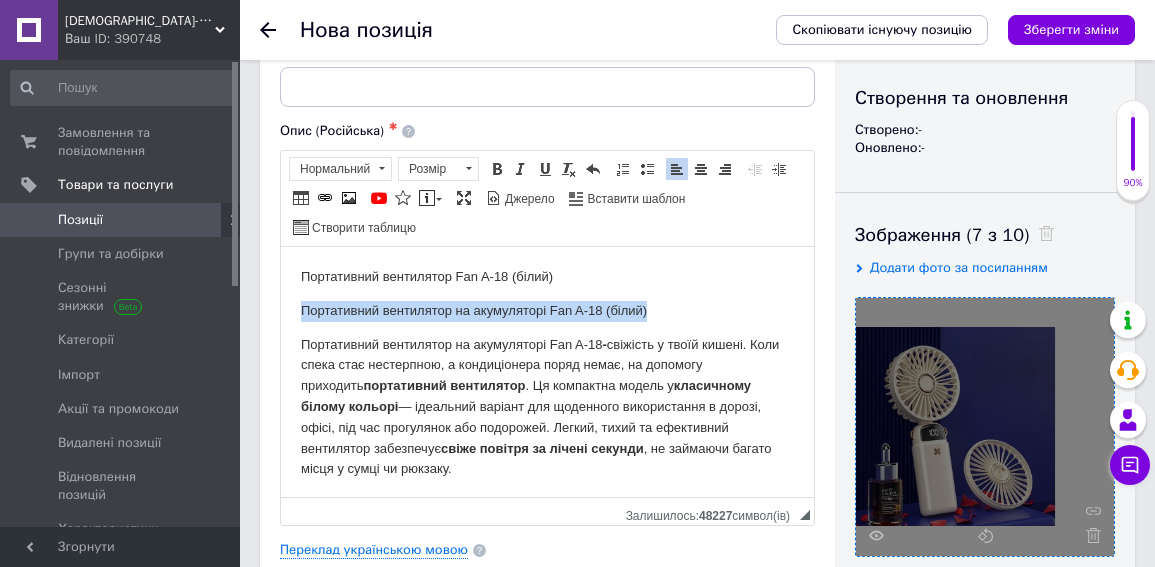drag, startPoint x: 660, startPoint y: 310, endPoint x: 293, endPoint y: 304, distance: 367.04904 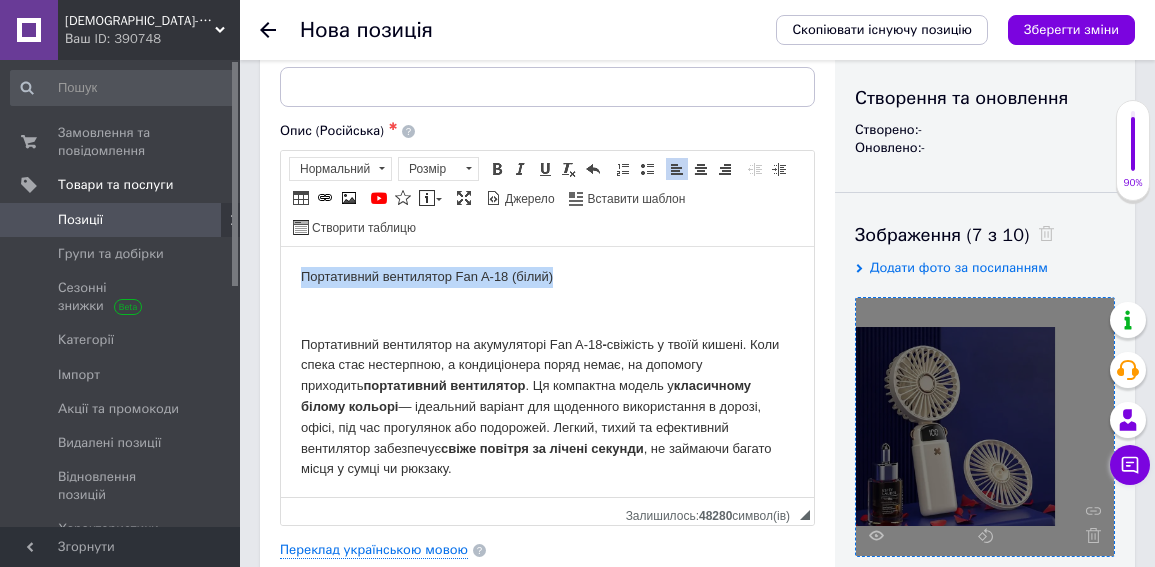drag, startPoint x: 510, startPoint y: 269, endPoint x: 314, endPoint y: 247, distance: 197.23083 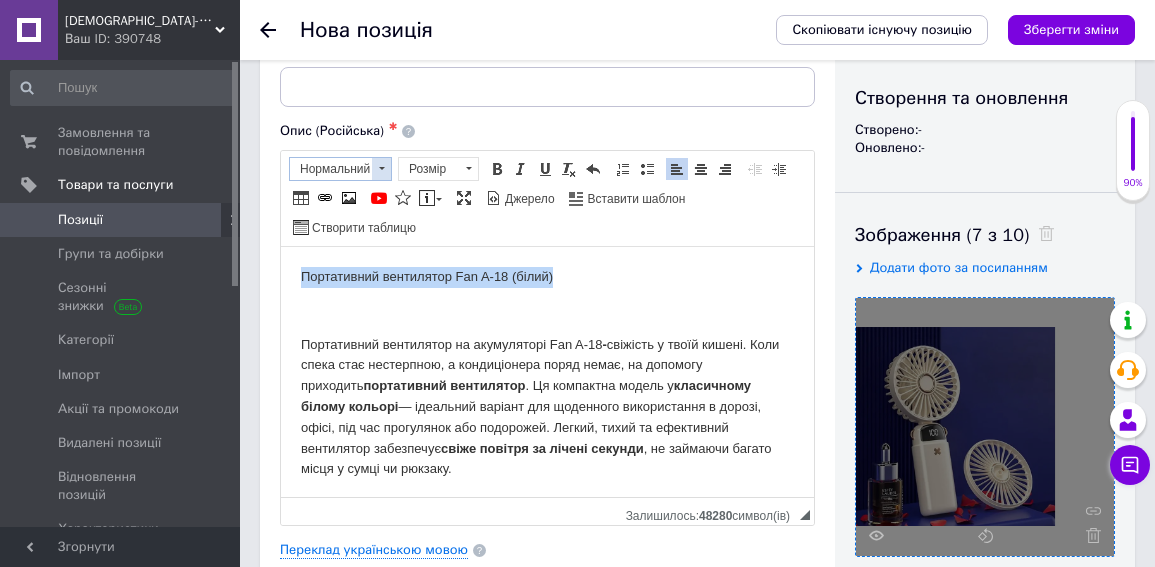 click at bounding box center (382, 168) 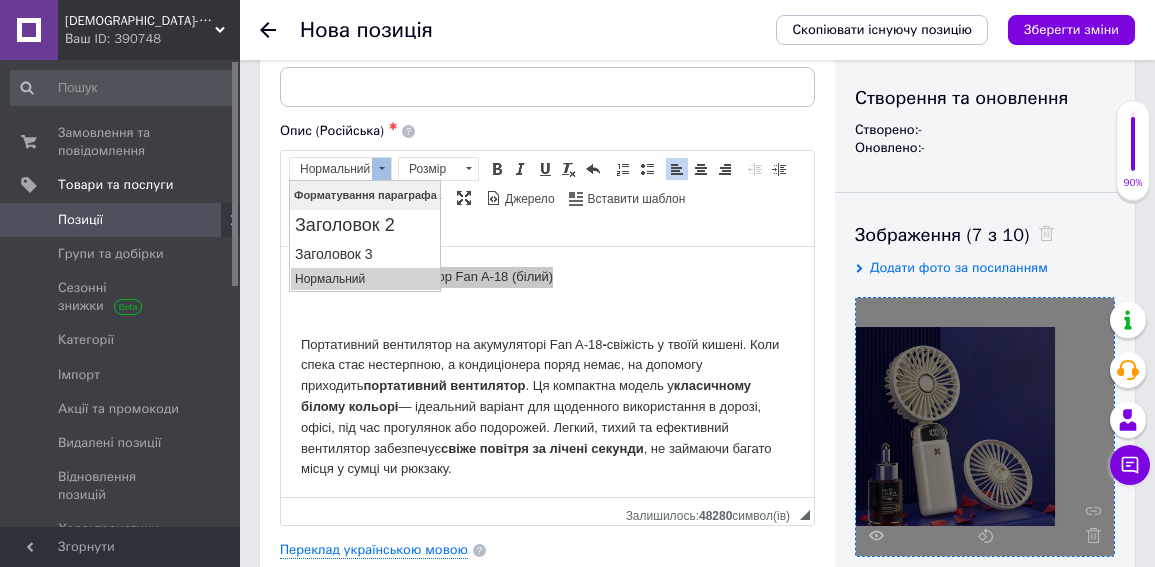 scroll, scrollTop: 0, scrollLeft: 0, axis: both 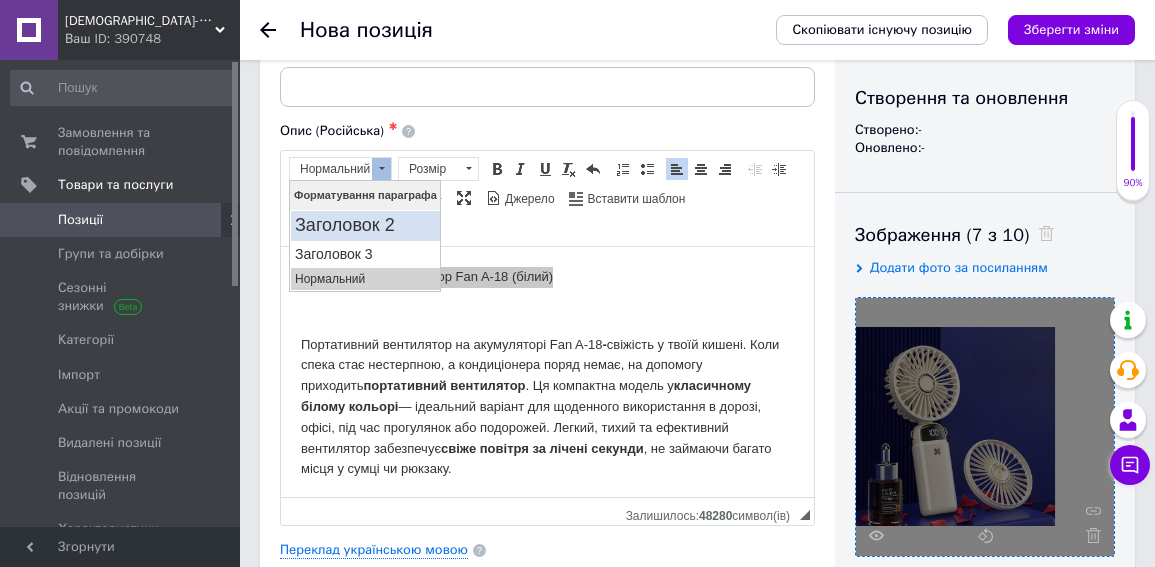 drag, startPoint x: 376, startPoint y: 218, endPoint x: 389, endPoint y: 218, distance: 13 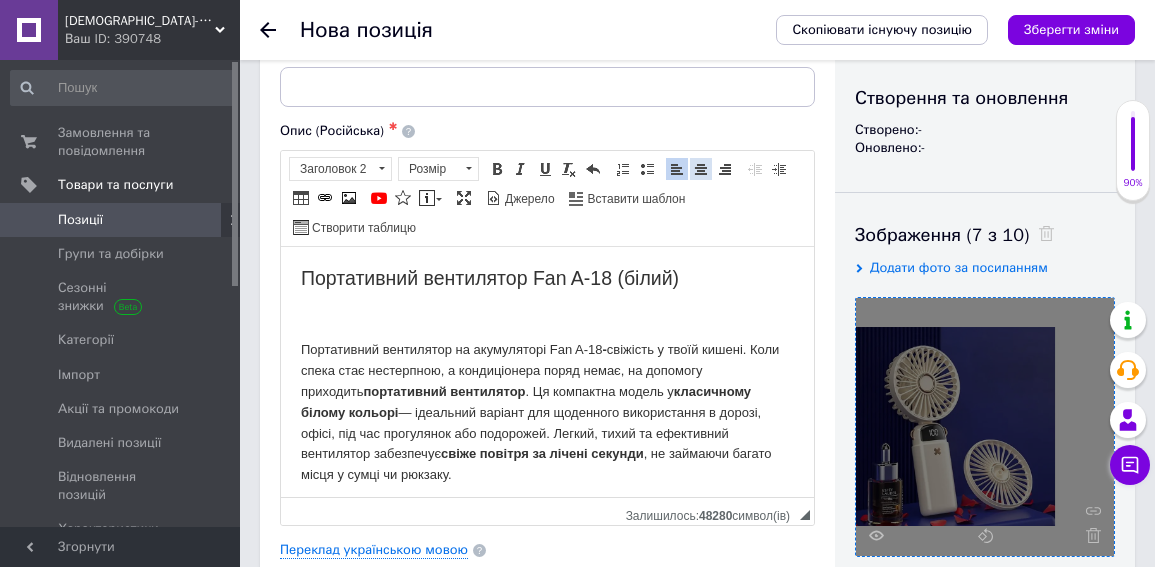 click at bounding box center [701, 169] 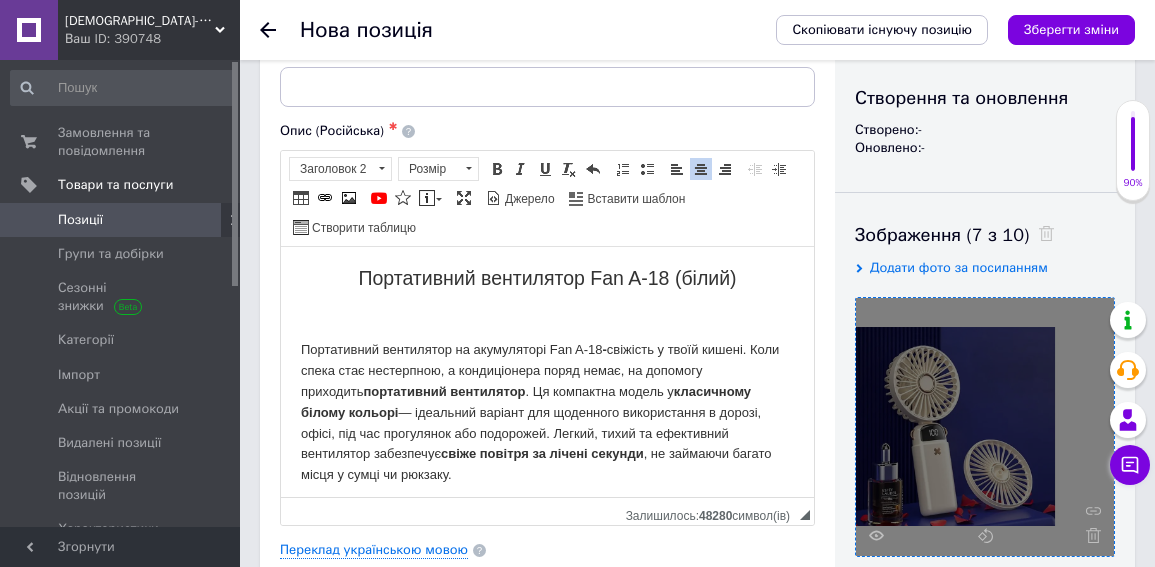 click on "Портативний вентилятор Fan A-18 (білий) Портативний вентилятор на акумуляторі Fan A-18  -  свіжість у твоїй кишені. Коли спека стає нестерпною, а кондиціонера поряд немає, на допомогу приходить  портативний вентилятор . Ця компактна модель у  класичному білому кольорі  — ідеальний варіант для щоденного використання в дорозі, офісі, під час прогулянок або подорожей. Легкий, тихий та ефективний вентилятор забезпечує  свіже повітря за лічені секунди , не займаючи багато місця у сумці чи рюкзаку.   Особливості: Компактний і легкий ручний вентилятор USB-зарядка Тип :" at bounding box center (547, 791) 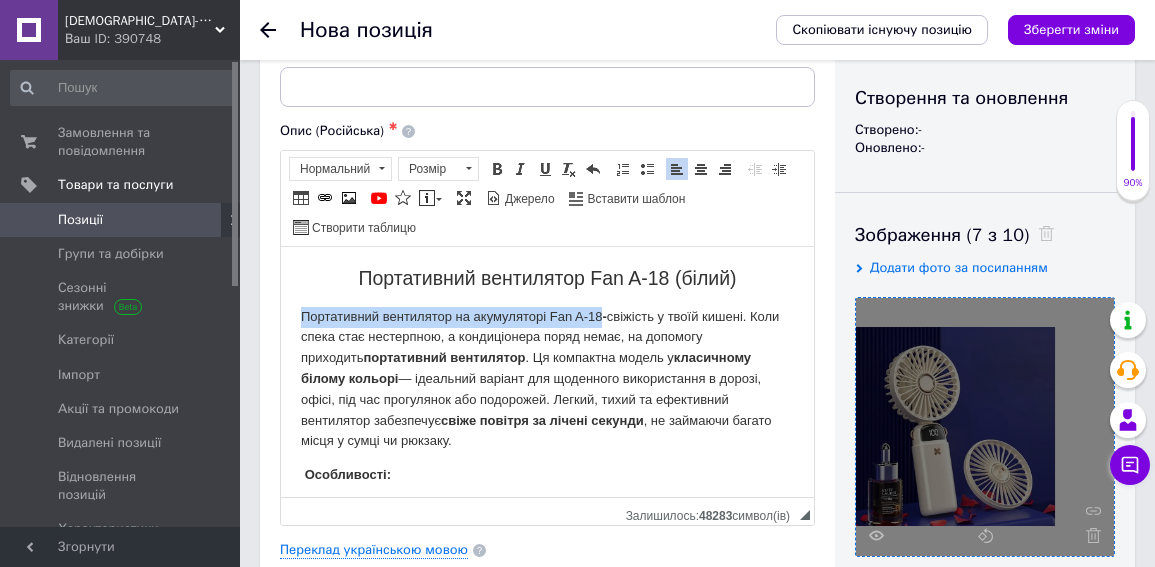 drag, startPoint x: 602, startPoint y: 316, endPoint x: 399, endPoint y: 250, distance: 213.4596 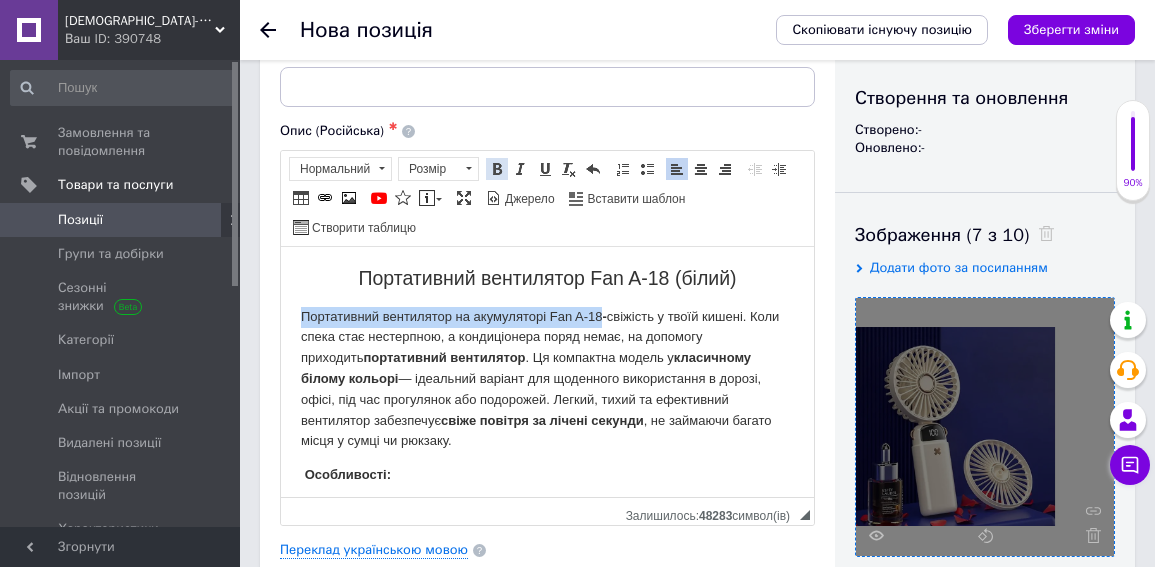 click at bounding box center [497, 169] 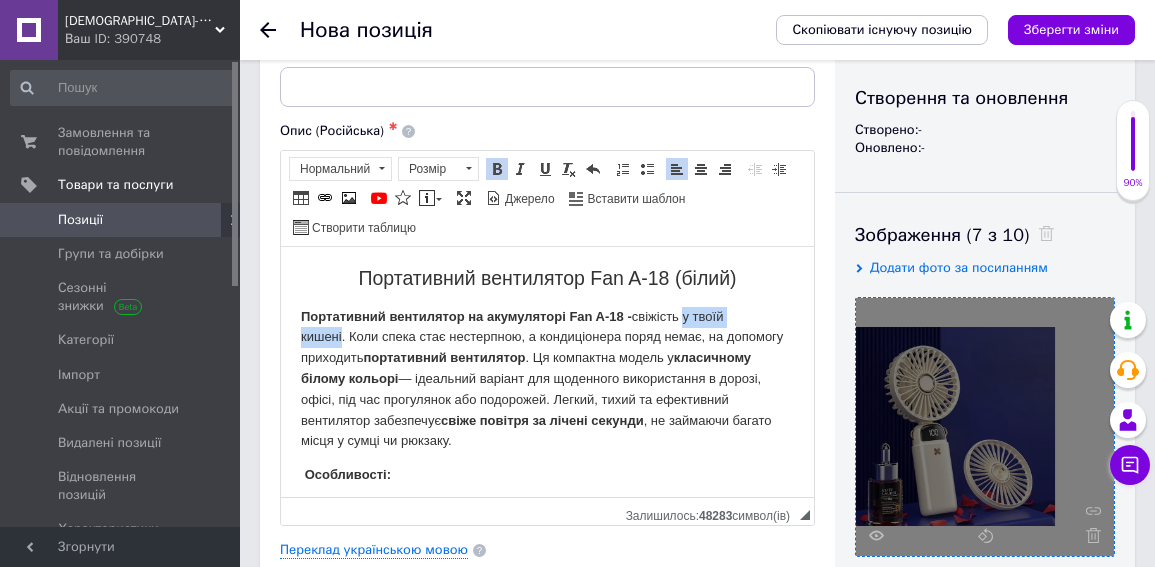 drag, startPoint x: 685, startPoint y: 315, endPoint x: 341, endPoint y: 337, distance: 344.70276 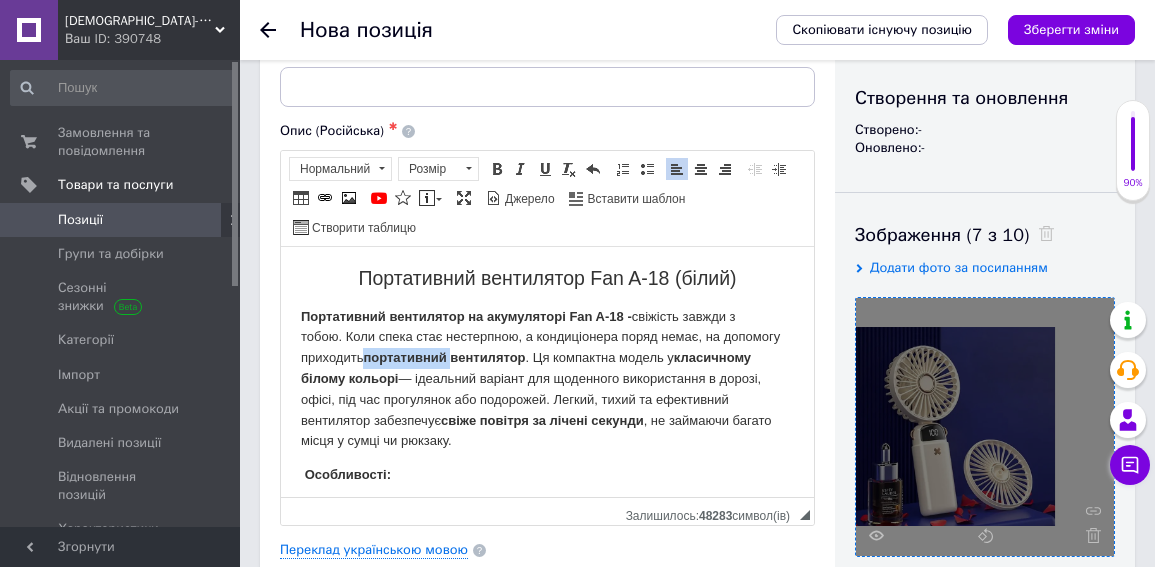 drag, startPoint x: 514, startPoint y: 357, endPoint x: 452, endPoint y: 370, distance: 63.348244 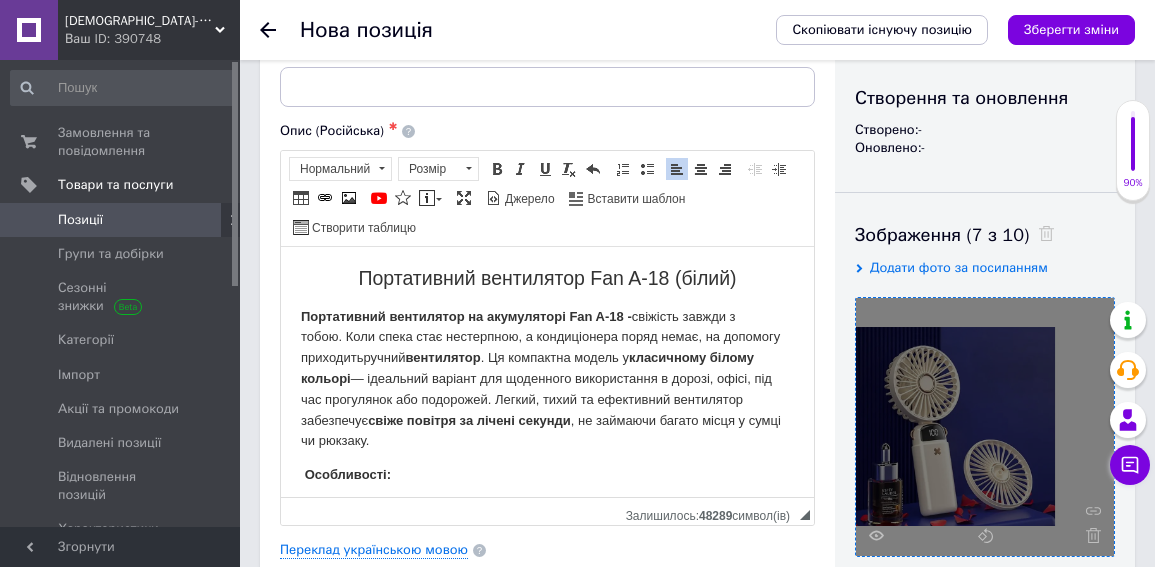 click on "Портативний вентилятор на акумуляторі Fan A-18   -  свіжість завжди з тобою. Коли спека стає нестерпною, а кондиціонера поряд немає, на допомогу приходитьручний  вентилятор . Ця компактна модель у  класичному білому кольорі  — ідеальний варіант для щоденного використання в дорозі, офісі, під час прогулянок або подорожей. Легкий, тихий та ефективний вентилятор забезпечує  свіже повітря за лічені секунди , не займаючи багато місця у сумці чи рюкзаку." at bounding box center [547, 379] 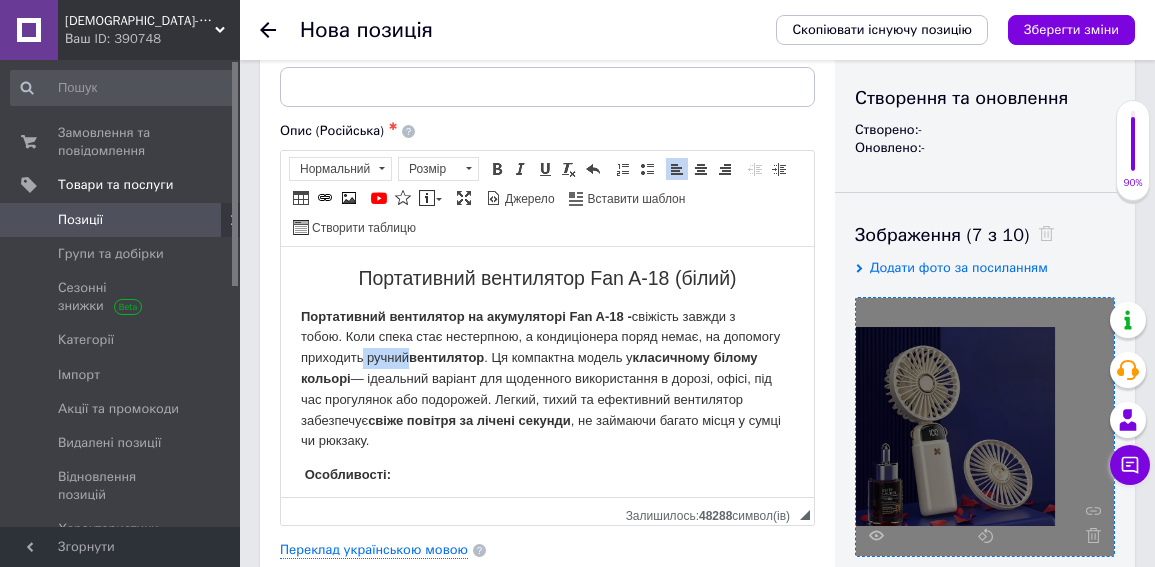 drag, startPoint x: 470, startPoint y: 357, endPoint x: 424, endPoint y: 356, distance: 46.010868 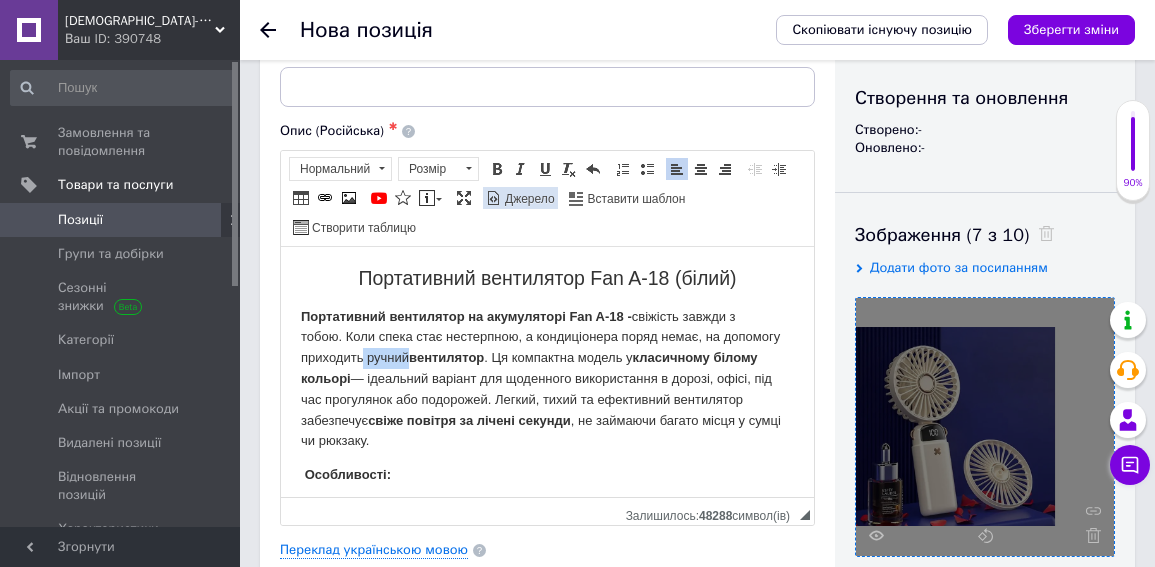 drag, startPoint x: 495, startPoint y: 160, endPoint x: 504, endPoint y: 202, distance: 42.953465 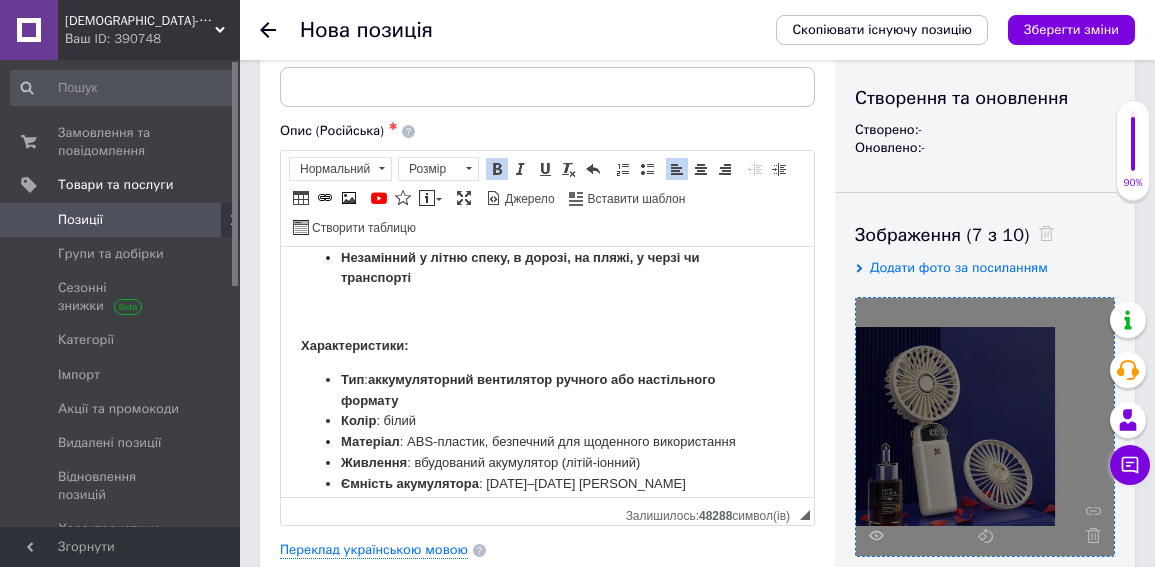 scroll, scrollTop: 500, scrollLeft: 0, axis: vertical 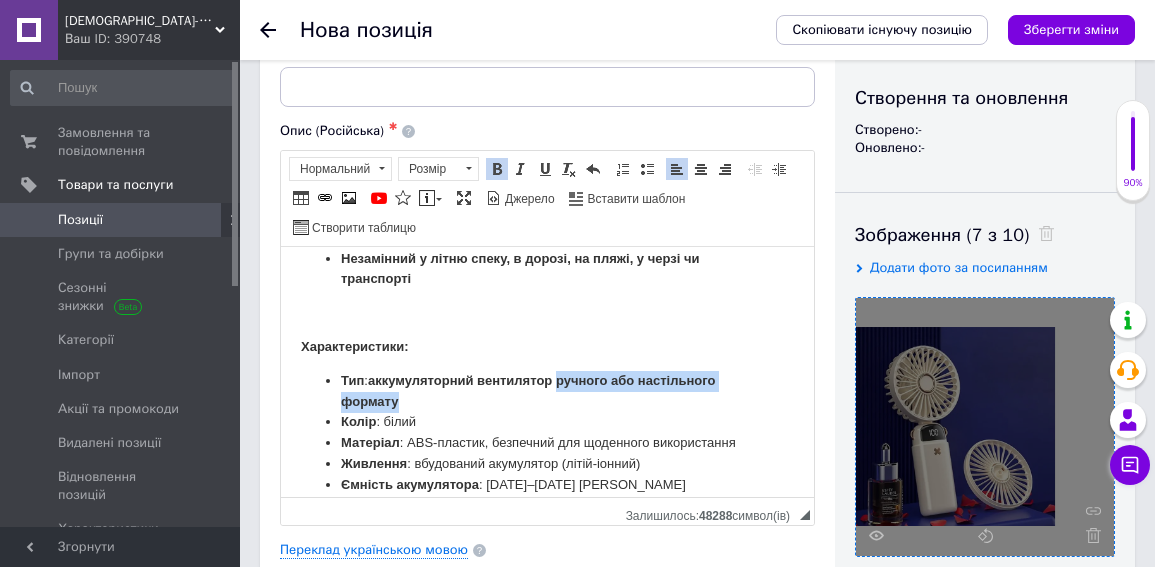 drag, startPoint x: 559, startPoint y: 398, endPoint x: 731, endPoint y: 415, distance: 172.83807 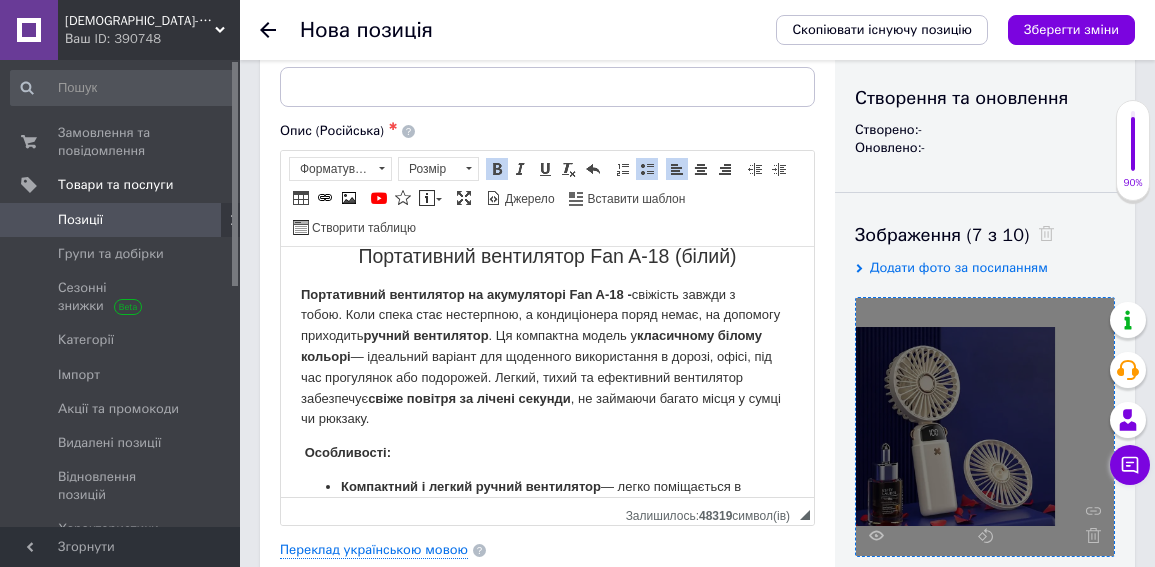scroll, scrollTop: 0, scrollLeft: 0, axis: both 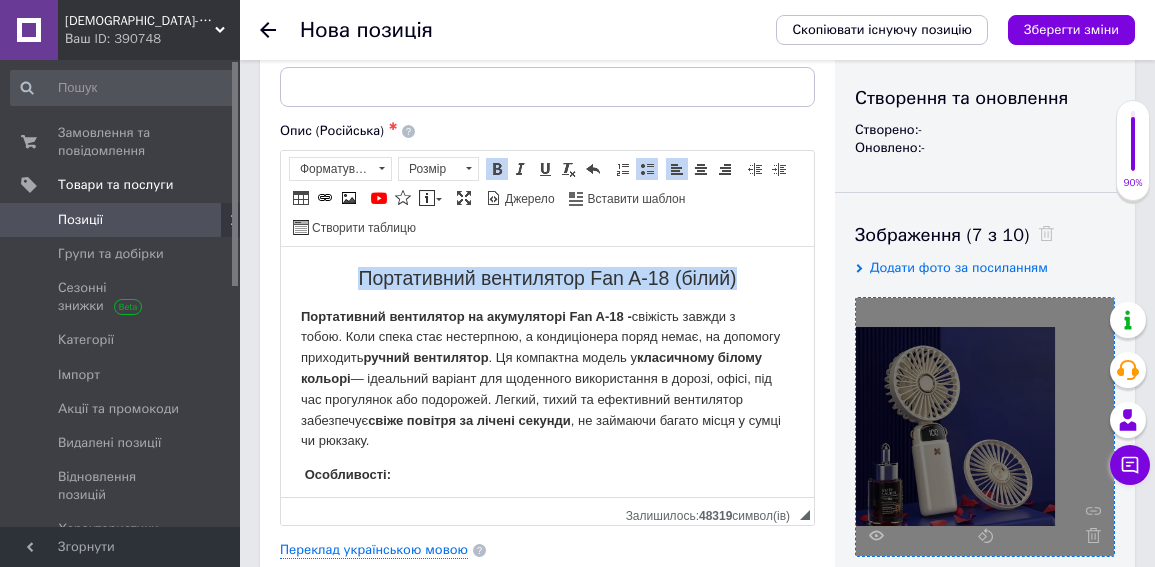 drag, startPoint x: 353, startPoint y: 274, endPoint x: 732, endPoint y: 286, distance: 379.1899 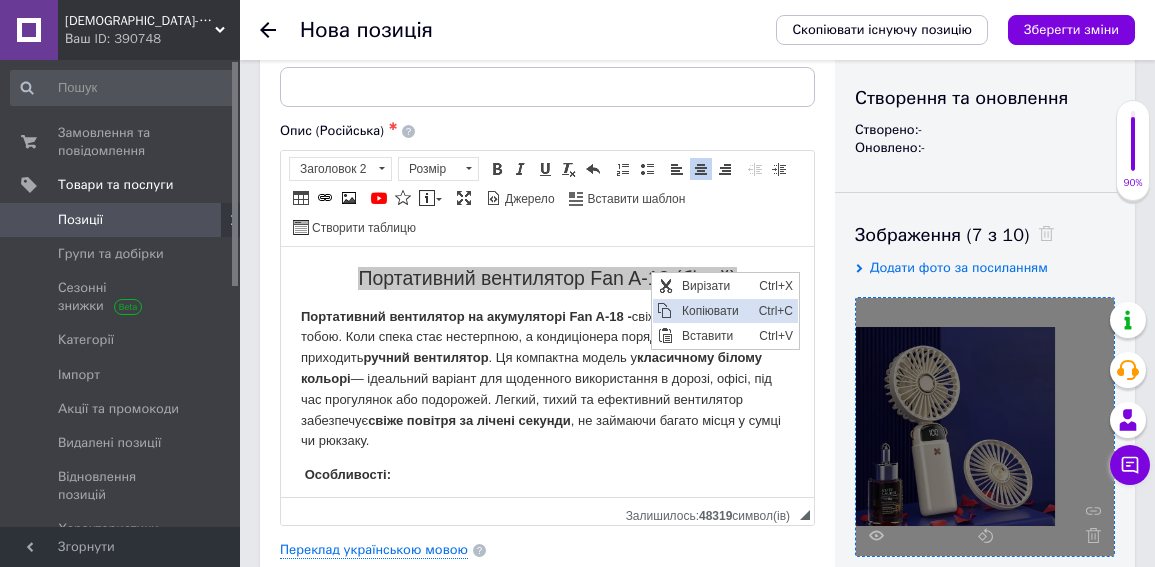 click on "Копіювати" at bounding box center (715, 310) 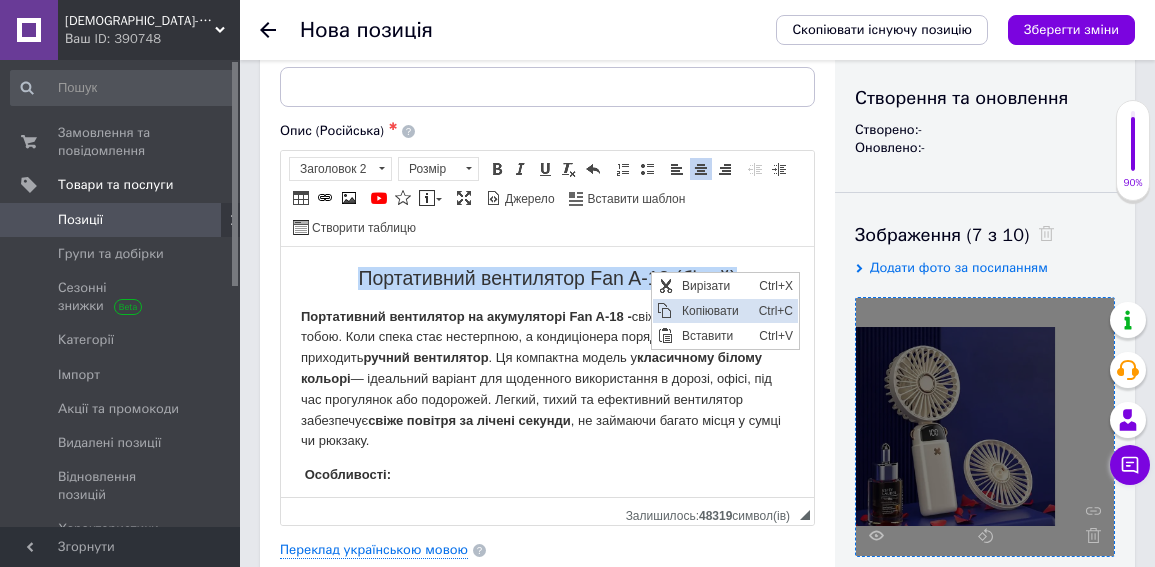 copy on "Портативний вентилятор Fan A-18 (білий)" 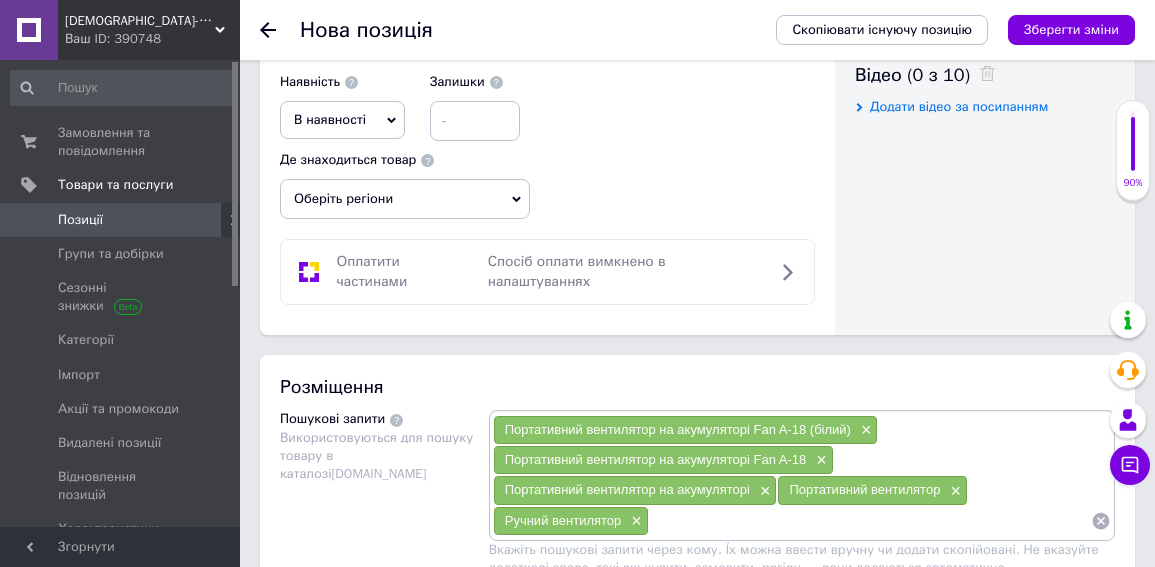 scroll, scrollTop: 1300, scrollLeft: 0, axis: vertical 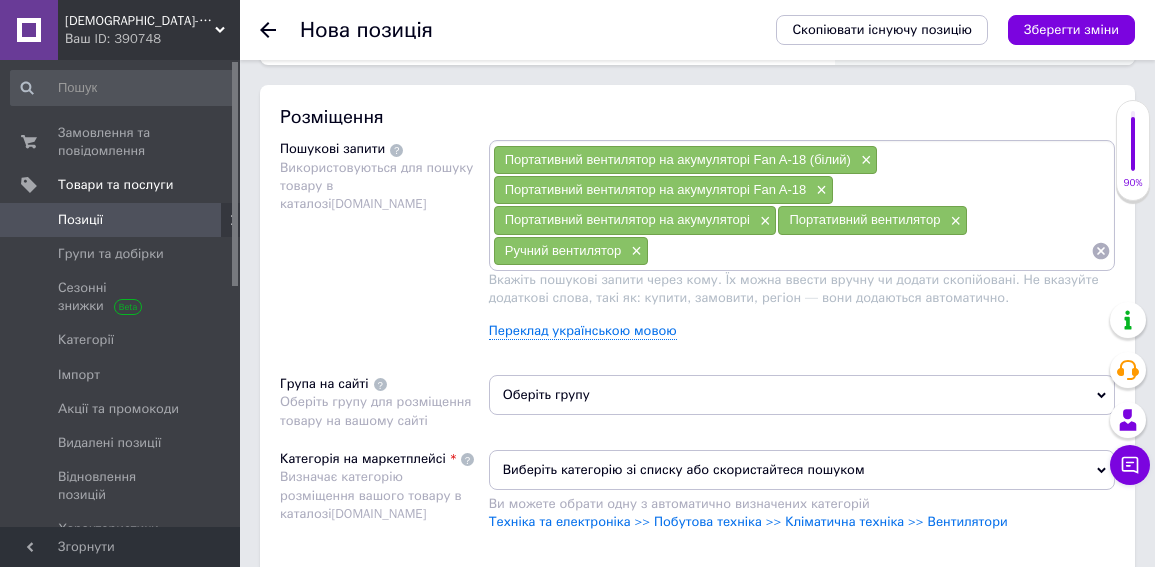 click at bounding box center [870, 251] 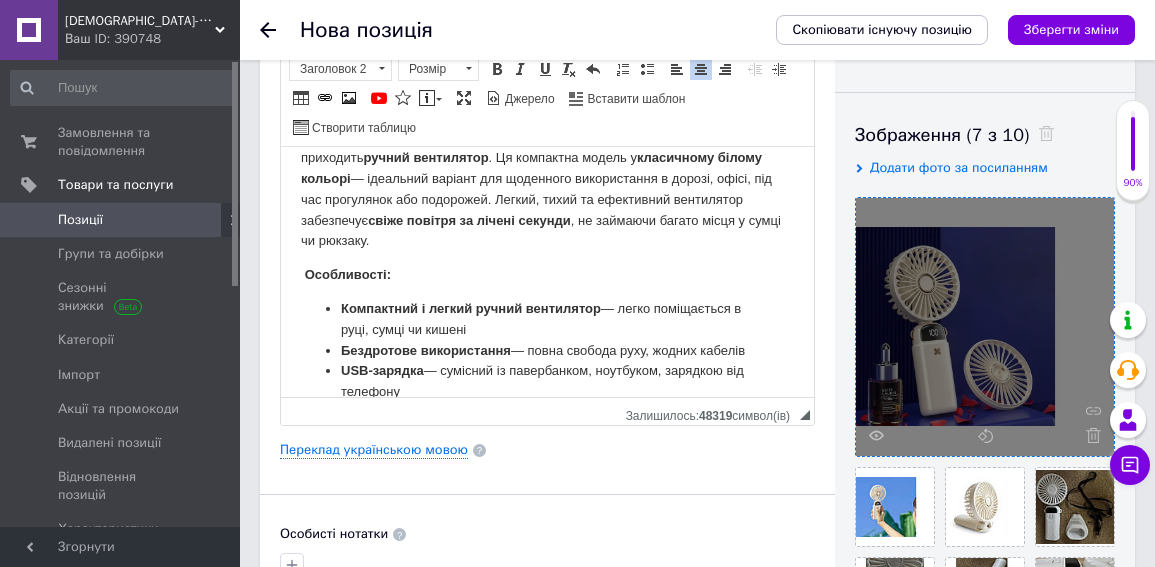 scroll, scrollTop: 200, scrollLeft: 0, axis: vertical 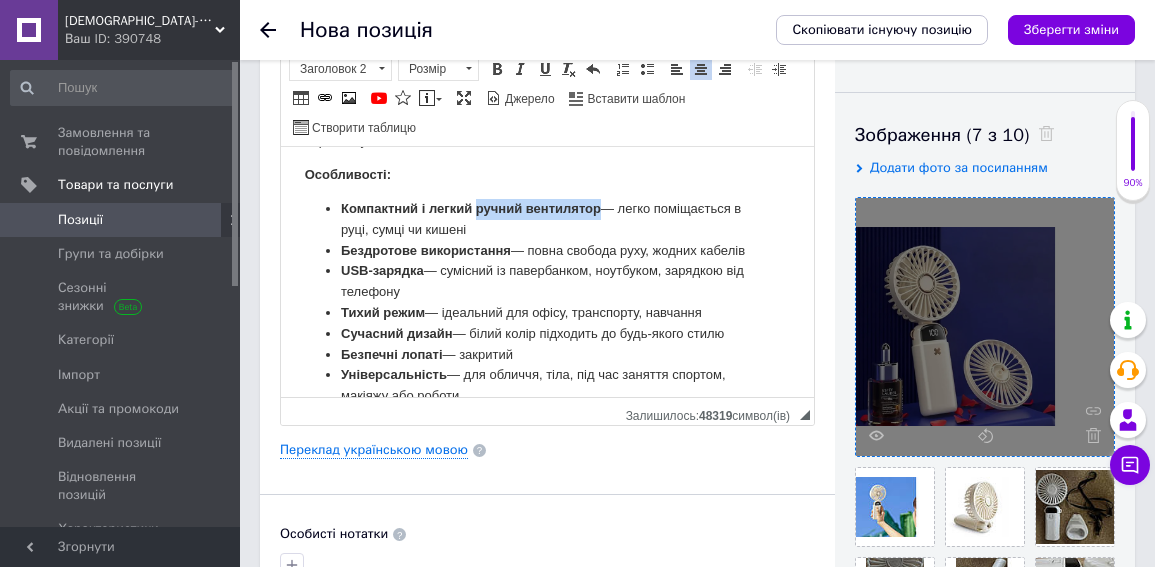 drag, startPoint x: 601, startPoint y: 209, endPoint x: 476, endPoint y: 200, distance: 125.32358 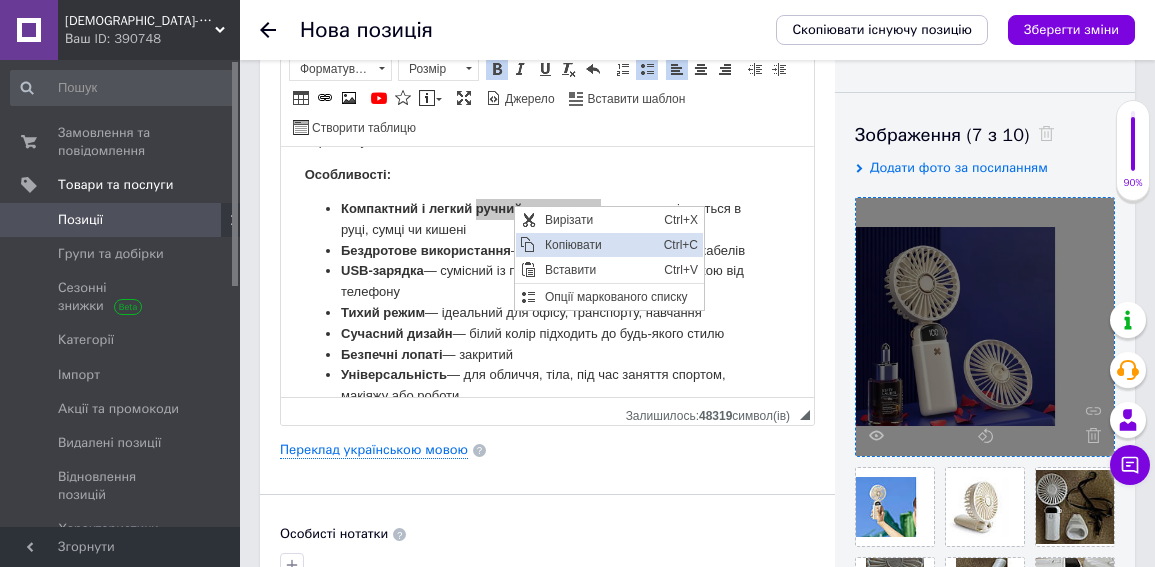 click on "Копіювати" at bounding box center [599, 244] 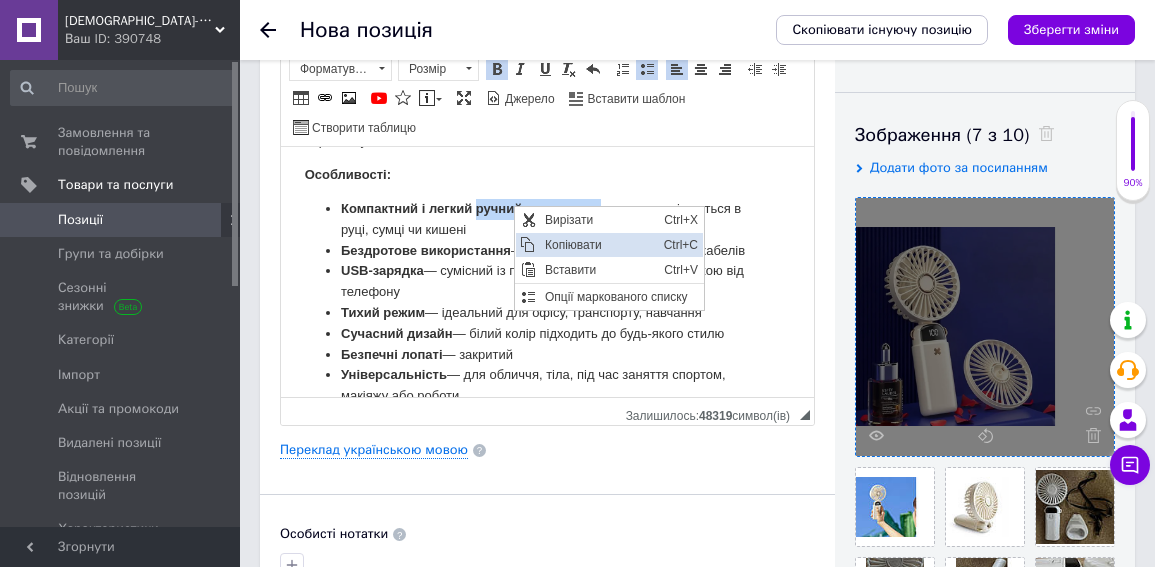 copy on "ручний вентилятор" 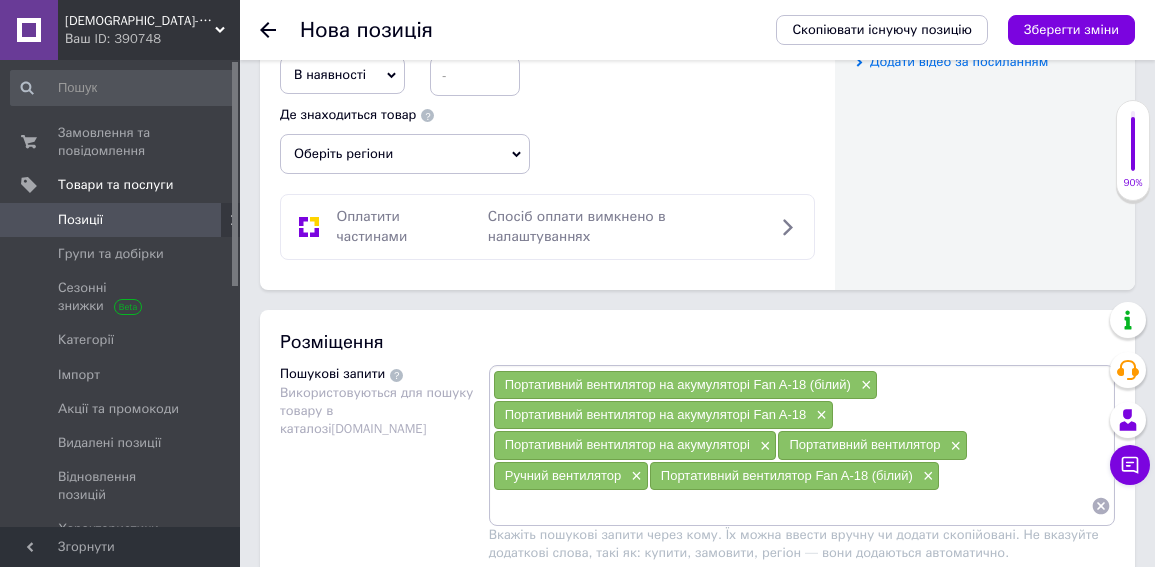 scroll, scrollTop: 1100, scrollLeft: 0, axis: vertical 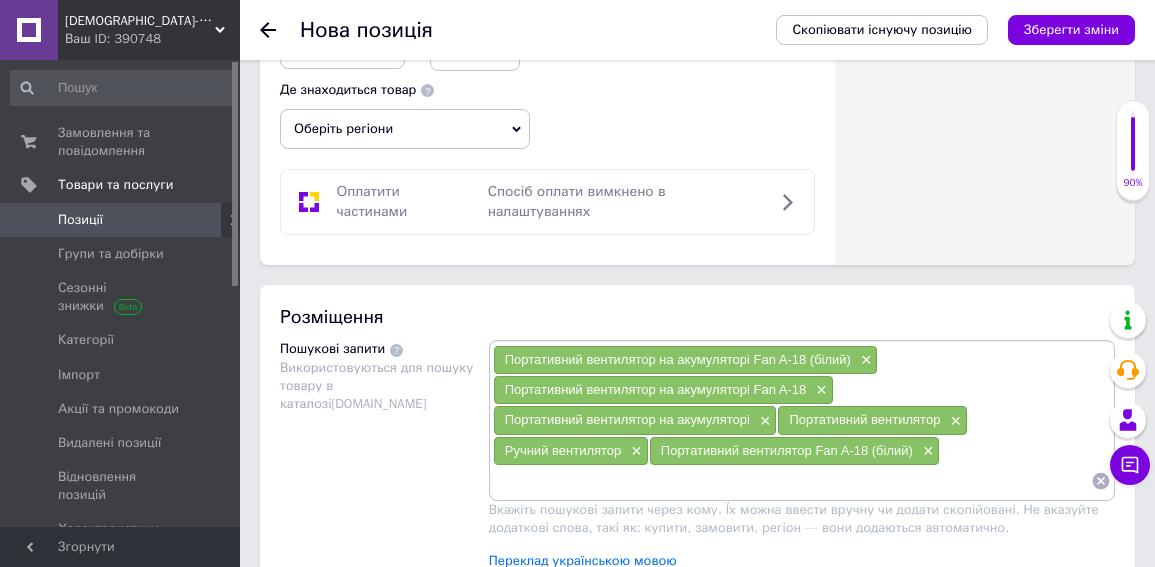 click at bounding box center (792, 481) 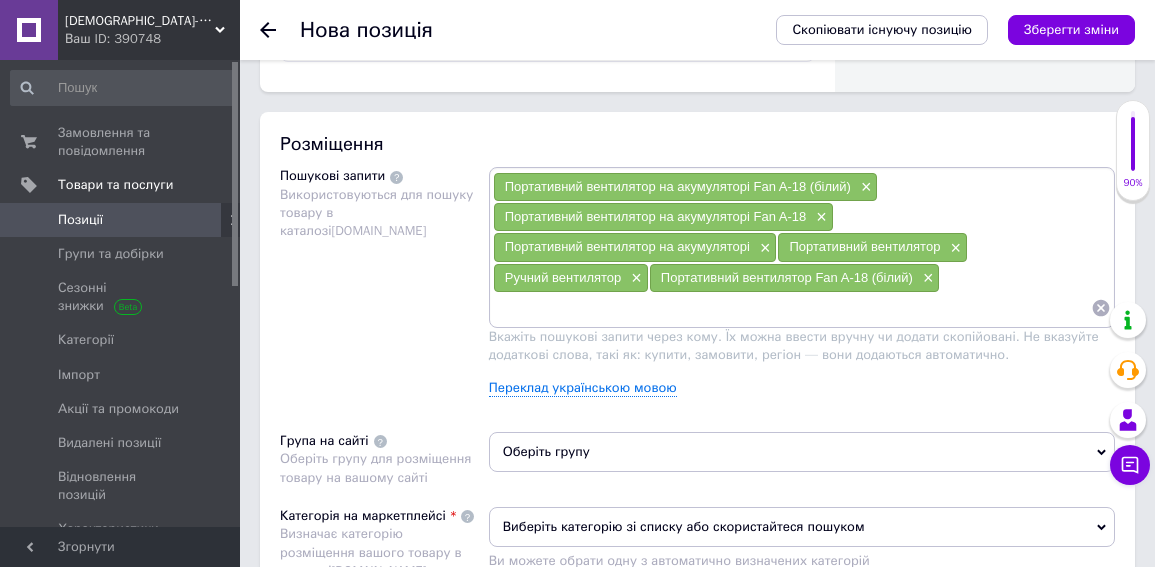 scroll, scrollTop: 1300, scrollLeft: 0, axis: vertical 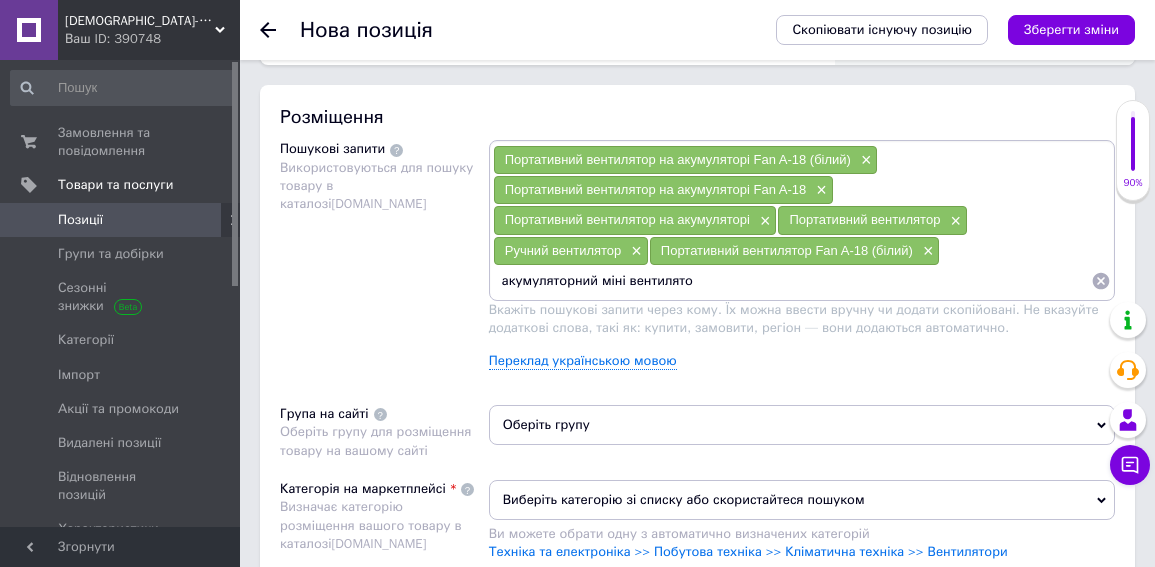 type on "акумуляторний міні вентилятор" 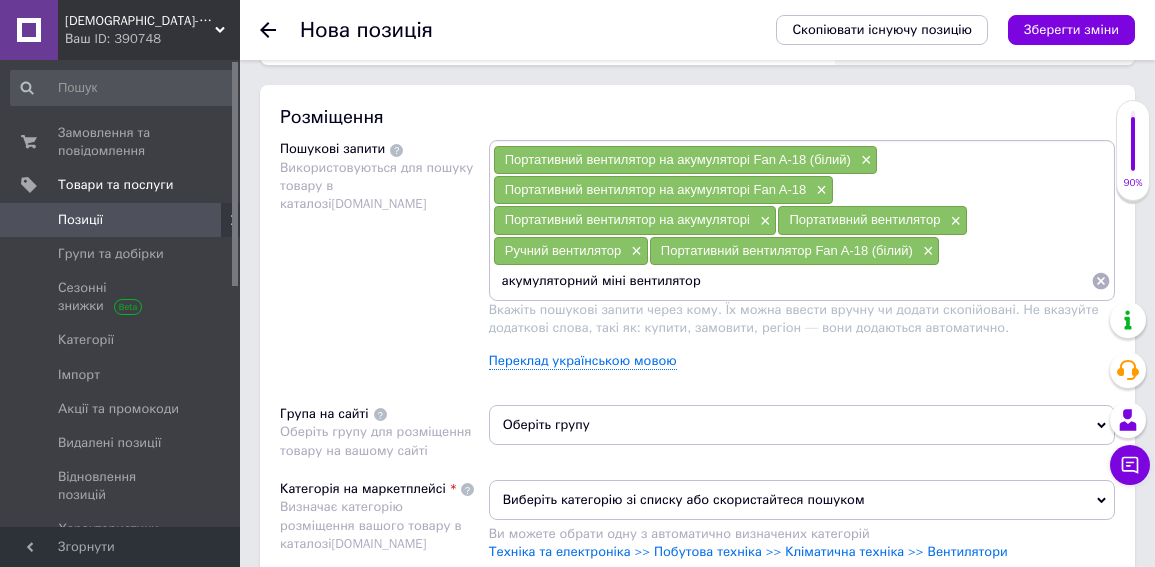 click on "акумуляторний міні вентилятор" at bounding box center [792, 281] 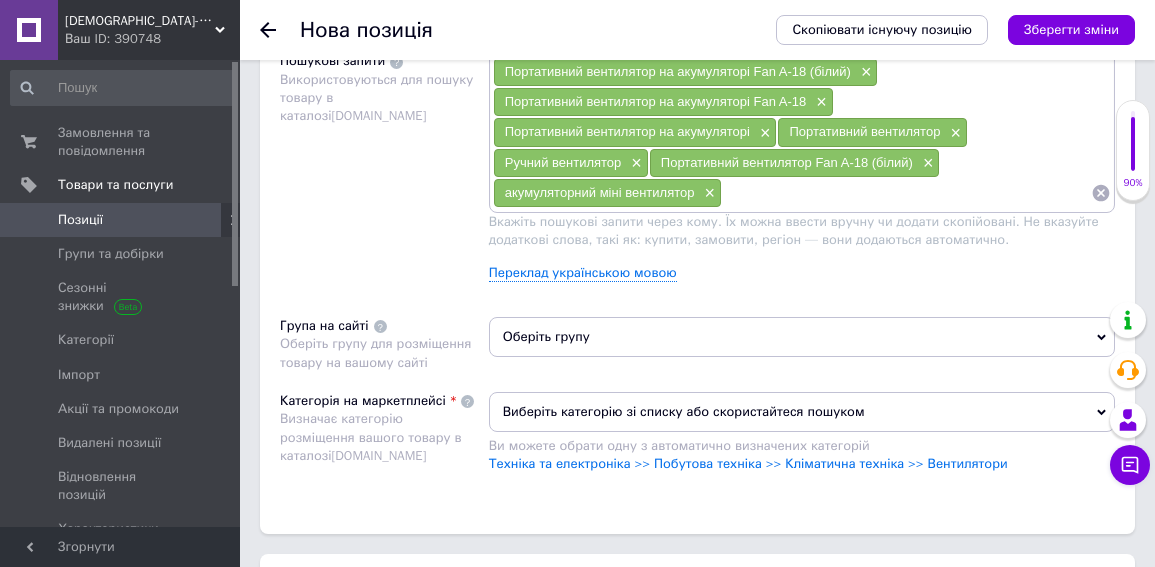 scroll, scrollTop: 1400, scrollLeft: 0, axis: vertical 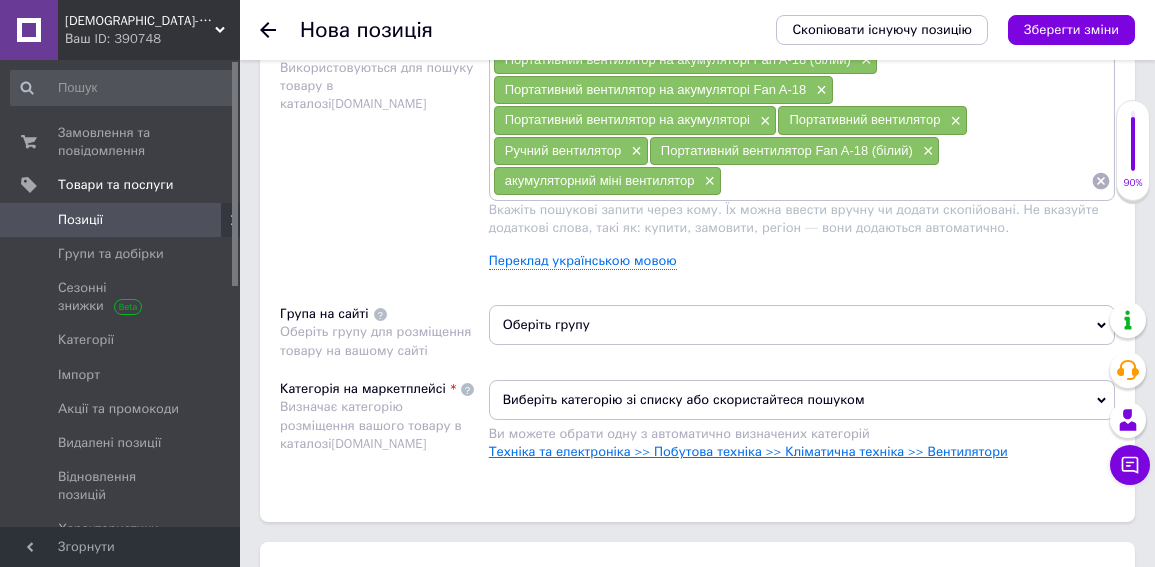 click on "Техніка та електроніка >> Побутова техніка >> Кліматична техніка >> Вентилятори" at bounding box center [748, 451] 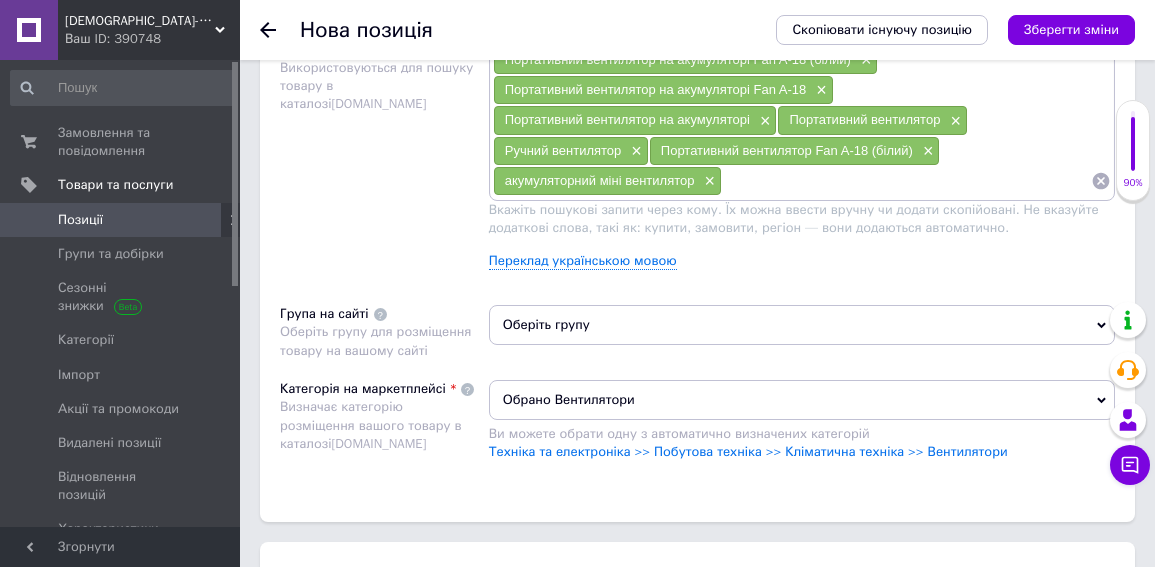 click on "Оберіть групу" at bounding box center [802, 325] 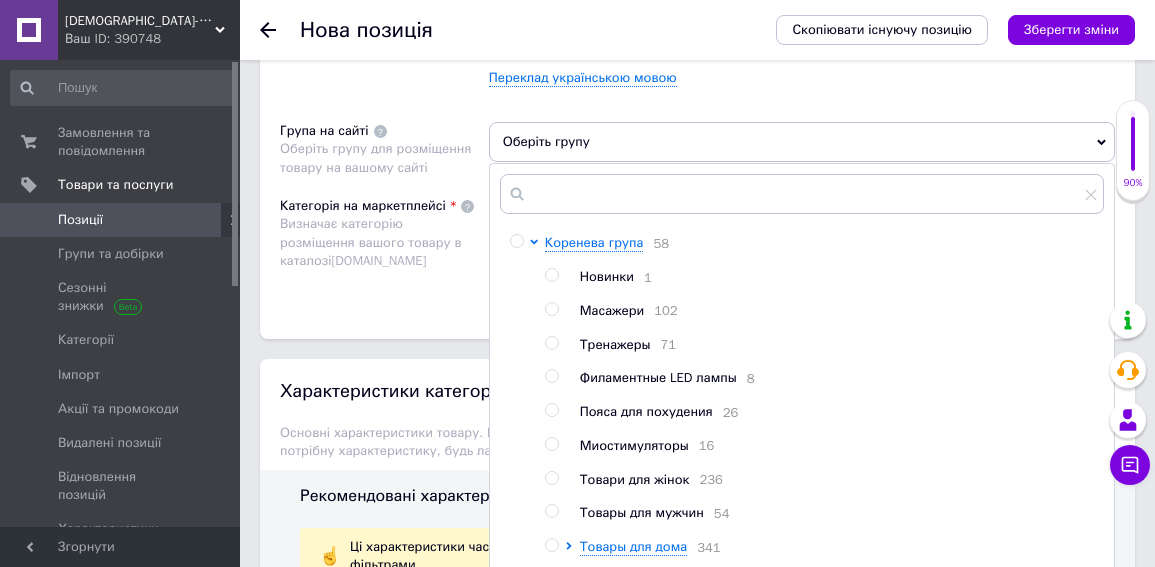 scroll, scrollTop: 1600, scrollLeft: 0, axis: vertical 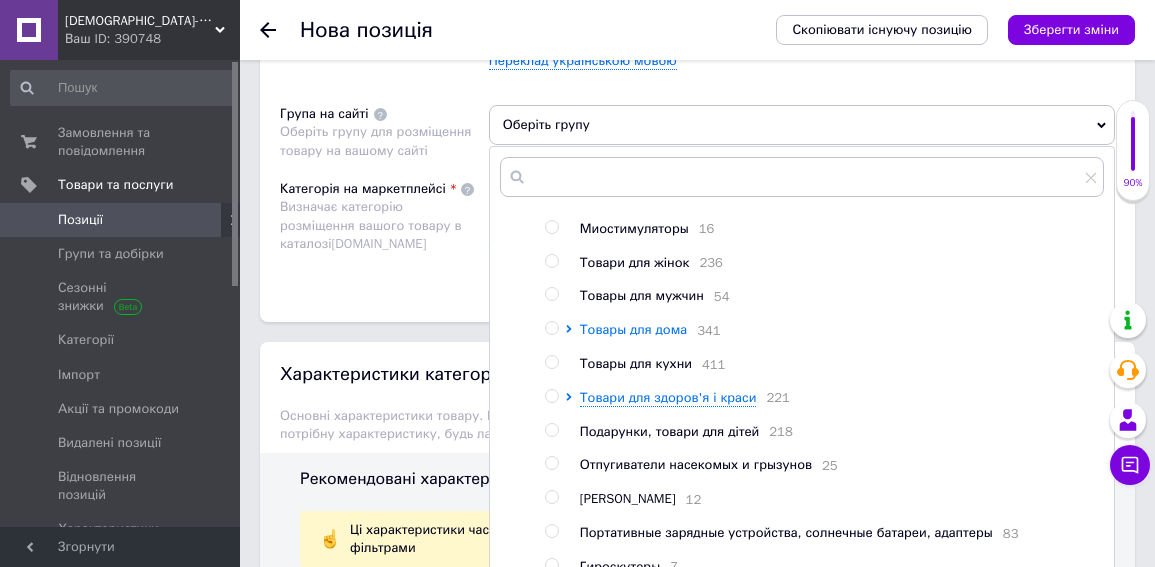 click on "Товары для дома" at bounding box center [633, 329] 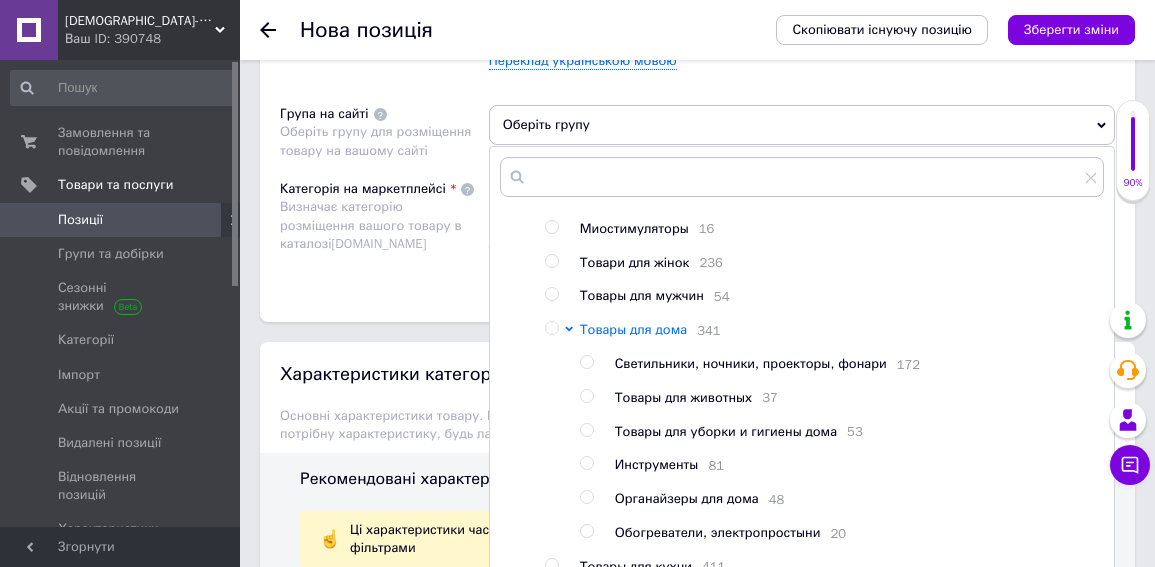 scroll, scrollTop: 300, scrollLeft: 0, axis: vertical 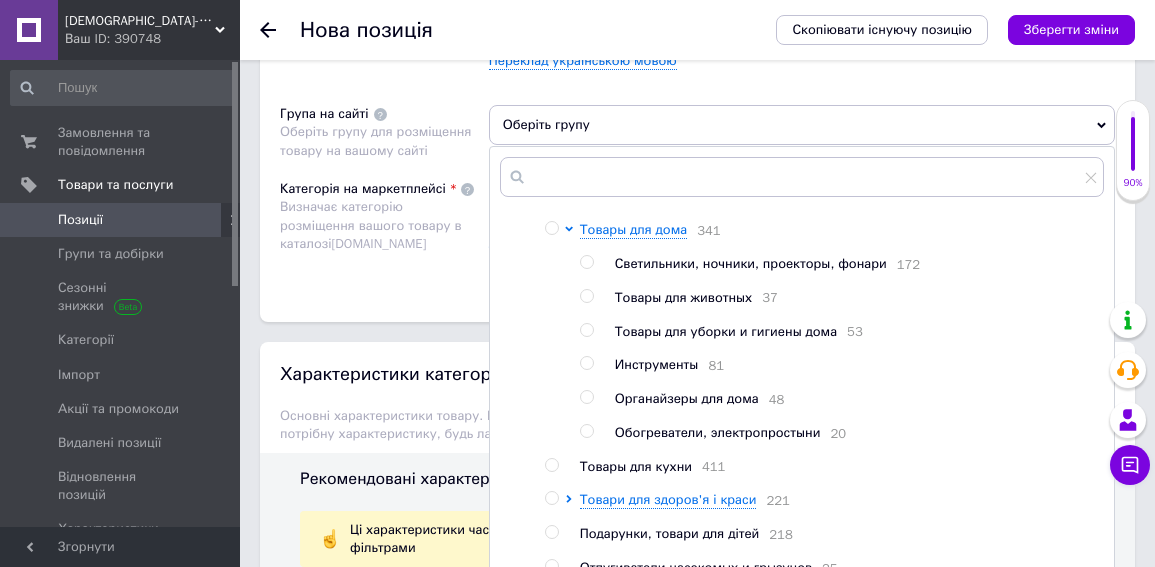 click at bounding box center [551, 228] 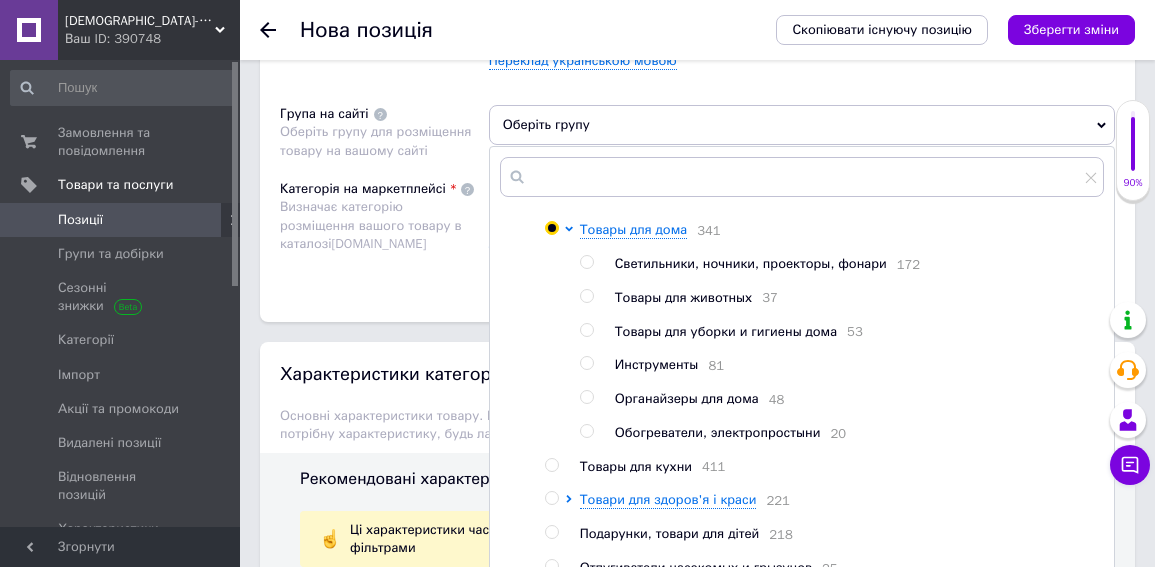 radio on "true" 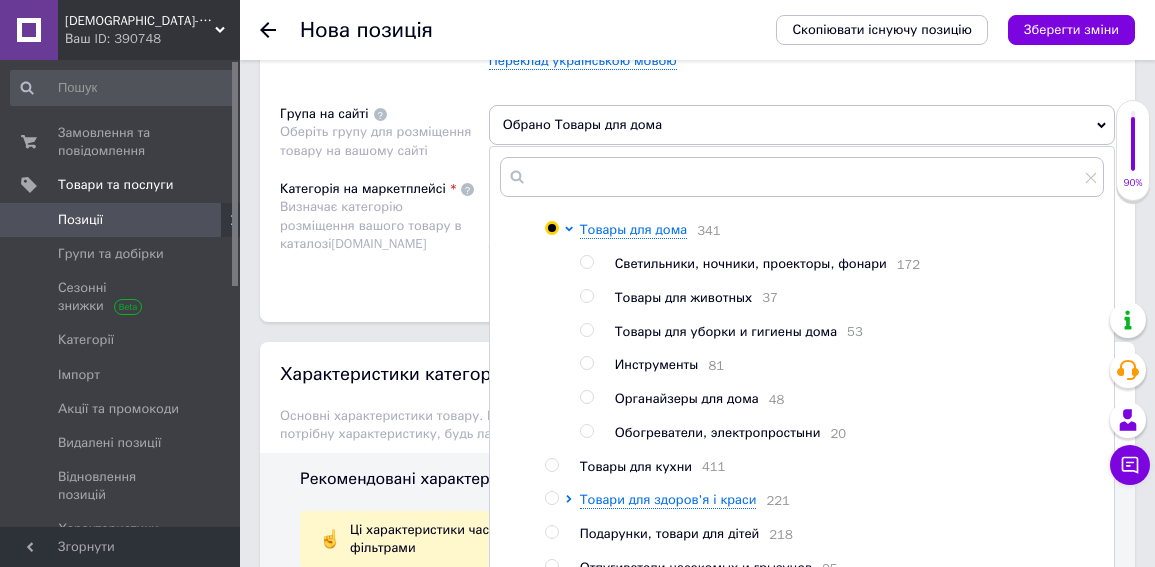 click on "Категорія на маркетплейсі Визначає категорію розміщення вашого товару в каталозі  [DOMAIN_NAME]" at bounding box center (384, 230) 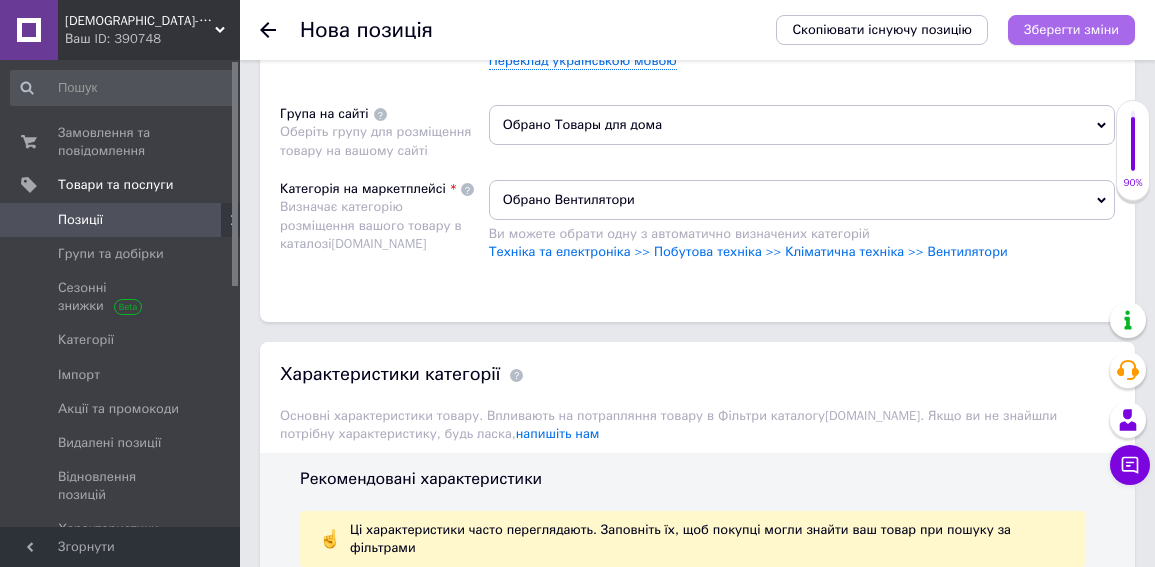 click on "Зберегти зміни" at bounding box center [1071, 29] 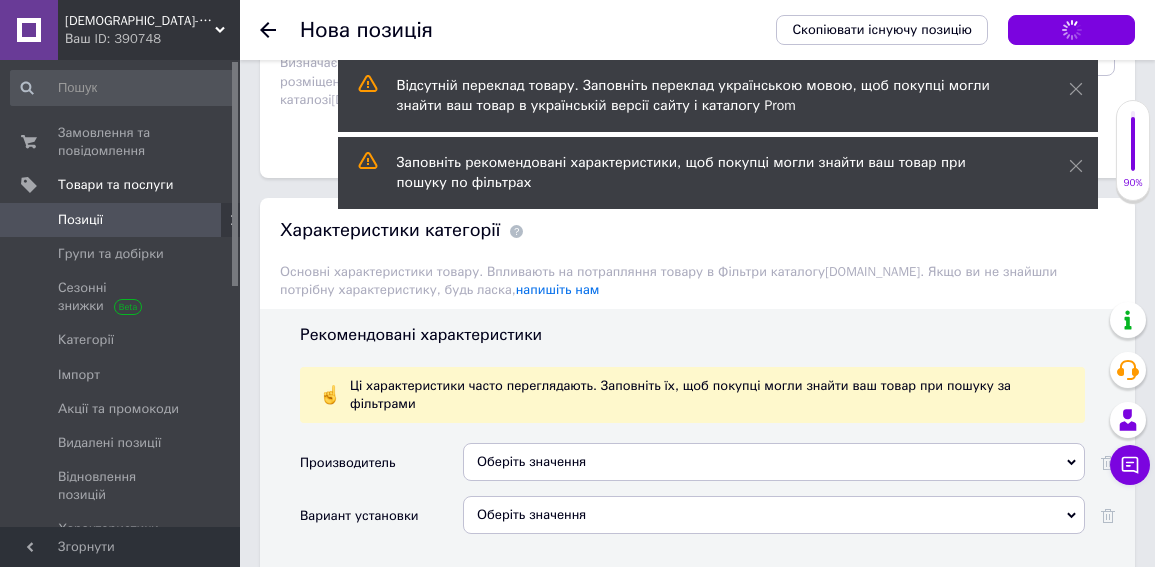 scroll, scrollTop: 1800, scrollLeft: 0, axis: vertical 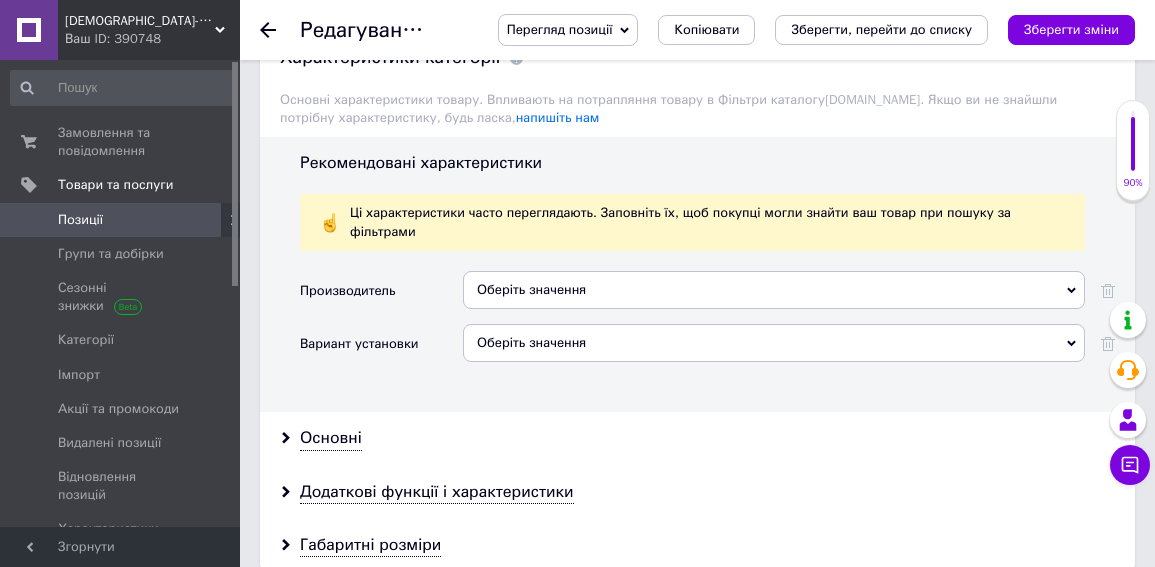 click on "Оберіть значення" at bounding box center [774, 343] 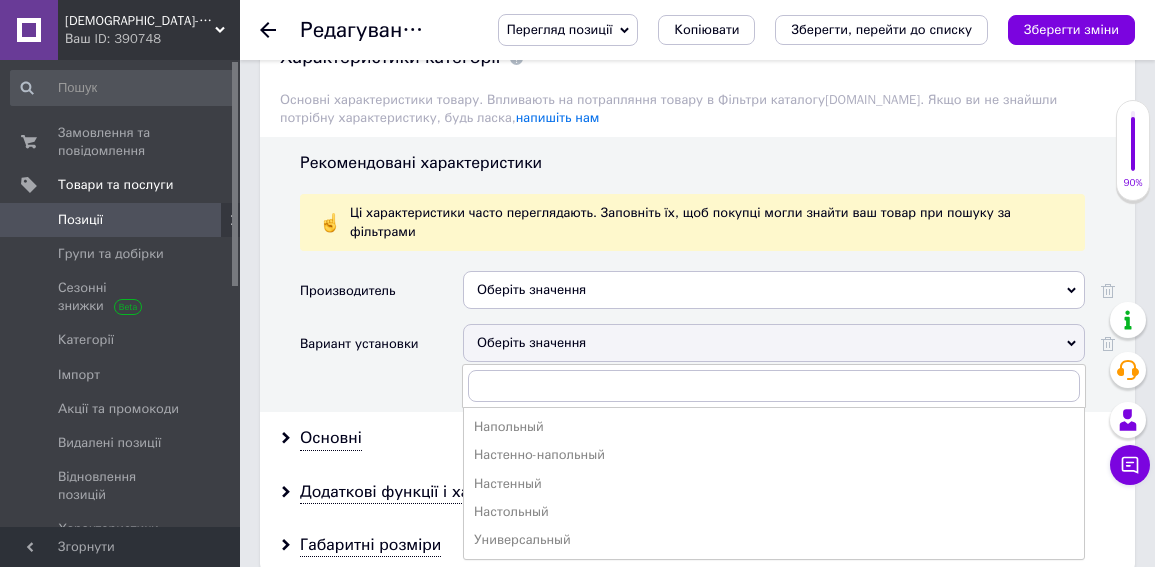 drag, startPoint x: 552, startPoint y: 499, endPoint x: 553, endPoint y: 488, distance: 11.045361 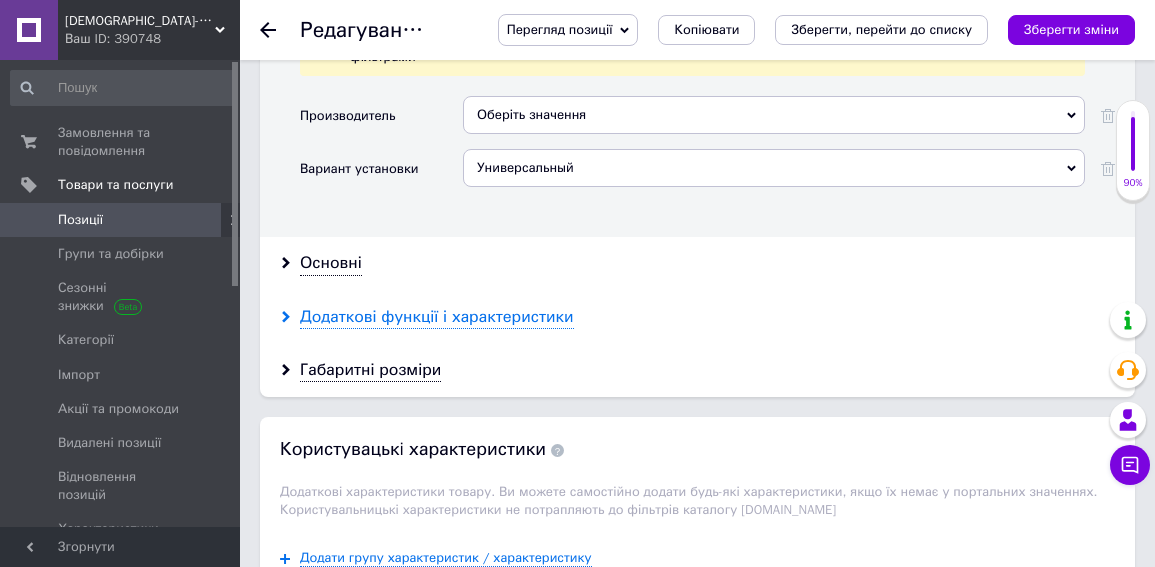 scroll, scrollTop: 2100, scrollLeft: 0, axis: vertical 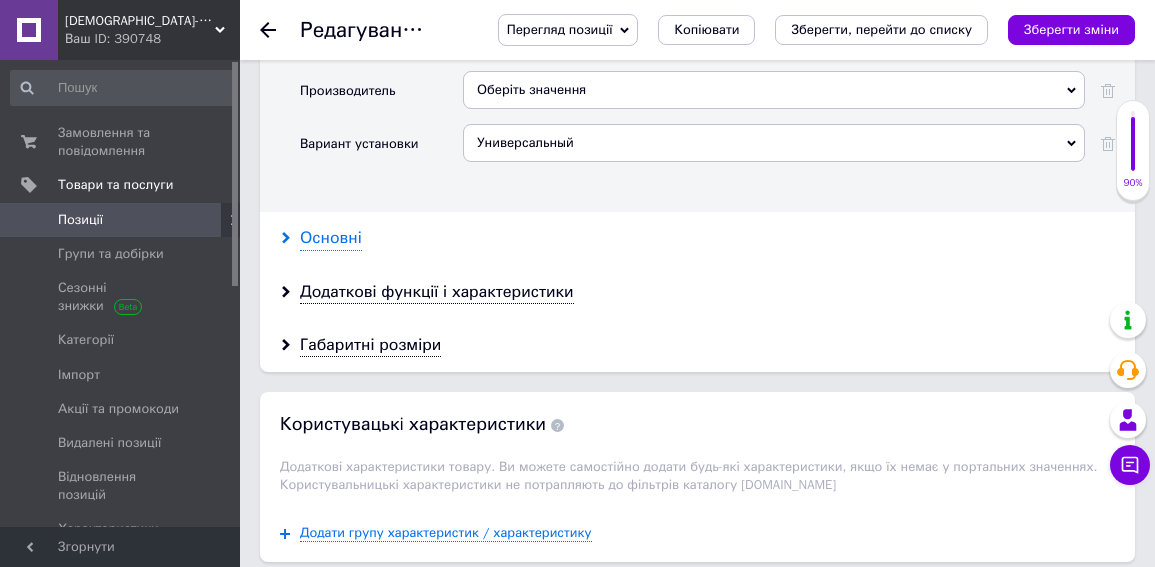 click on "Основні" at bounding box center (331, 238) 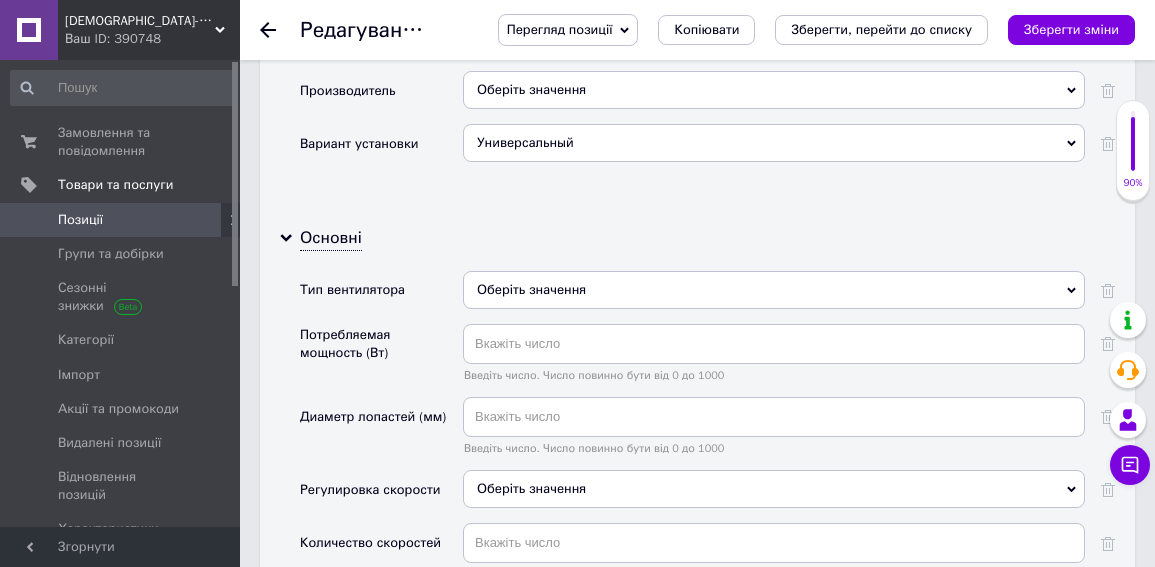 click on "Оберіть значення" at bounding box center [774, 290] 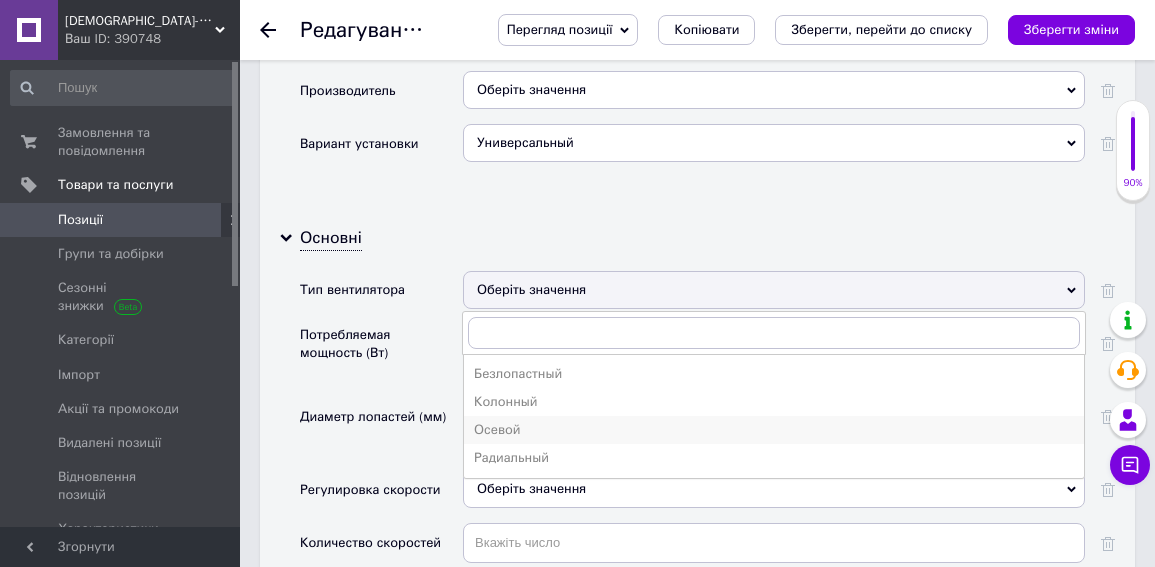 click on "Осевой" at bounding box center (774, 430) 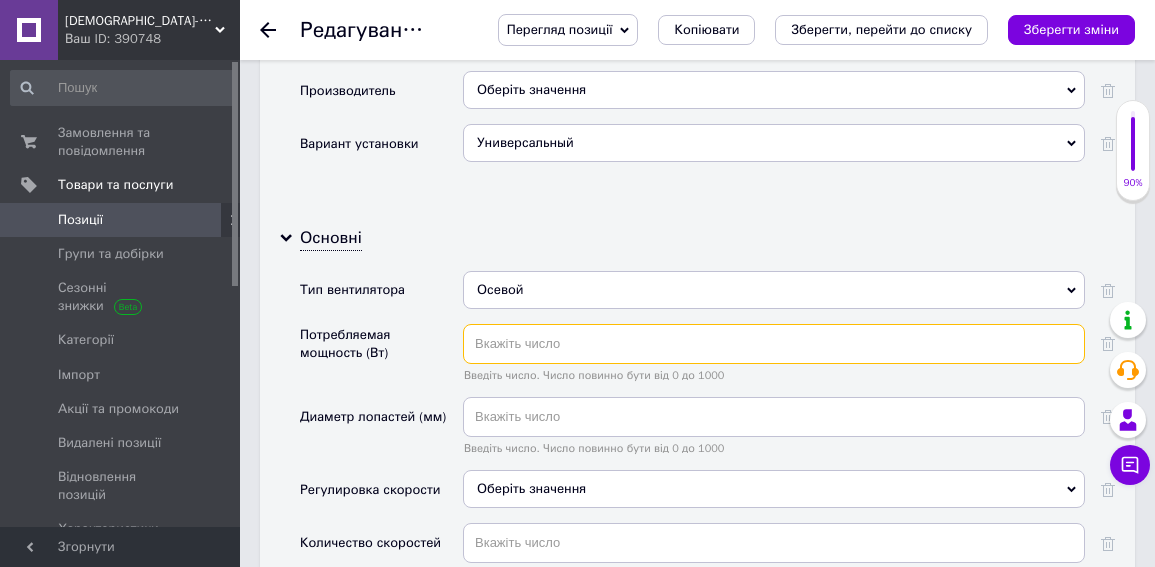 click at bounding box center (774, 344) 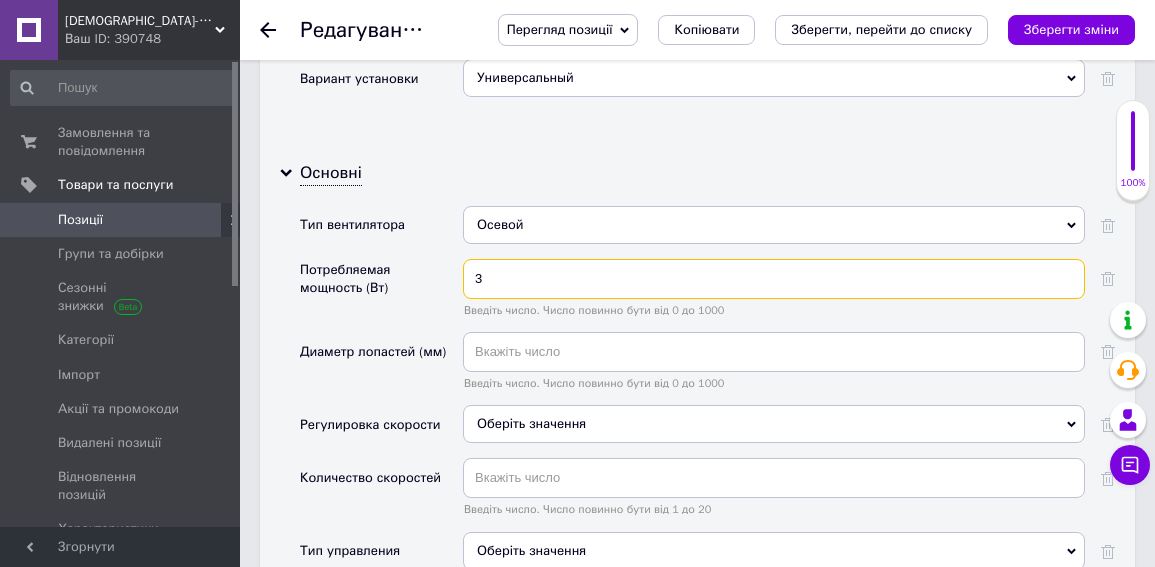 scroll, scrollTop: 2200, scrollLeft: 0, axis: vertical 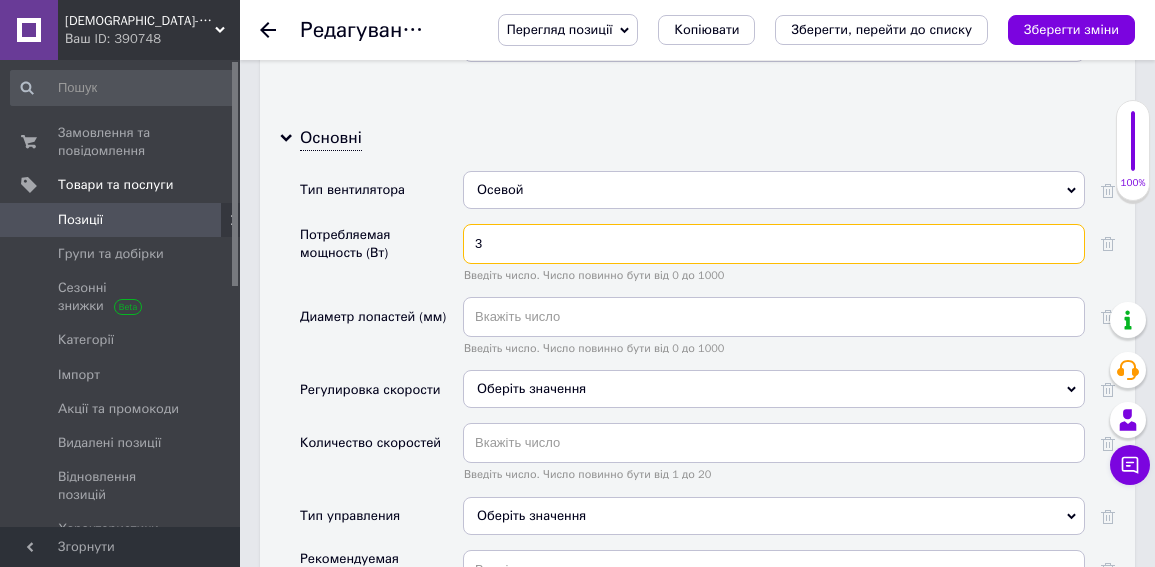 type on "3" 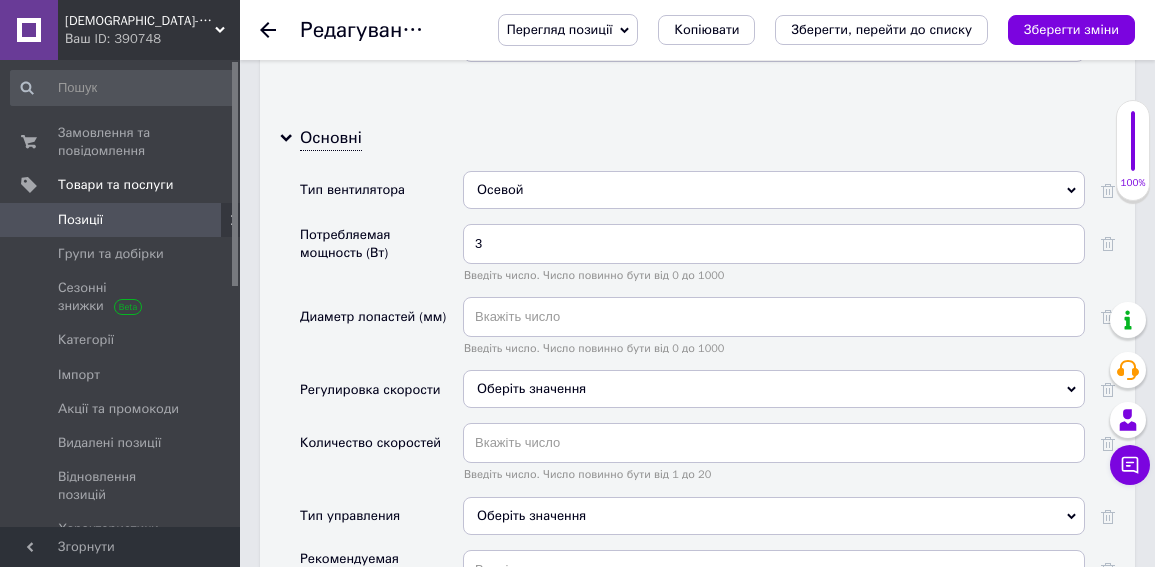 click on "Оберіть значення" at bounding box center [531, 388] 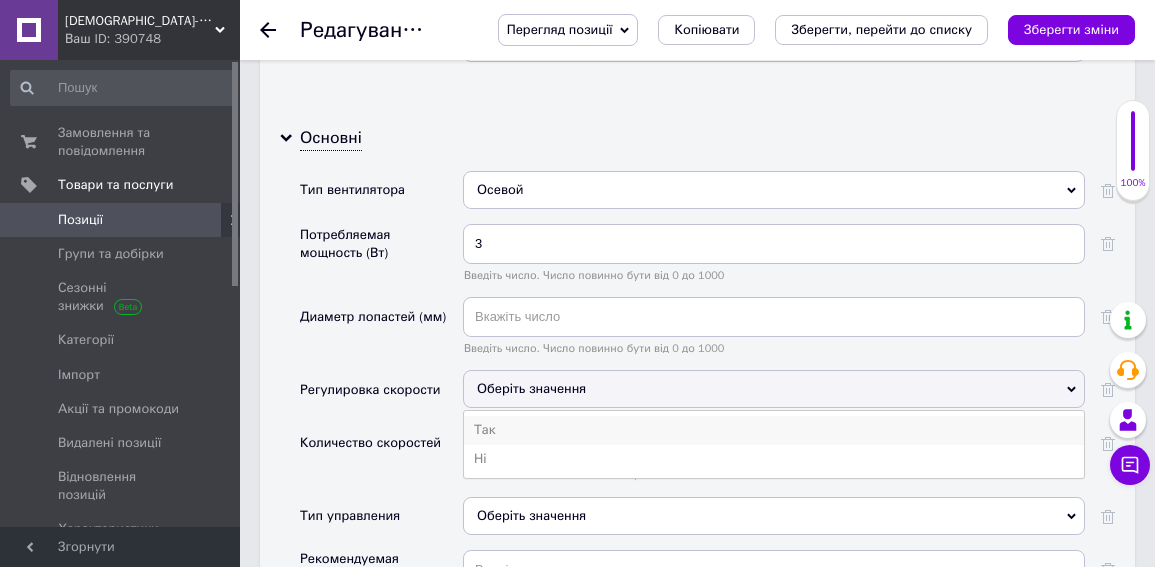 click on "Так" at bounding box center (774, 430) 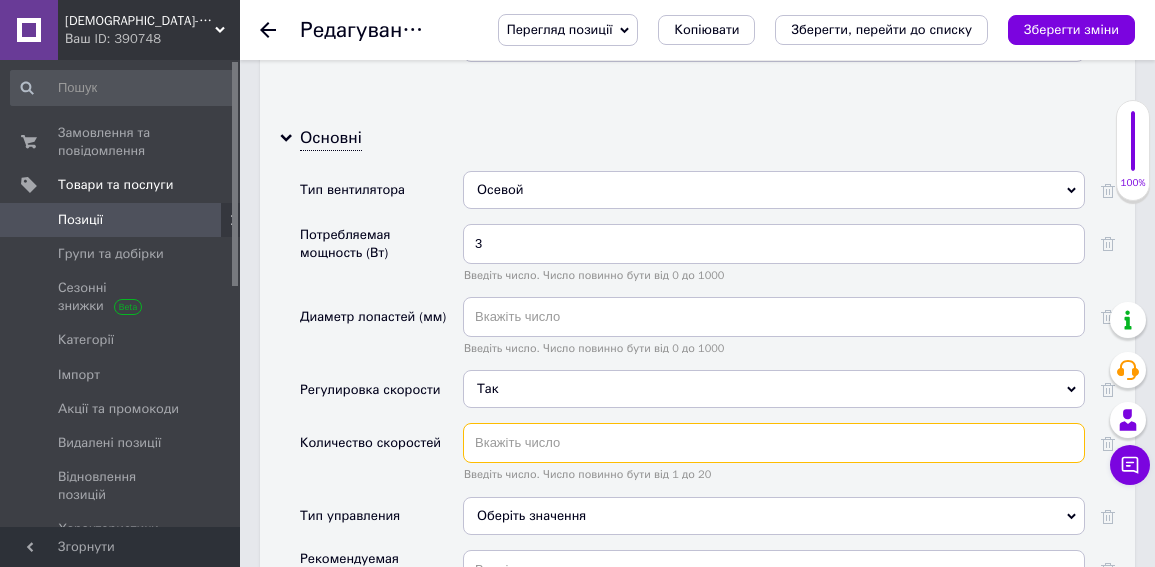 click at bounding box center (774, 443) 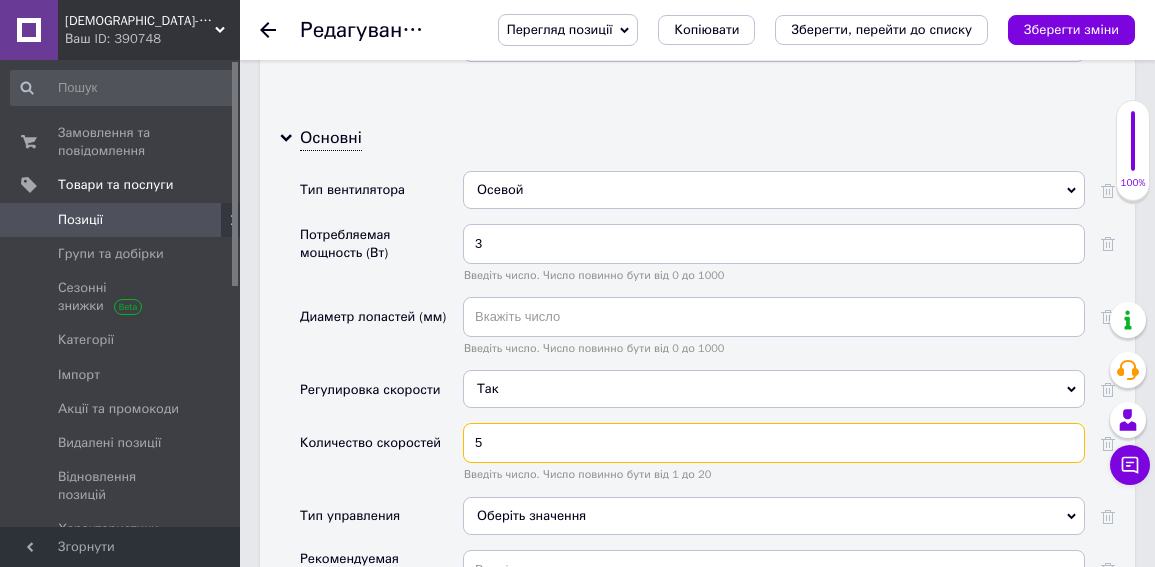 scroll, scrollTop: 2300, scrollLeft: 0, axis: vertical 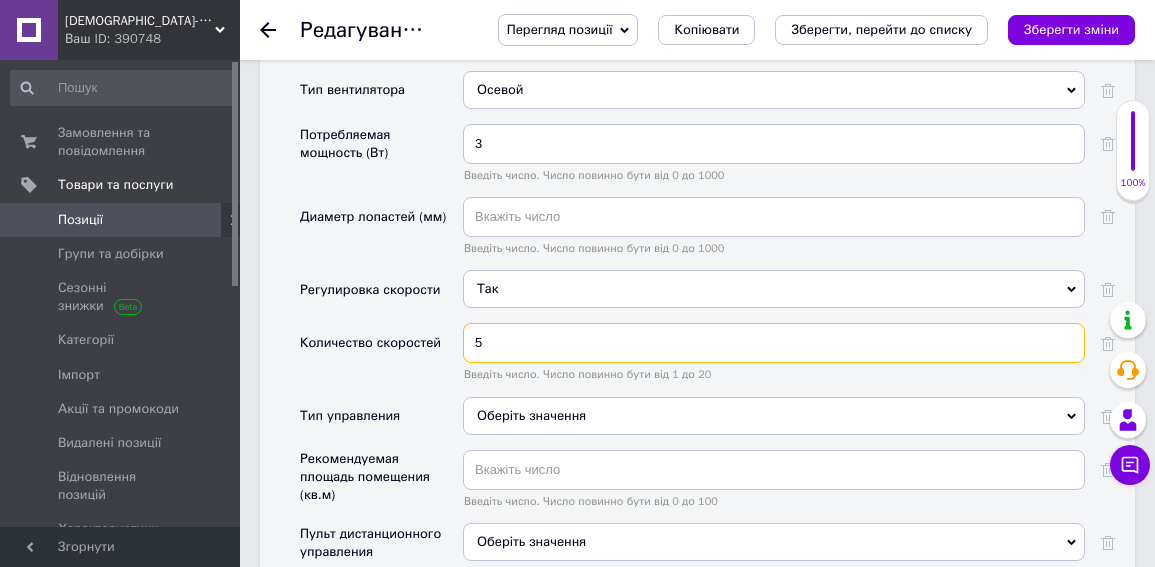 type on "5" 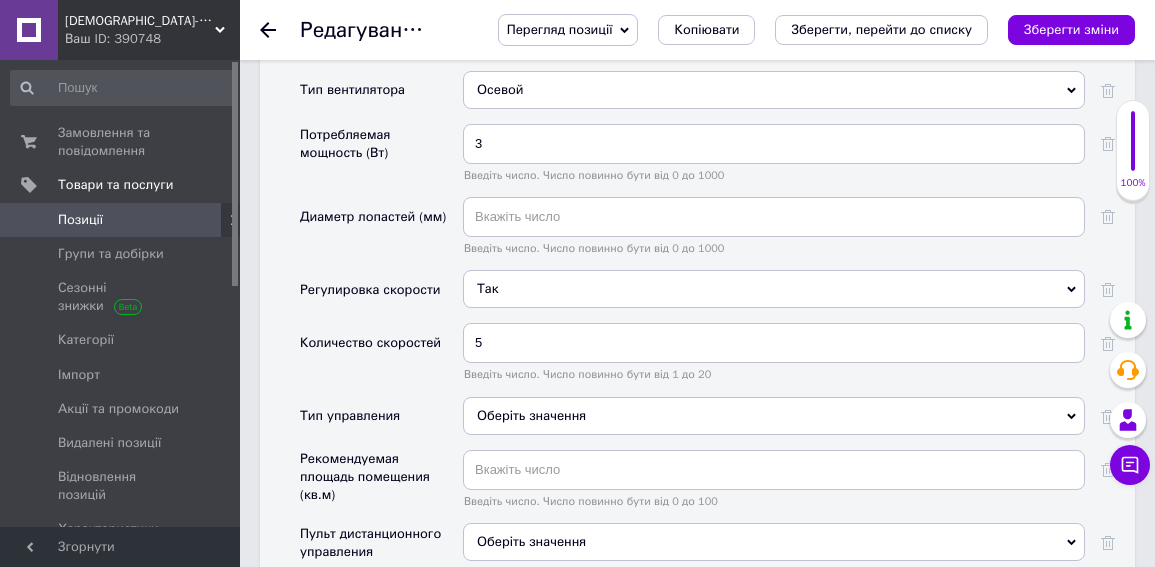 click on "Оберіть значення" at bounding box center (774, 416) 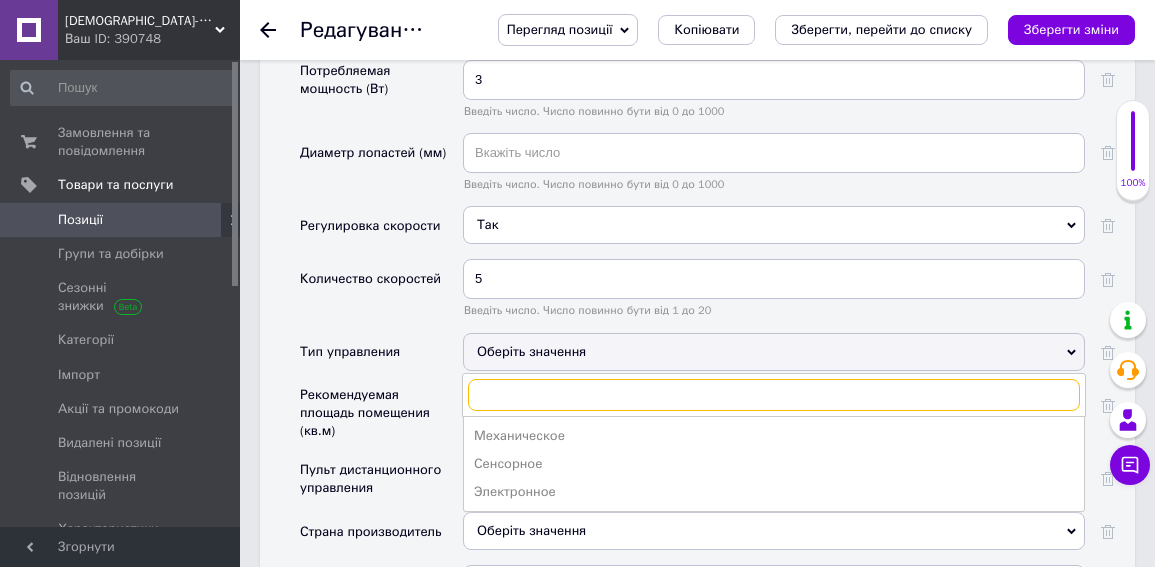 scroll, scrollTop: 2400, scrollLeft: 0, axis: vertical 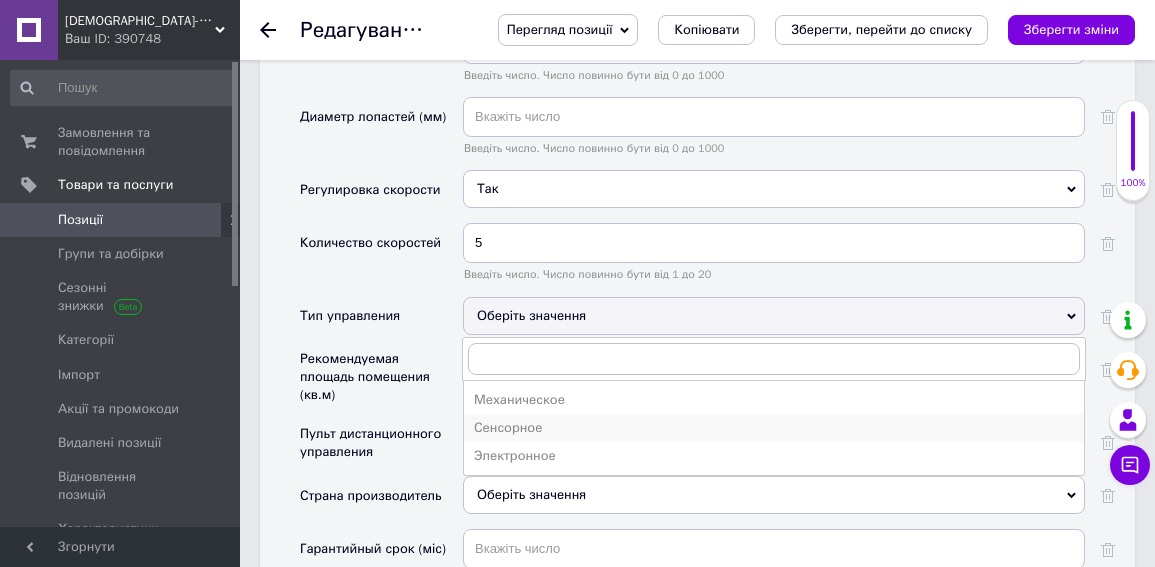 click on "Сенсорное" at bounding box center (774, 428) 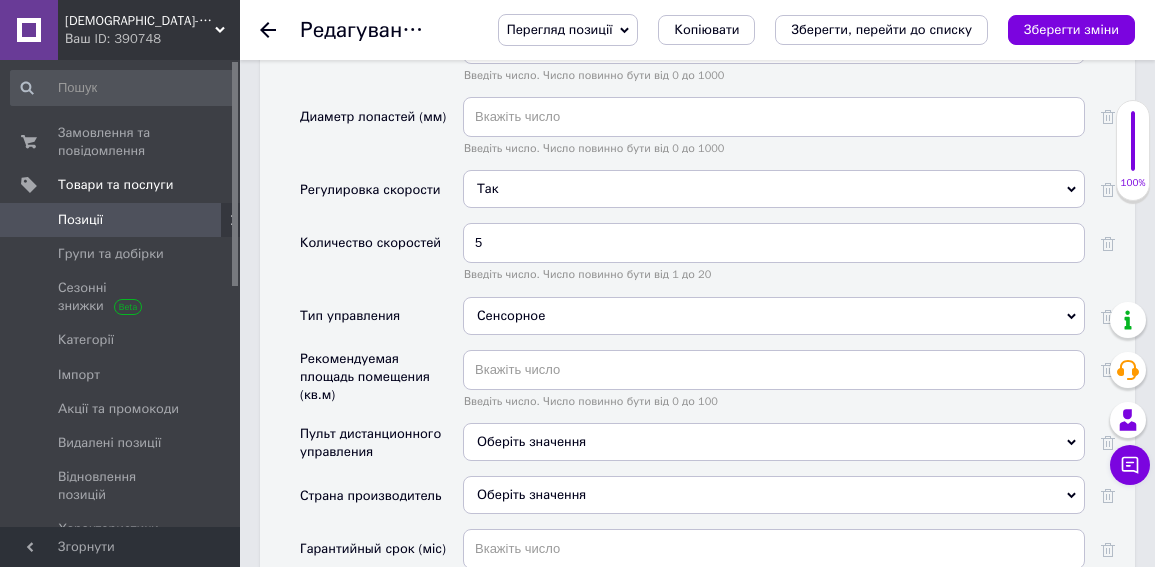 click on "Оберіть значення" at bounding box center (531, 441) 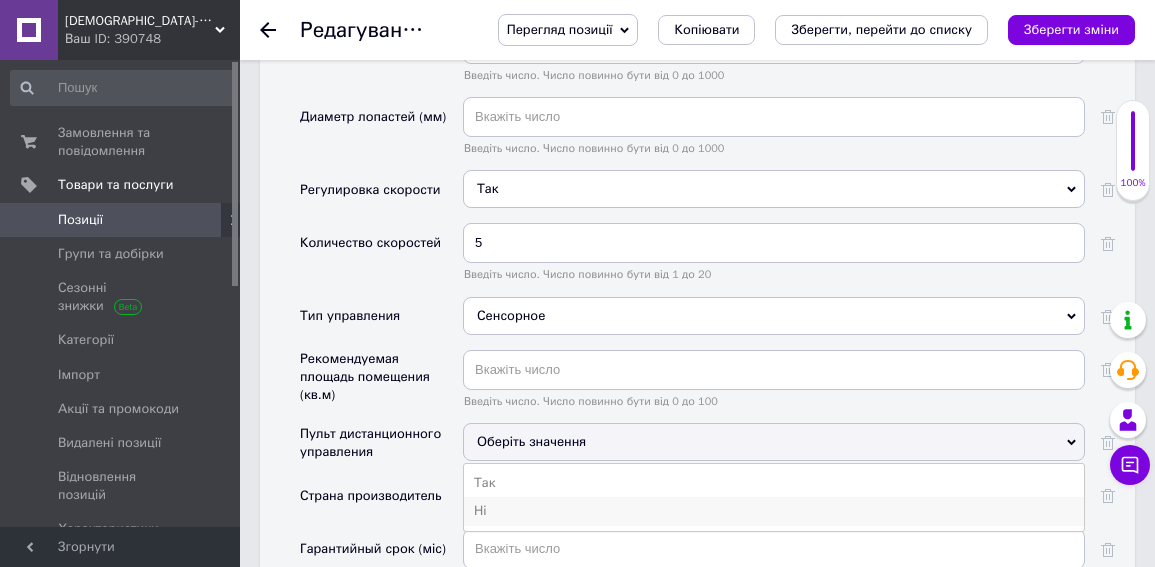 click on "Ні" at bounding box center [774, 511] 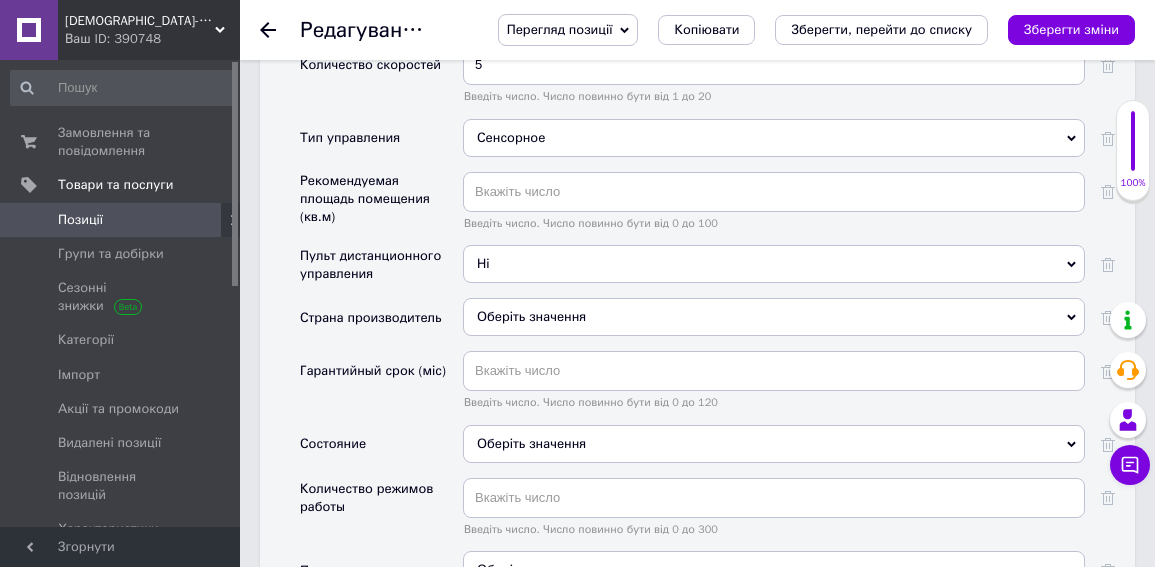 scroll, scrollTop: 2600, scrollLeft: 0, axis: vertical 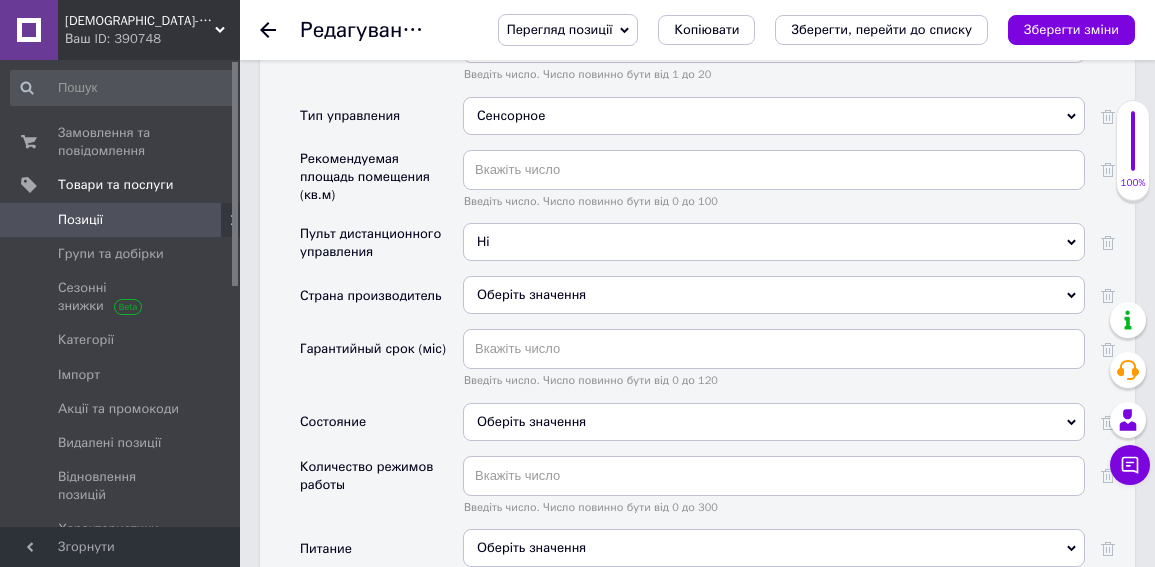 click on "Оберіть значення" at bounding box center [774, 295] 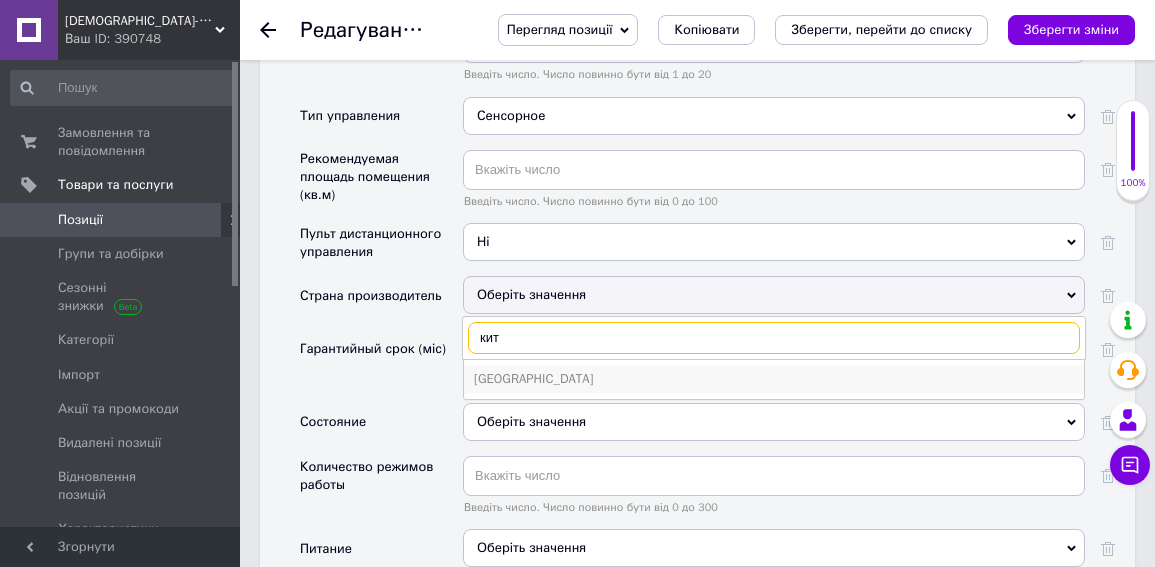 type on "кит" 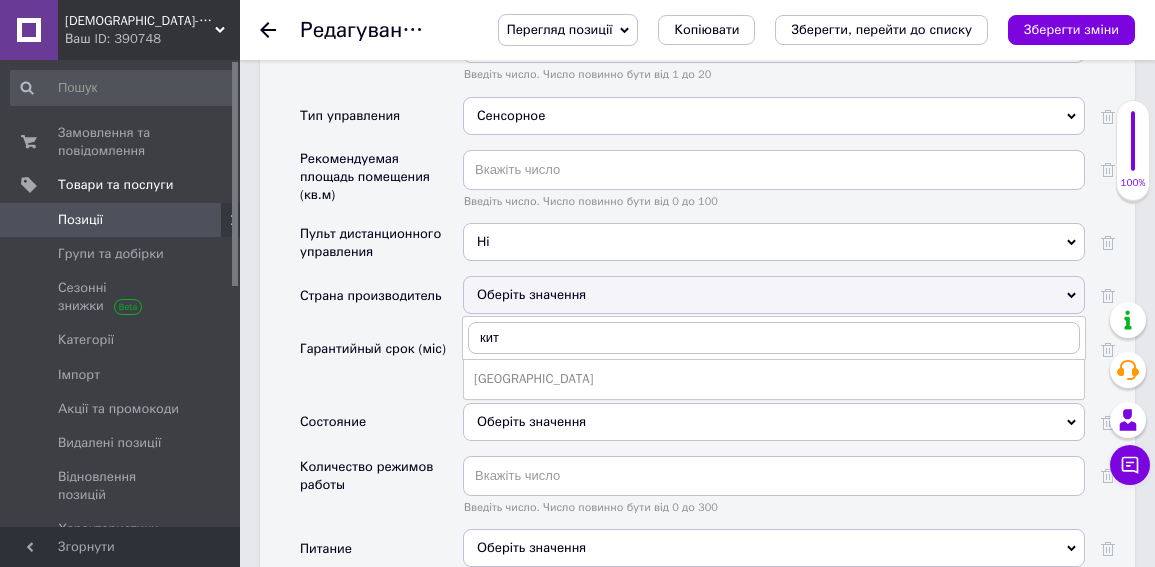 drag, startPoint x: 489, startPoint y: 341, endPoint x: 318, endPoint y: 76, distance: 315.3823 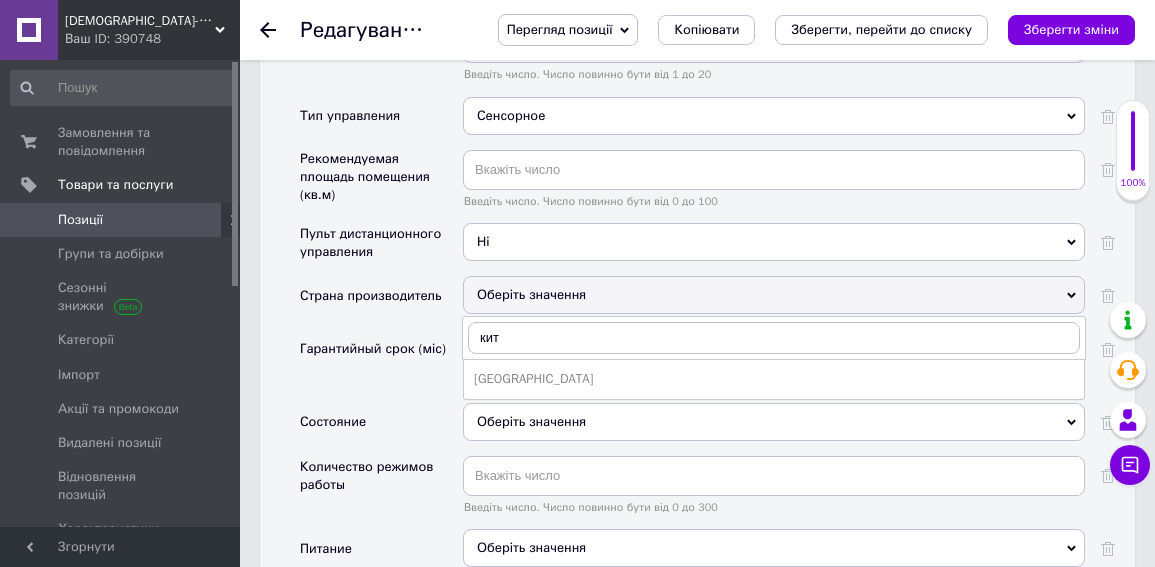 click on "[GEOGRAPHIC_DATA]" at bounding box center (774, 379) 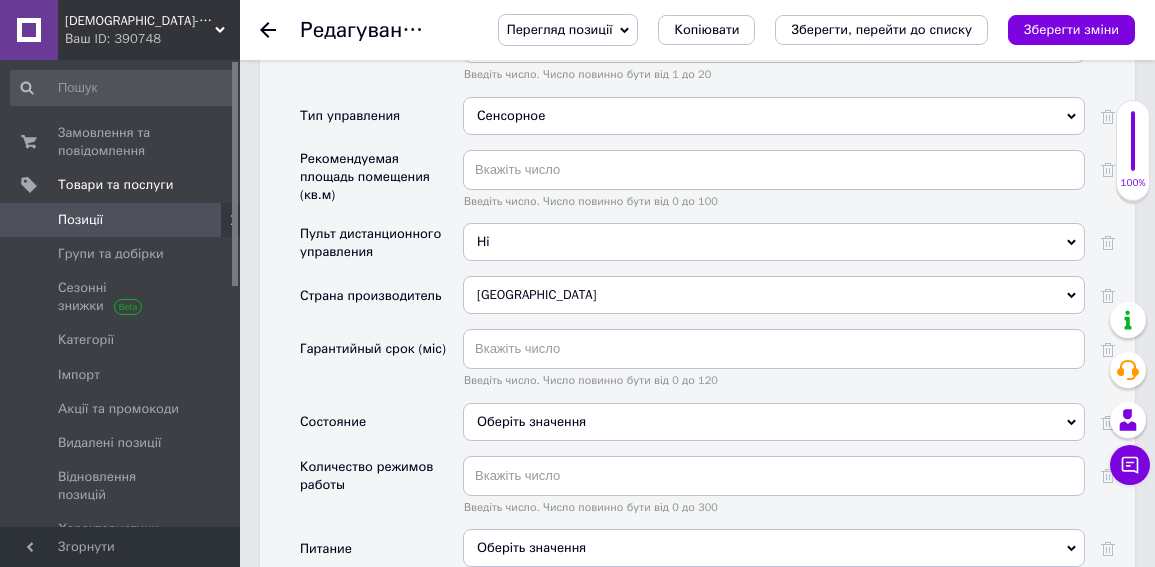 click on "Оберіть значення" at bounding box center [774, 422] 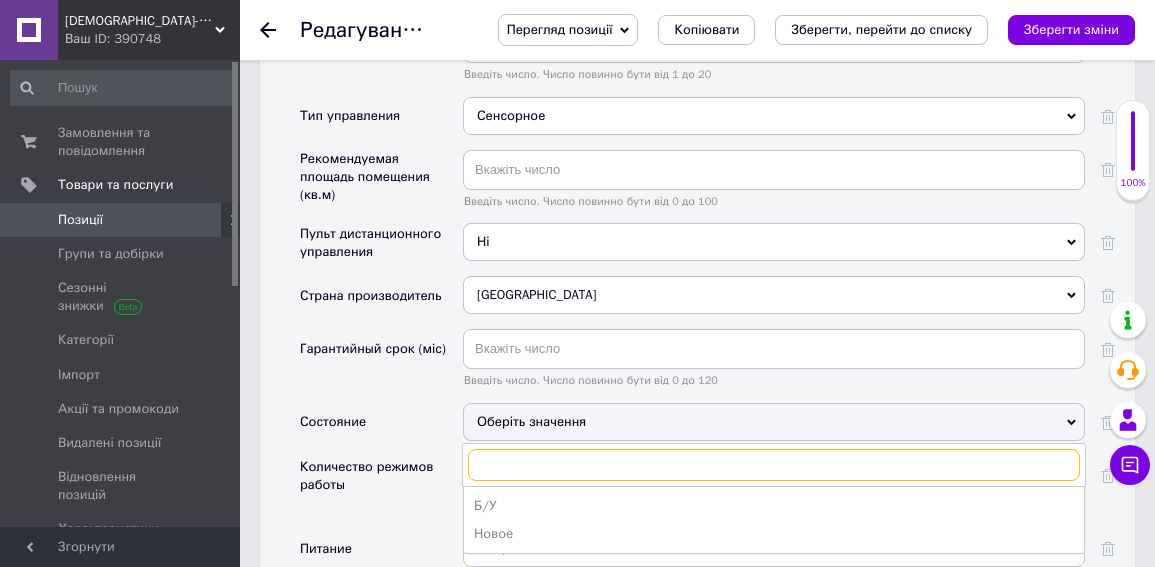 scroll, scrollTop: 2700, scrollLeft: 0, axis: vertical 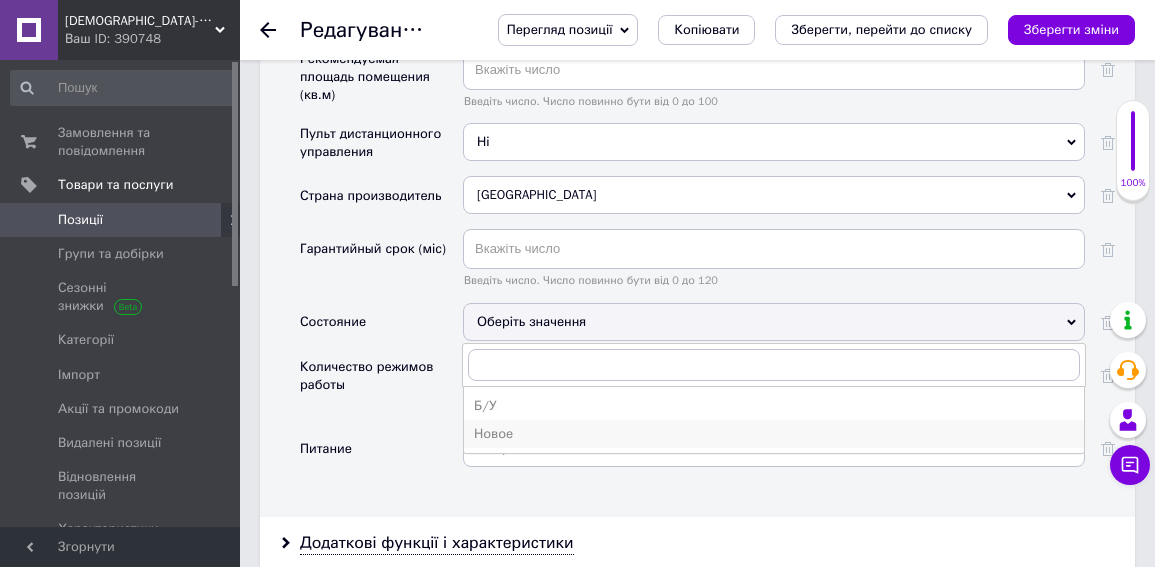click on "Новое" at bounding box center (774, 434) 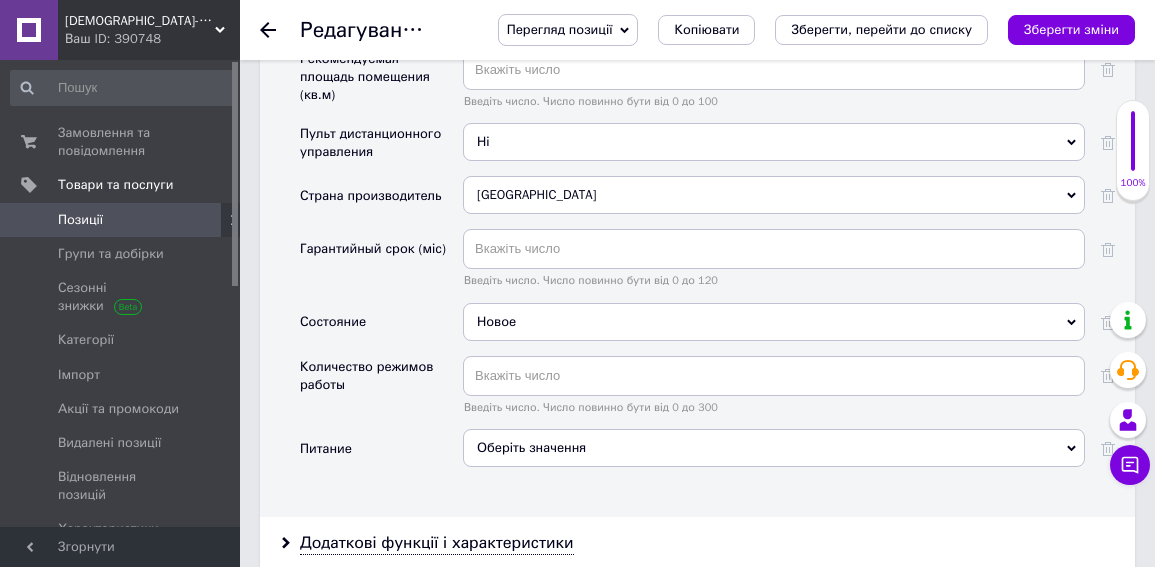 click on "Оберіть значення" at bounding box center (774, 448) 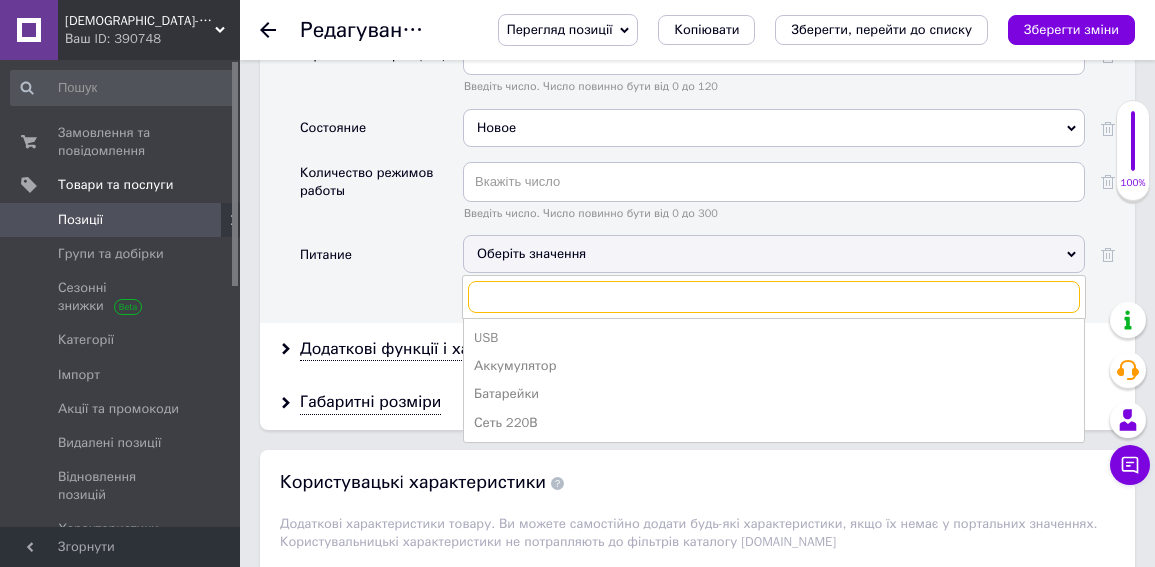scroll, scrollTop: 2900, scrollLeft: 0, axis: vertical 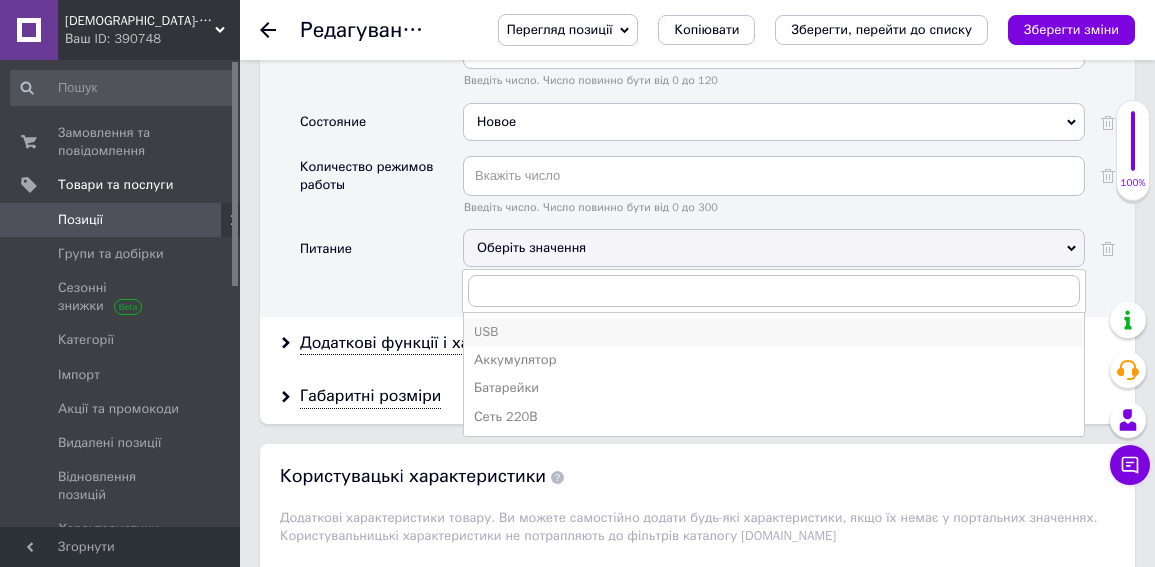 click on "USB" at bounding box center [774, 332] 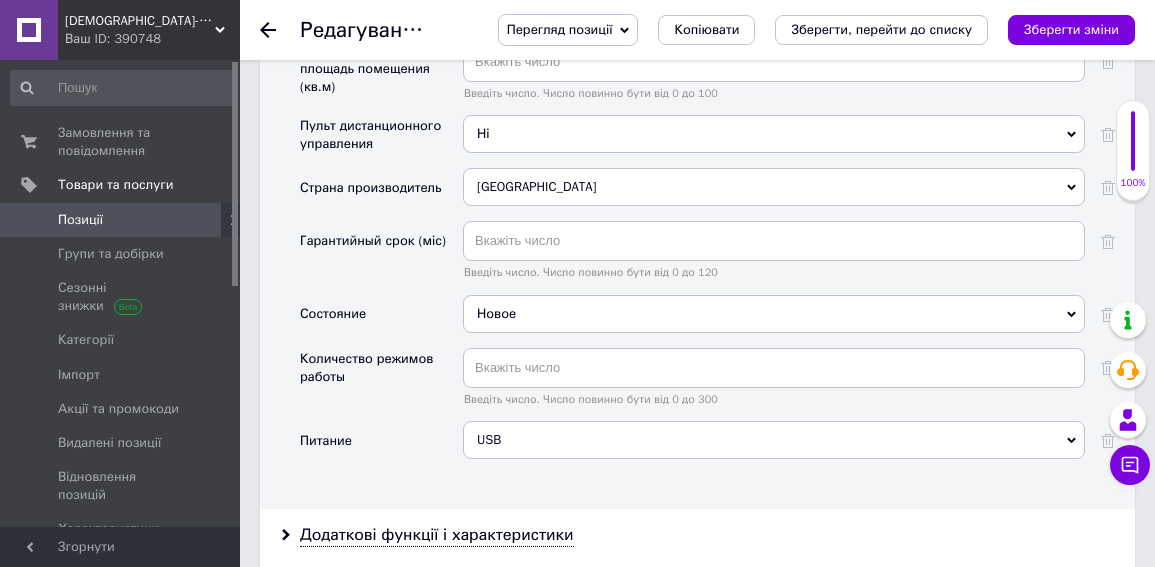 scroll, scrollTop: 2700, scrollLeft: 0, axis: vertical 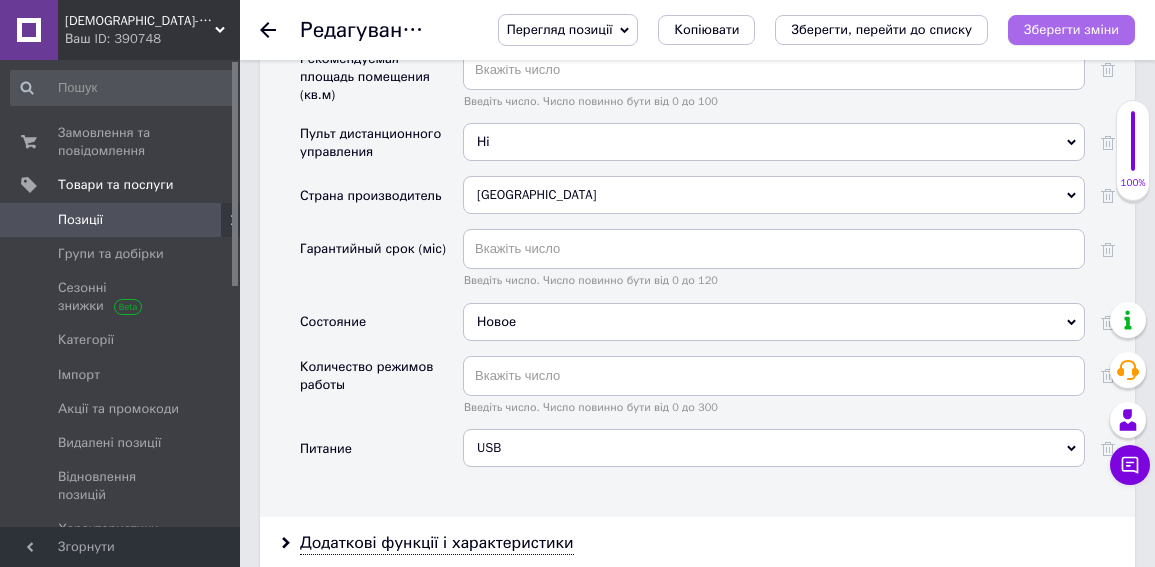 click on "Зберегти зміни" at bounding box center (1071, 29) 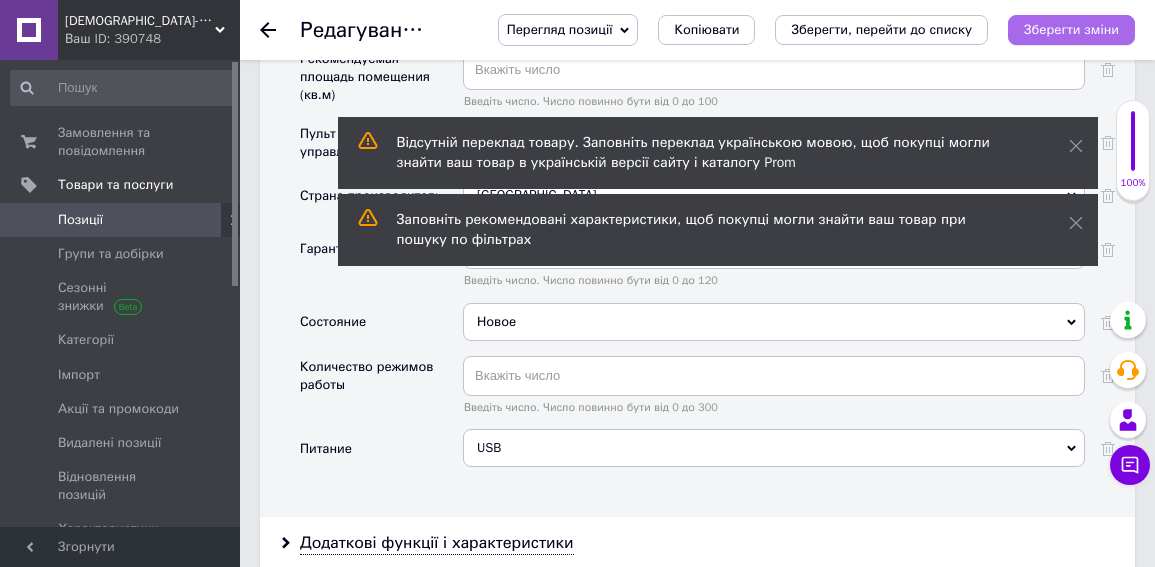 click on "Зберегти зміни" at bounding box center [1071, 29] 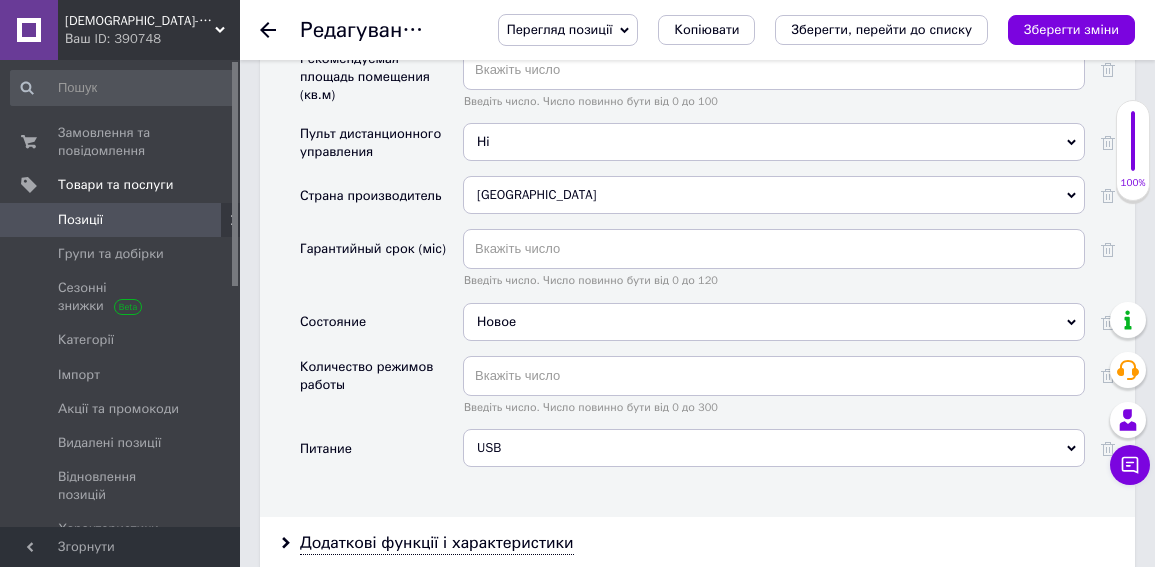 click on "Позиції" at bounding box center [80, 220] 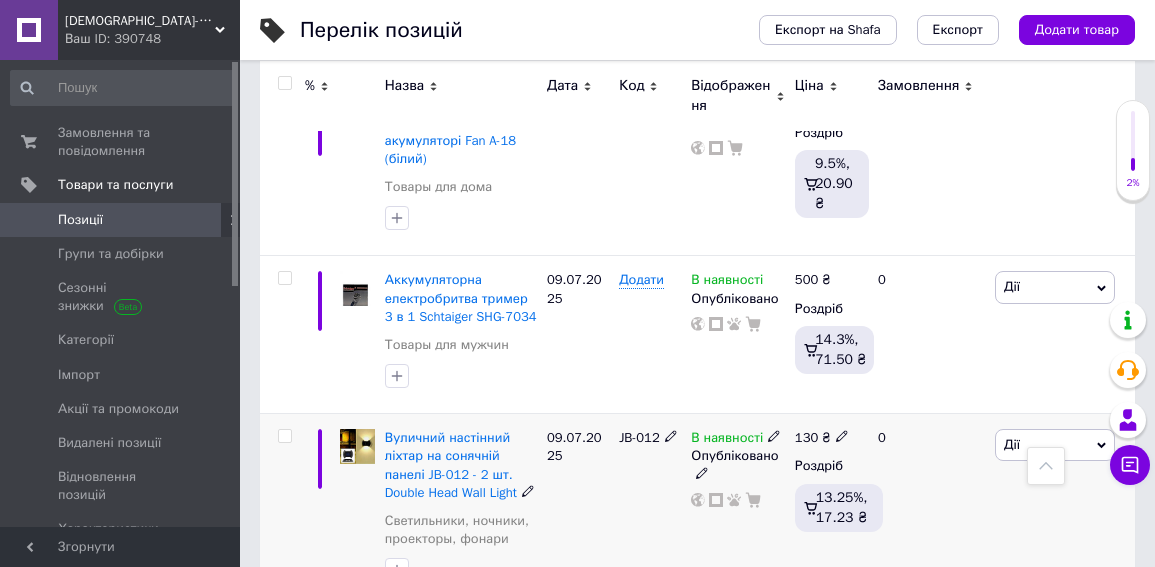 scroll, scrollTop: 400, scrollLeft: 0, axis: vertical 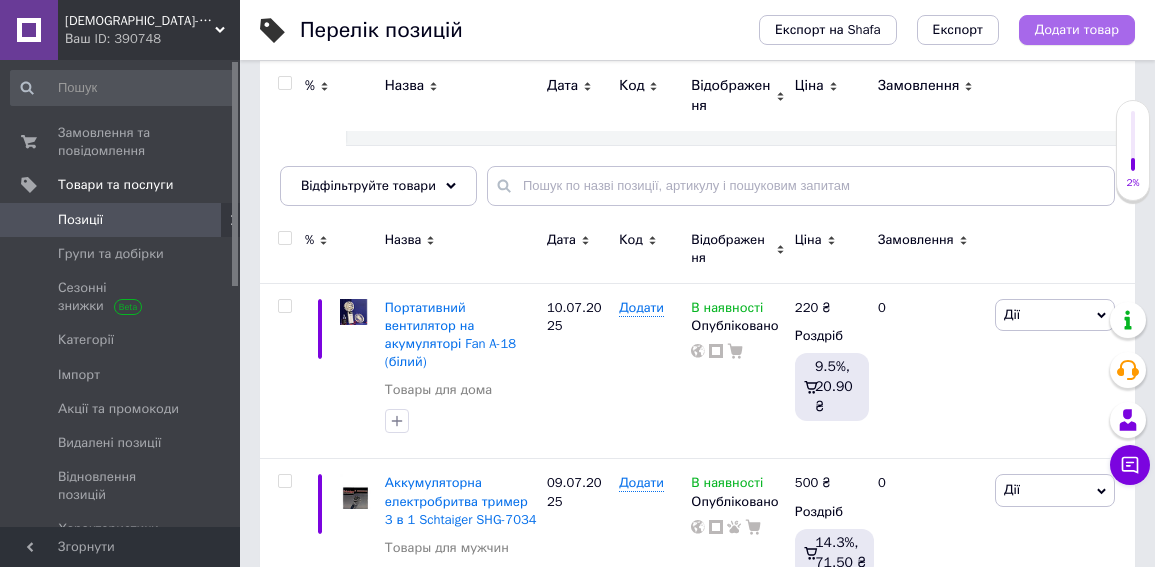 click on "Додати товар" at bounding box center (1077, 30) 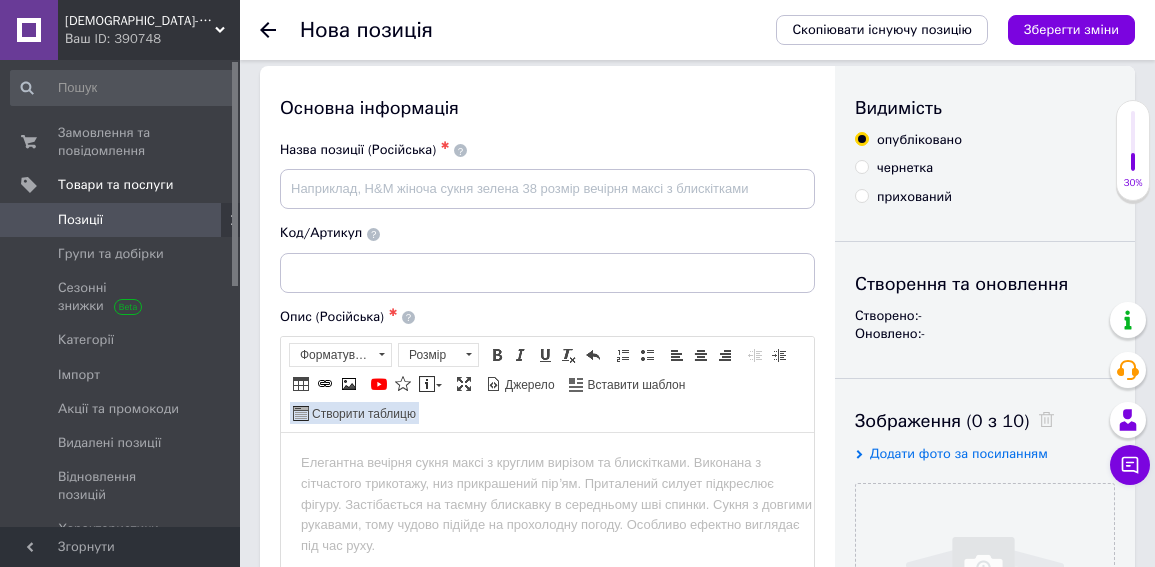 scroll, scrollTop: 100, scrollLeft: 0, axis: vertical 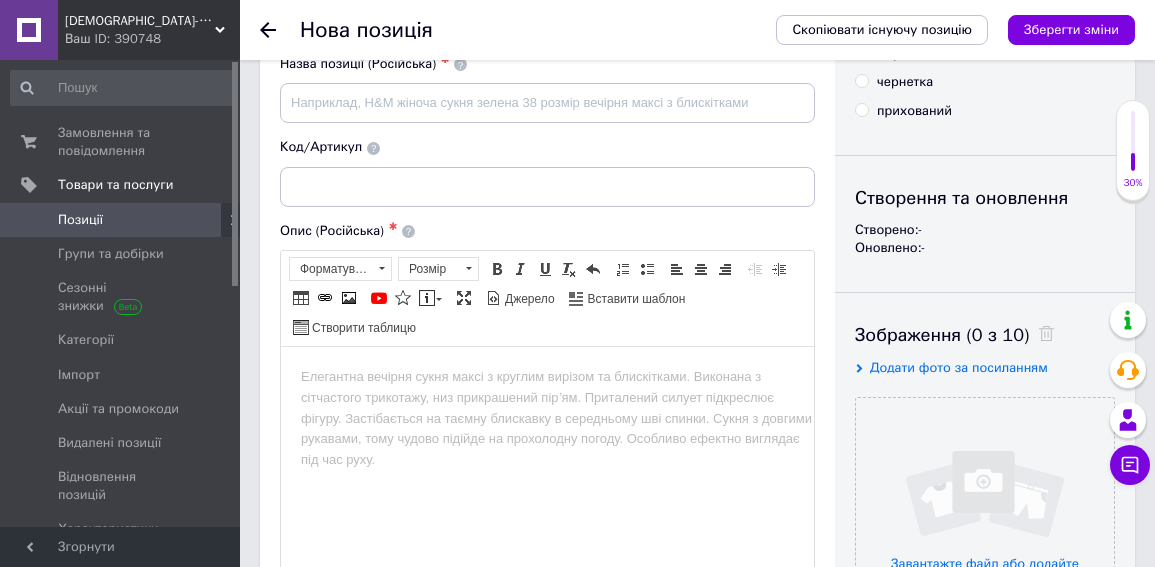 click at bounding box center (547, 376) 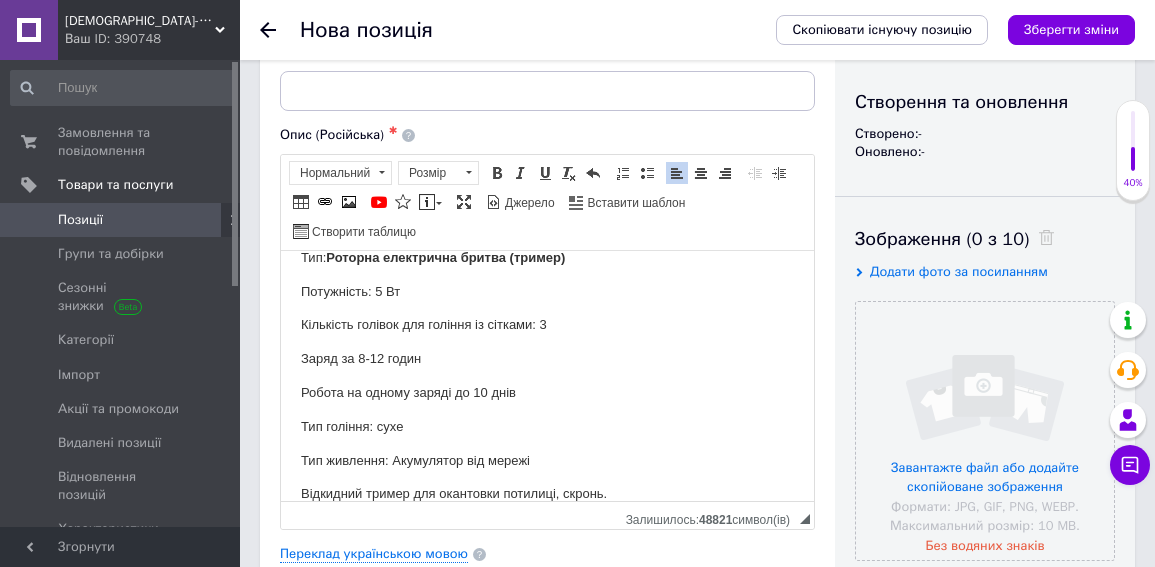 scroll, scrollTop: 230, scrollLeft: 0, axis: vertical 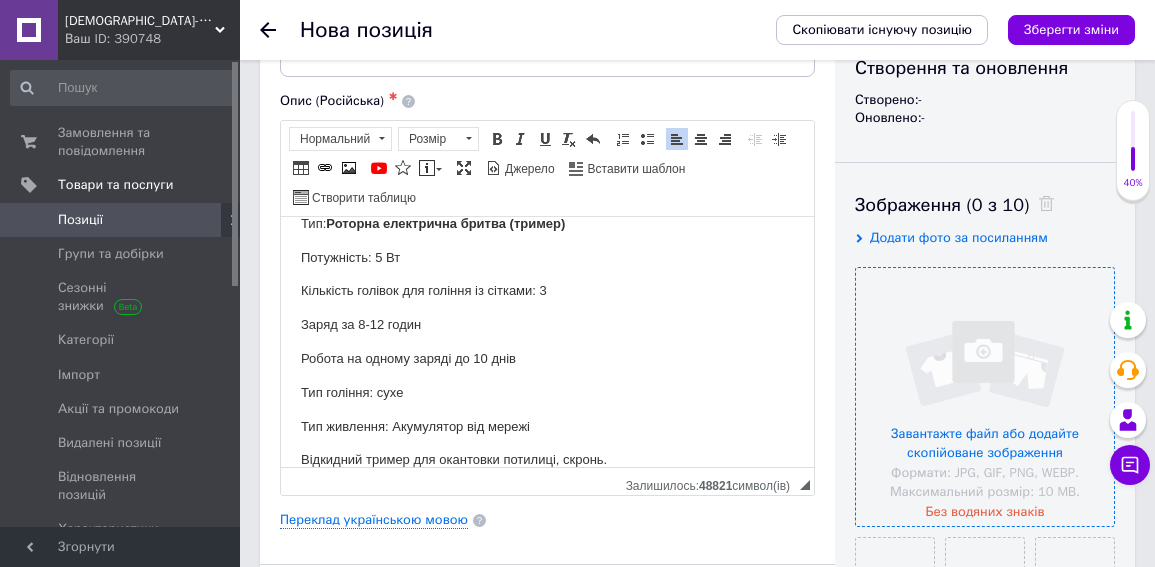 click at bounding box center (985, 397) 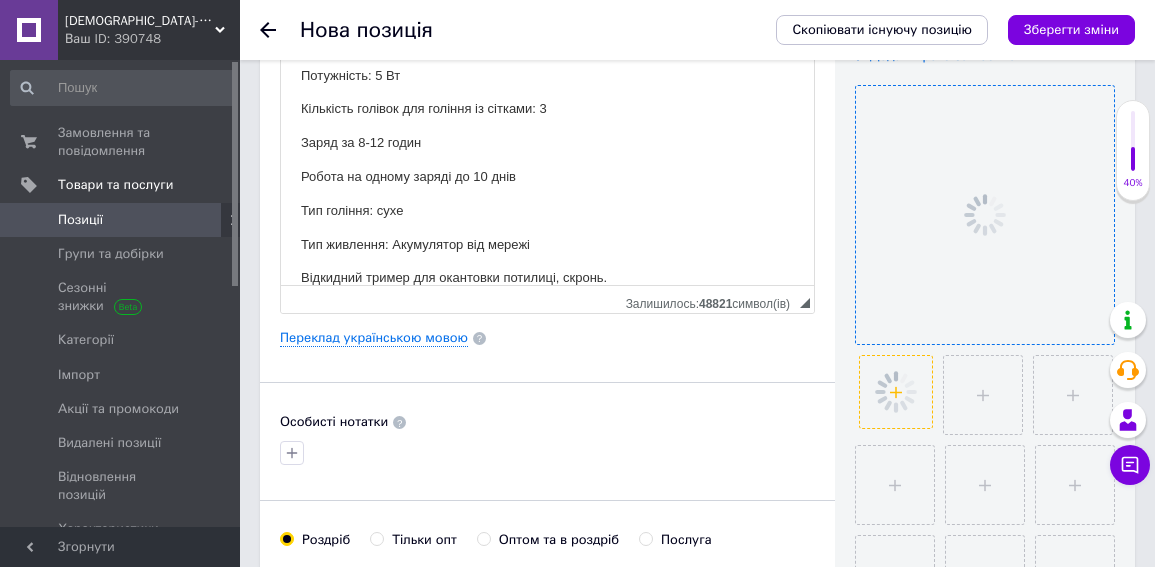 scroll, scrollTop: 430, scrollLeft: 0, axis: vertical 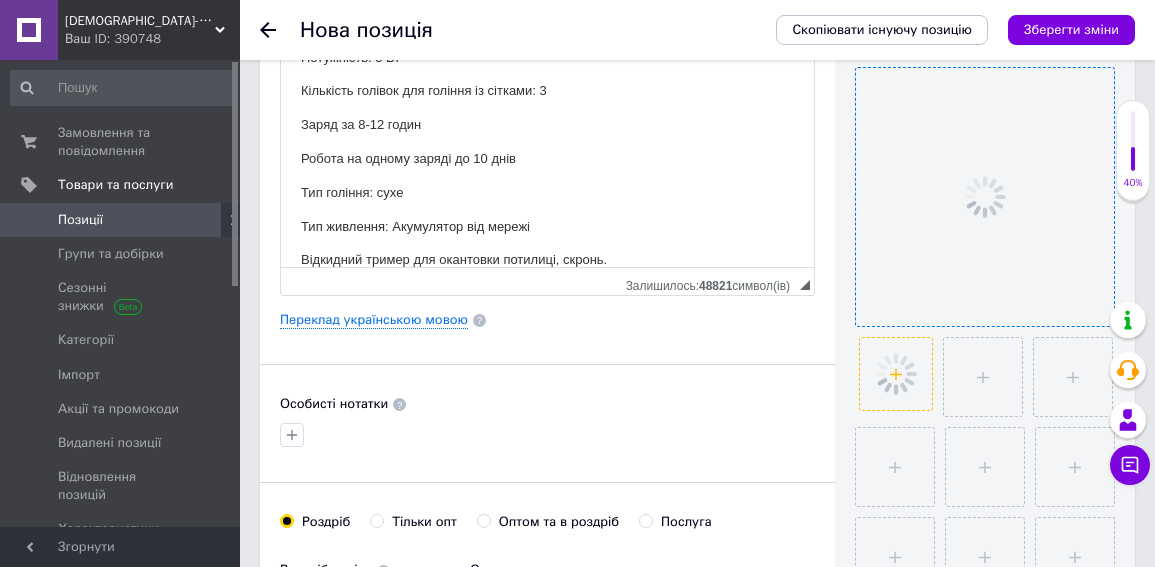 click 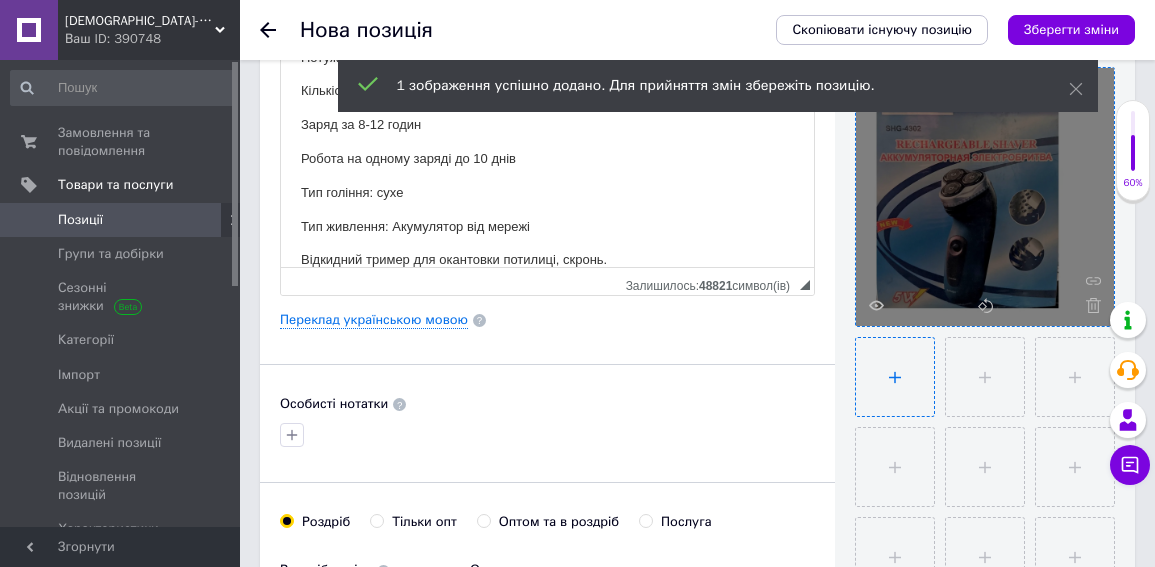 click at bounding box center [895, 377] 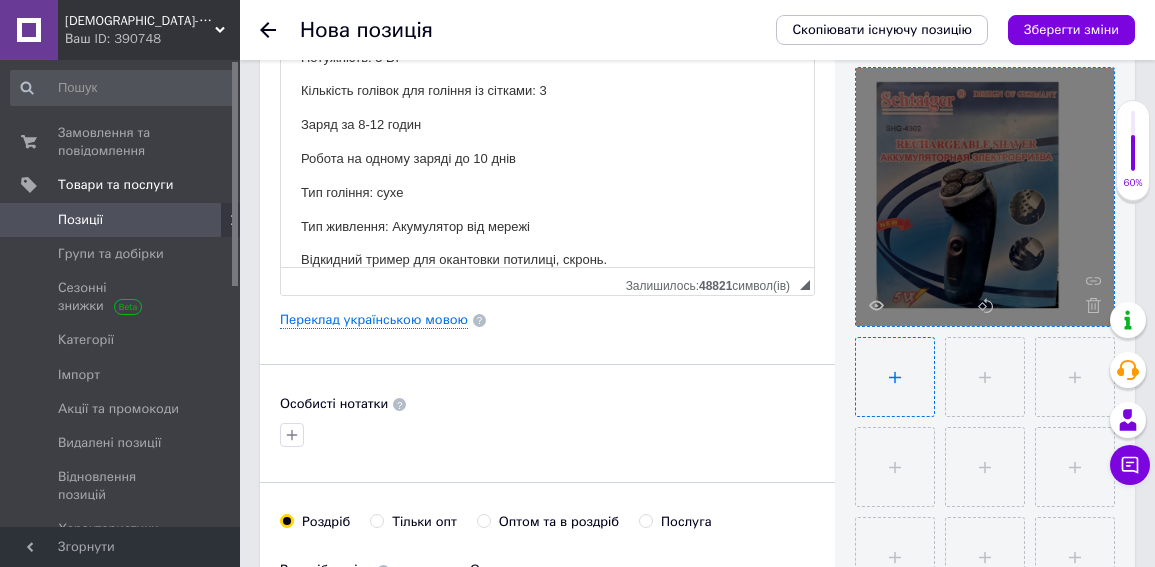 type on "C:\fakepath\Schtaiger SHG-4302_2.jpg" 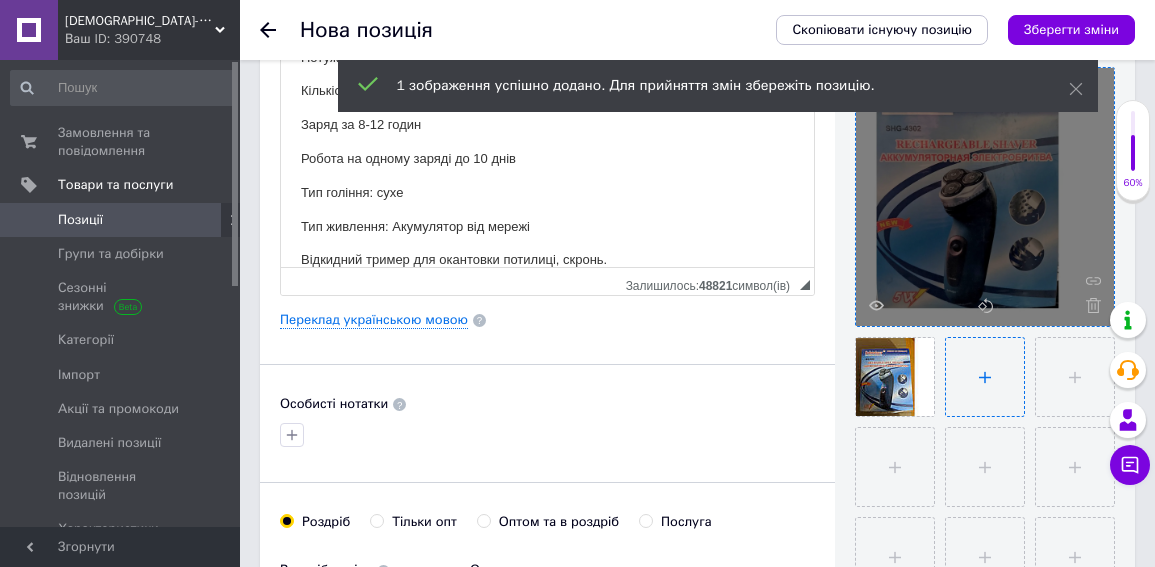 click at bounding box center (985, 377) 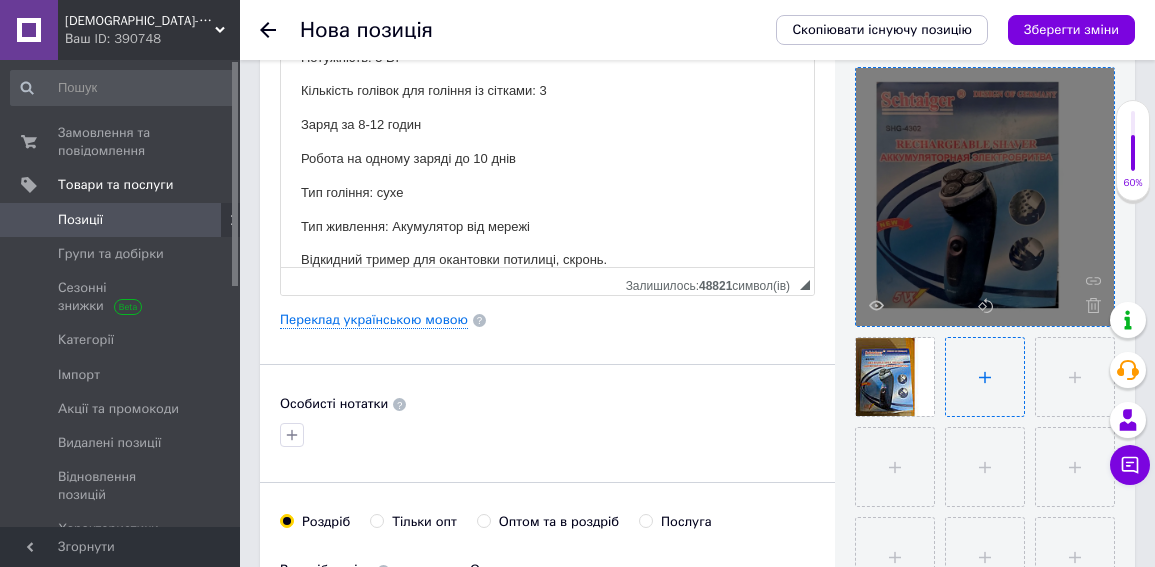 type on "C:\fakepath\Schtaiger SHG-4302_3.jpg" 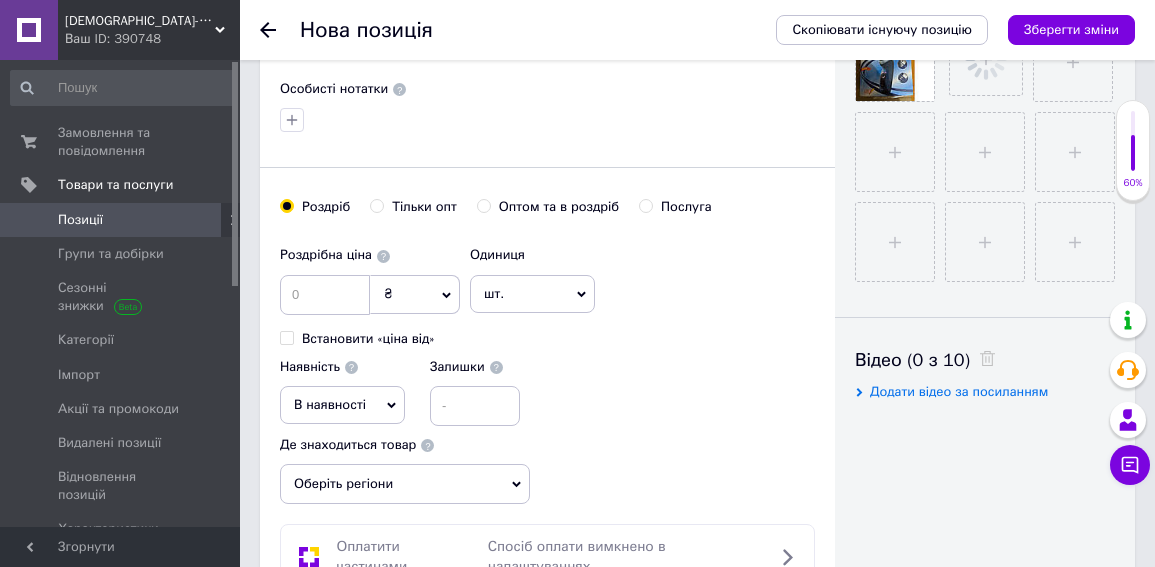scroll, scrollTop: 830, scrollLeft: 0, axis: vertical 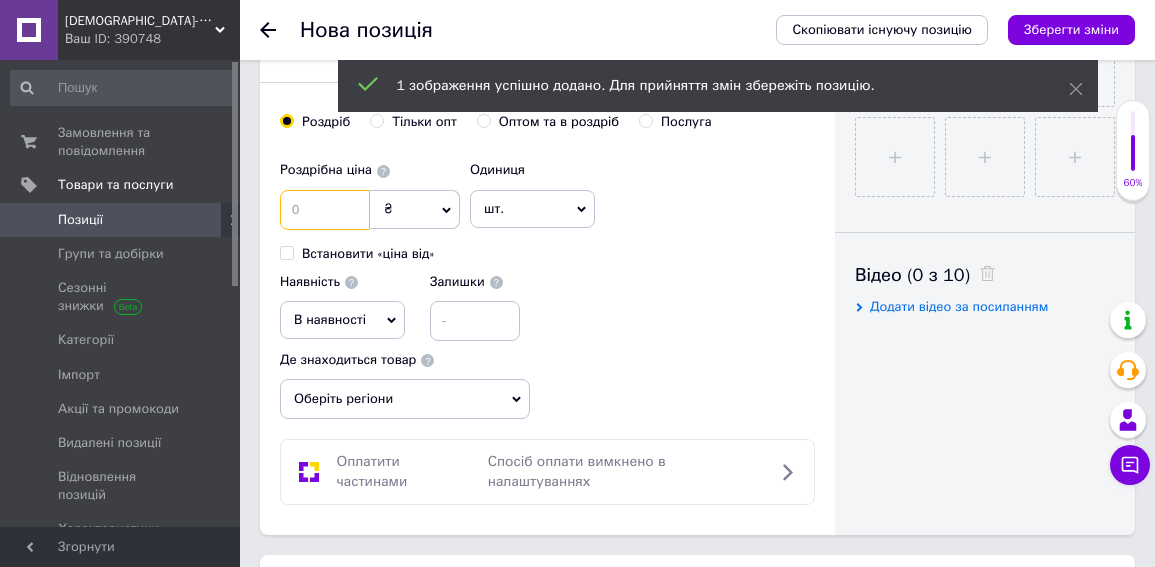 click at bounding box center (325, 210) 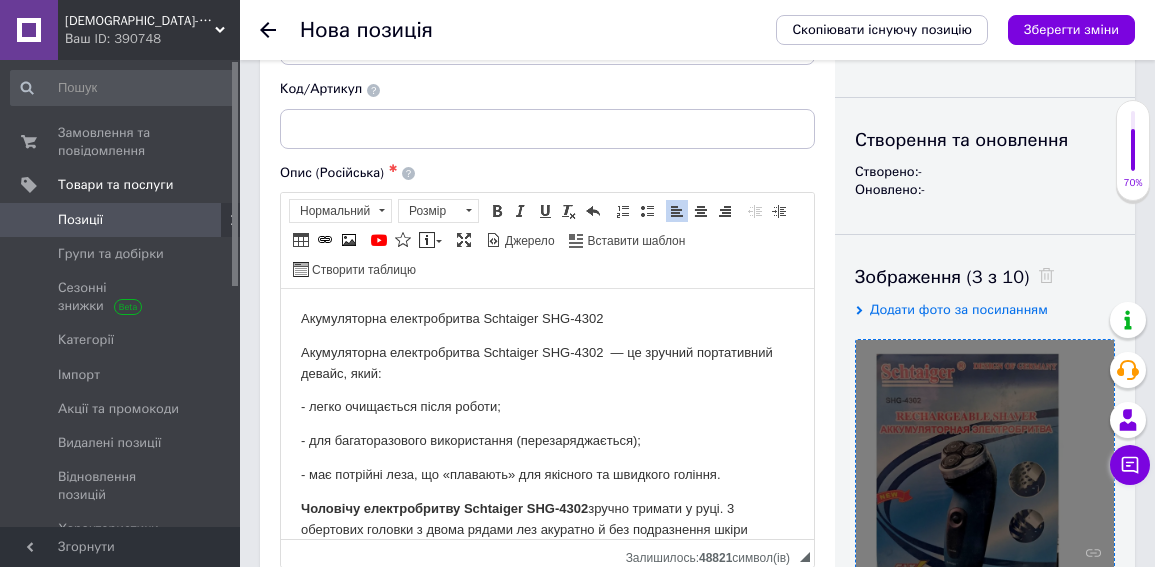 scroll, scrollTop: 100, scrollLeft: 0, axis: vertical 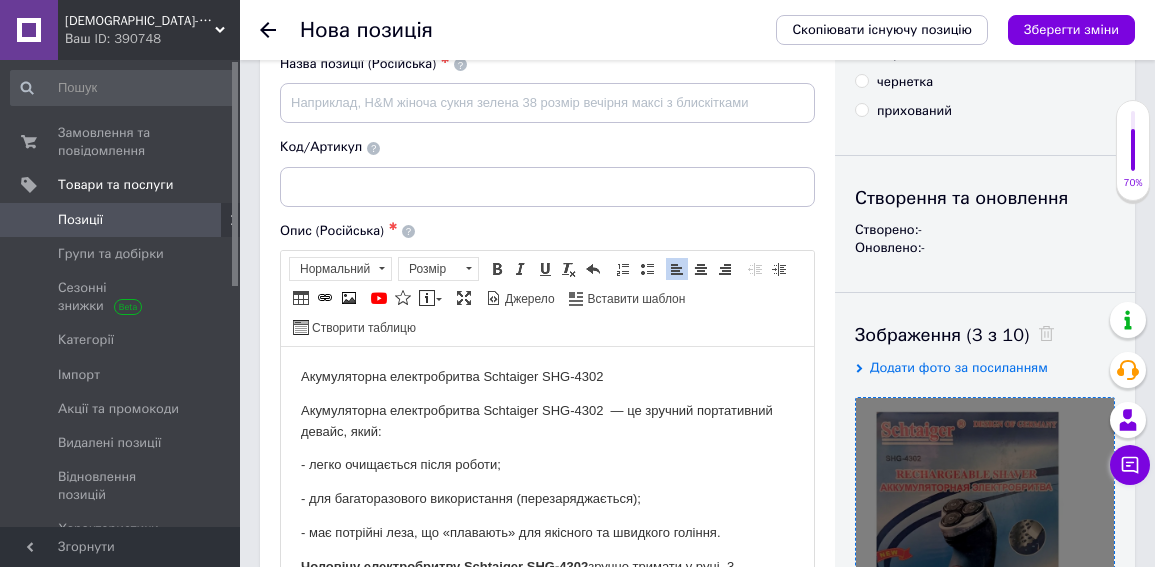 type on "500" 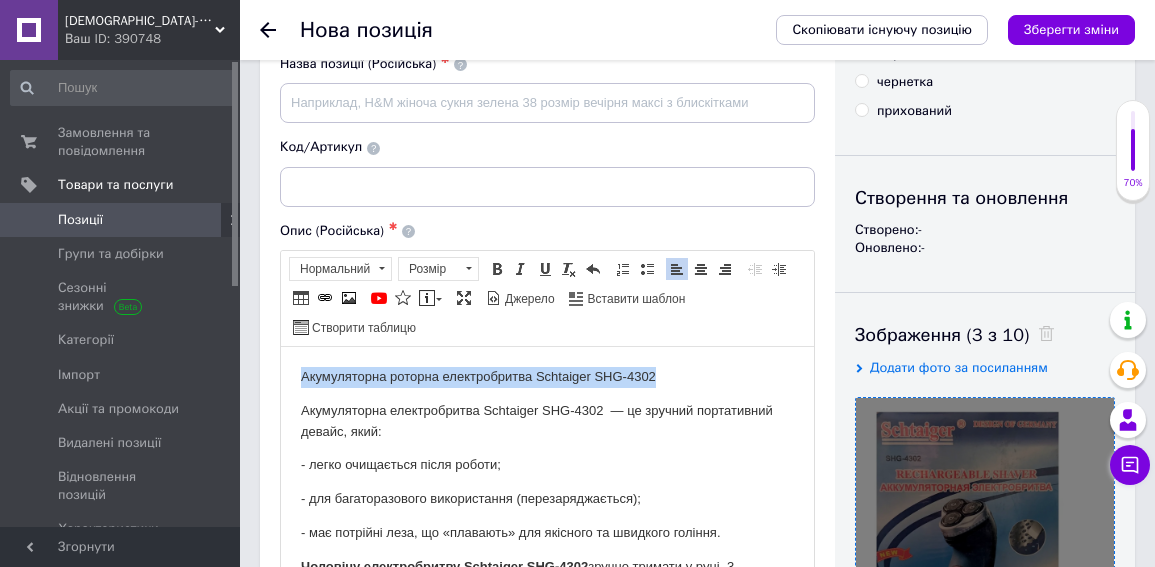 drag, startPoint x: 662, startPoint y: 376, endPoint x: 318, endPoint y: 377, distance: 344.00146 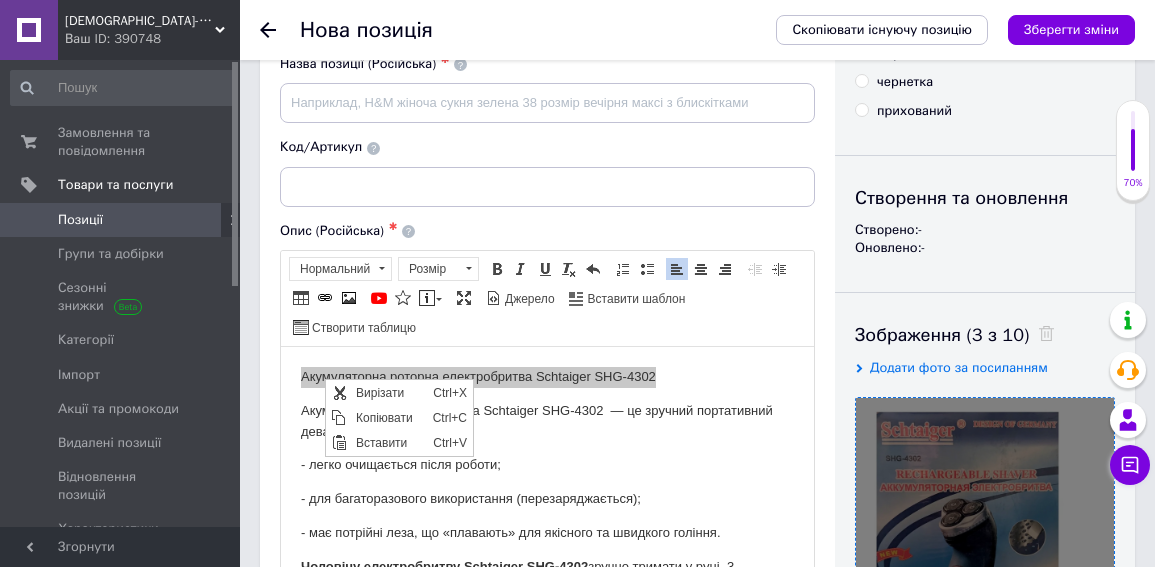 scroll, scrollTop: 0, scrollLeft: 0, axis: both 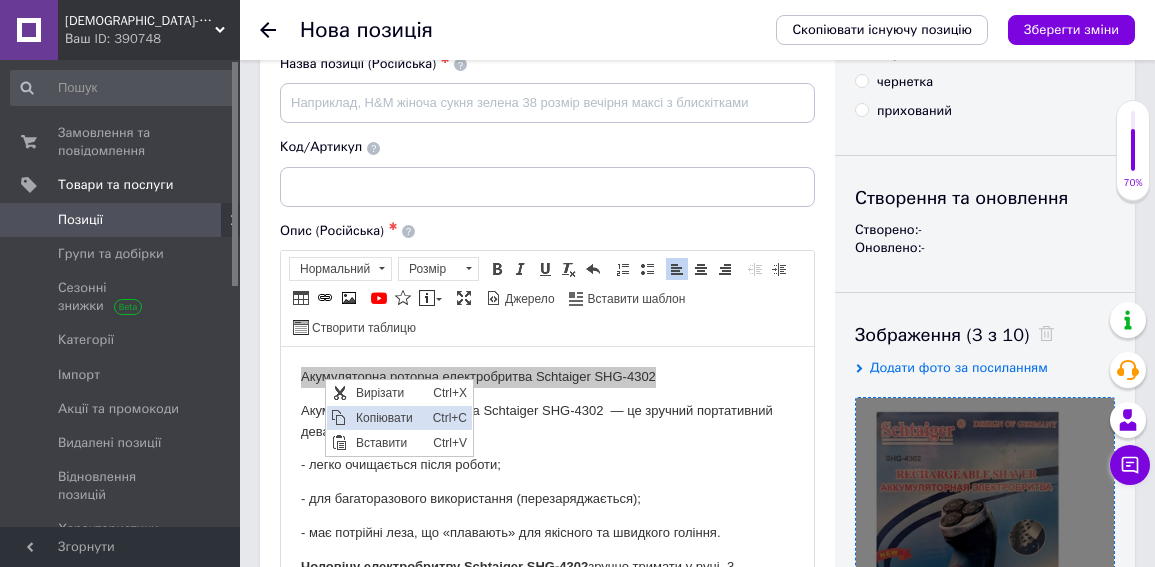 click on "Копіювати" at bounding box center (389, 417) 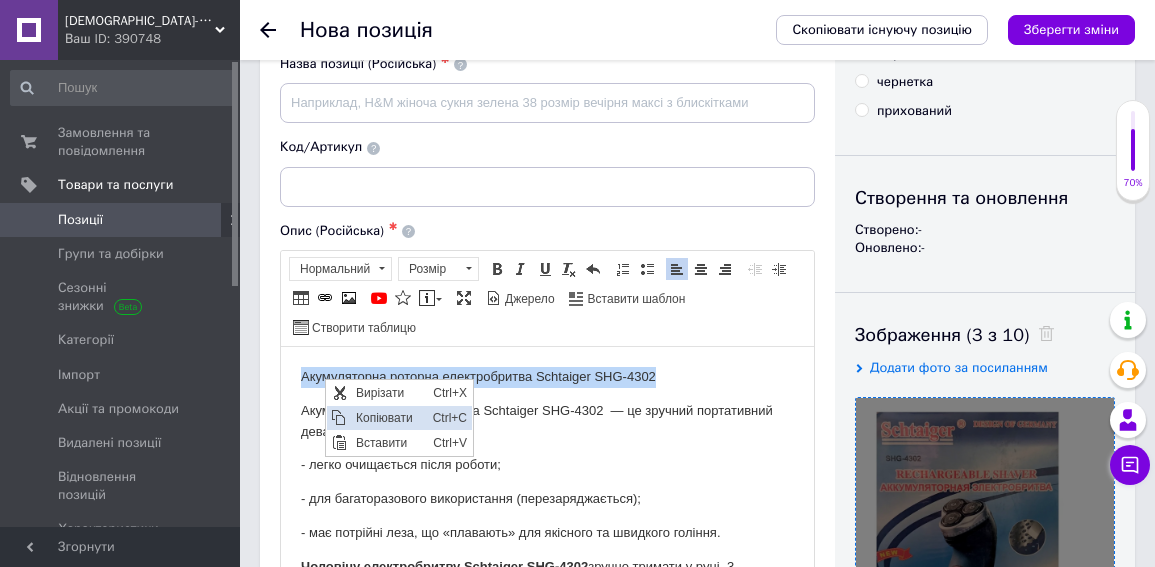 copy on "Акумуляторна роторна електробритва Schtaiger SHG-4302" 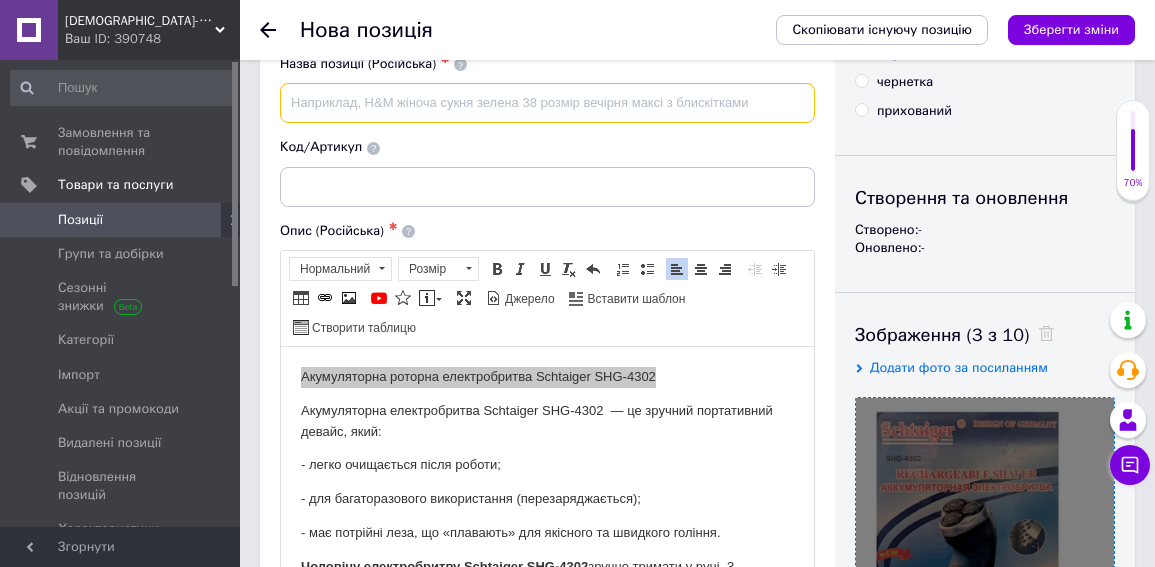 click at bounding box center [547, 103] 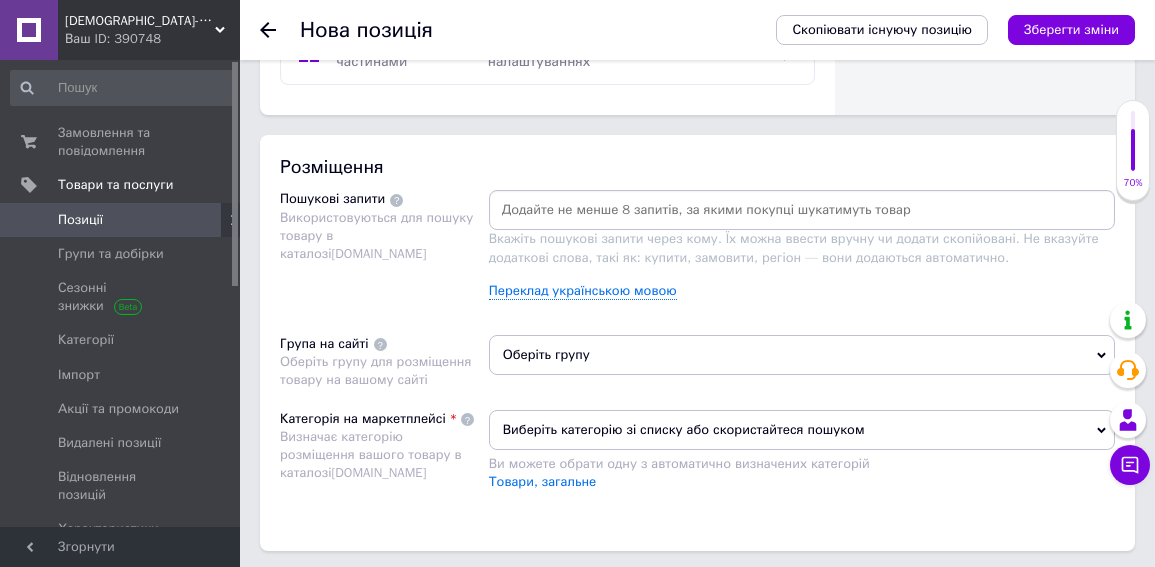 scroll, scrollTop: 1300, scrollLeft: 0, axis: vertical 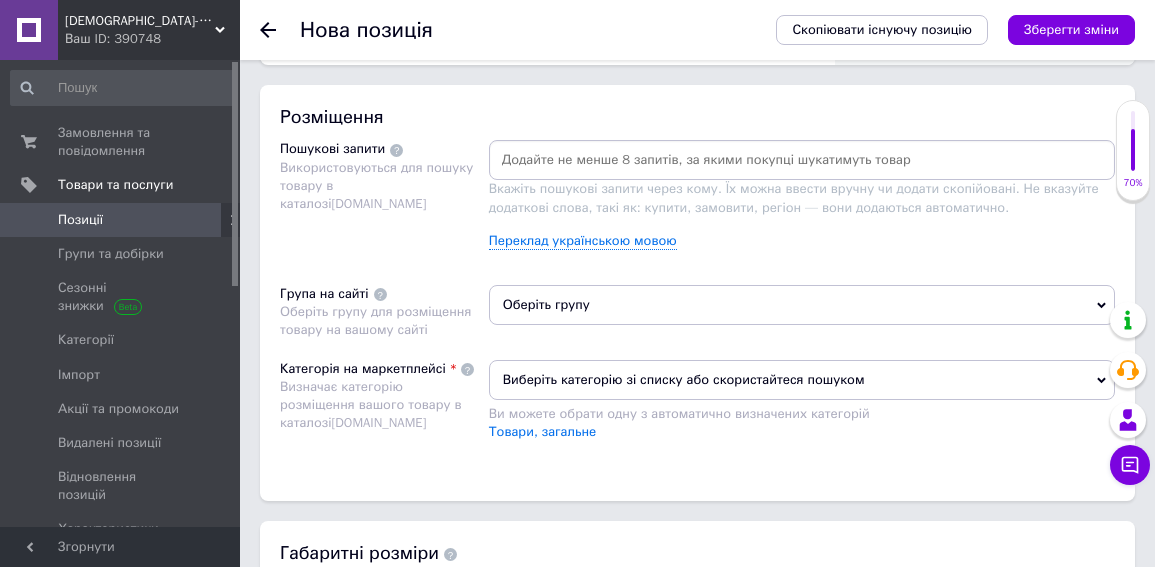 type on "Акумуляторна роторна електробритва Schtaiger SHG-4302" 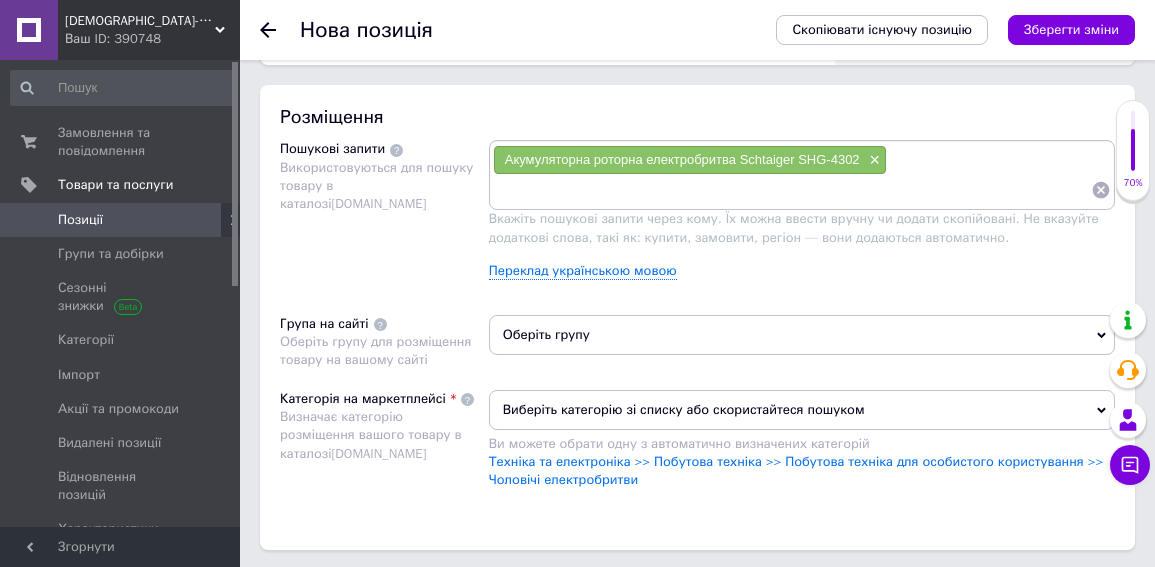 paste on "Акумуляторна роторна електробритва Schtaiger SHG-4302" 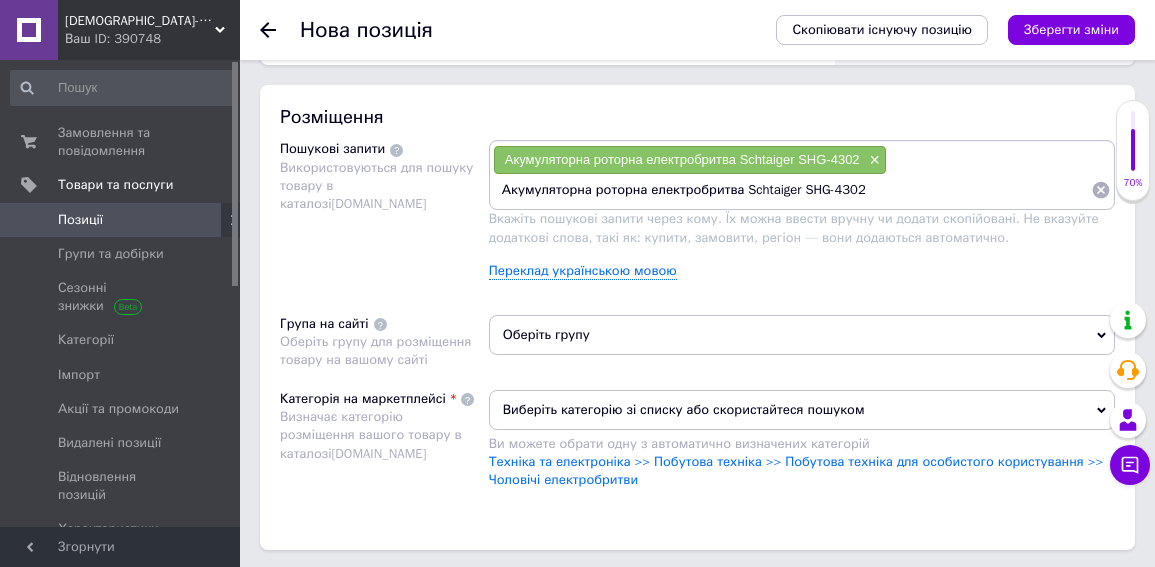 drag, startPoint x: 639, startPoint y: 170, endPoint x: 592, endPoint y: 178, distance: 47.67599 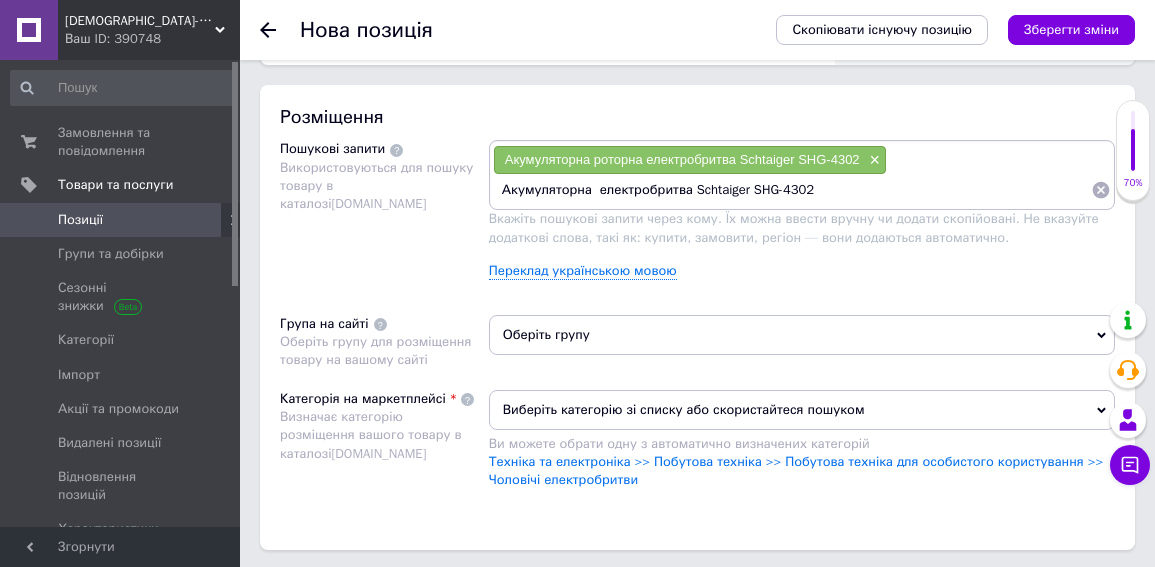 type on "Акумуляторна електробритва Schtaiger SHG-4302" 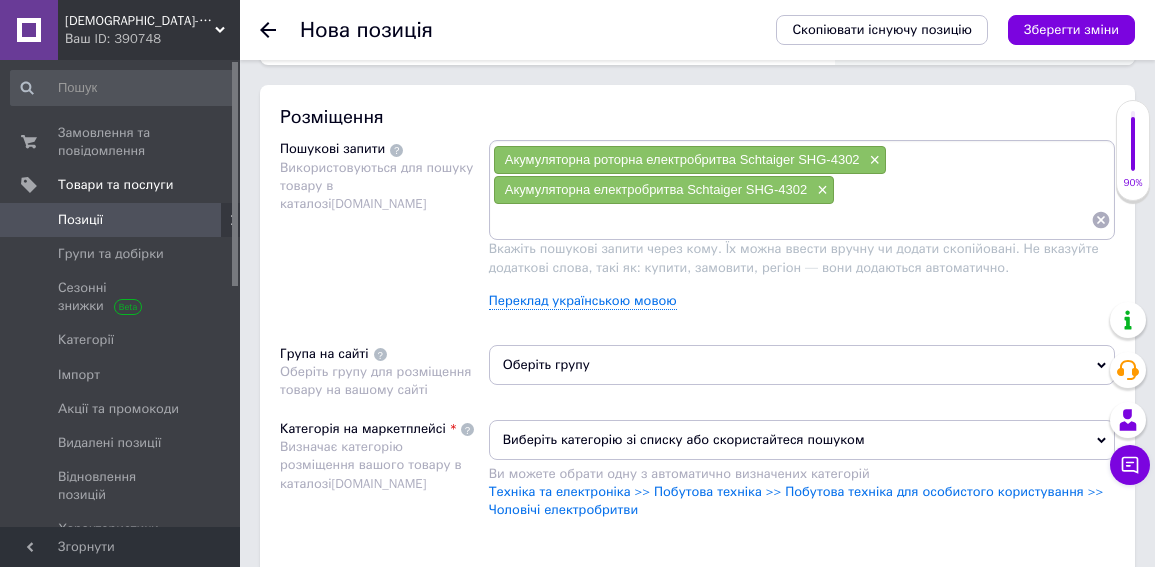 paste on "Акумуляторна роторна електробритва Schtaiger SHG-4302" 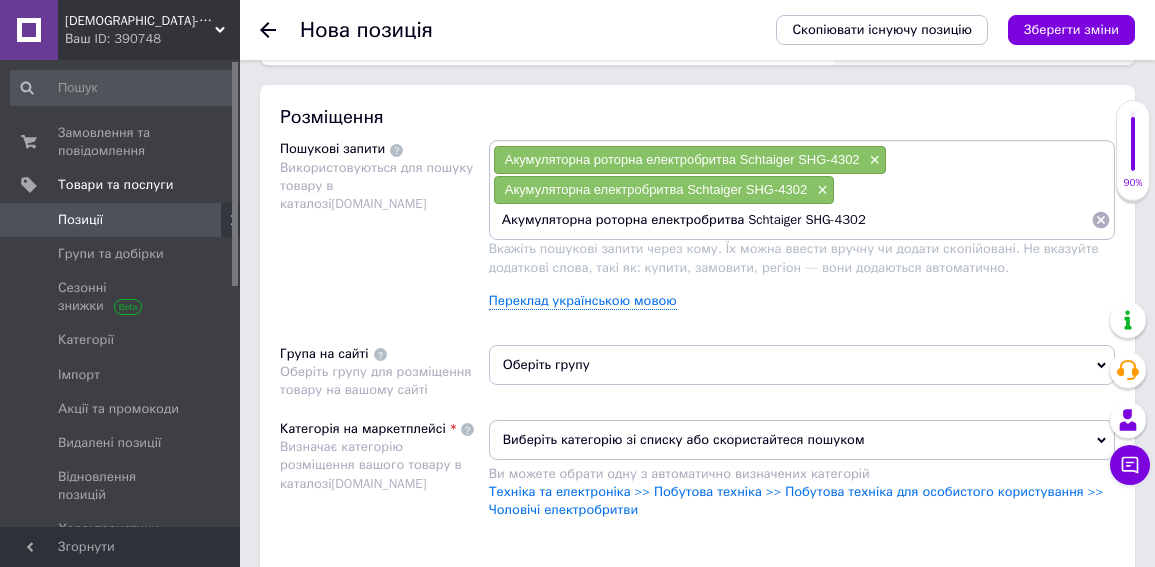 drag, startPoint x: 855, startPoint y: 204, endPoint x: 731, endPoint y: 215, distance: 124.486946 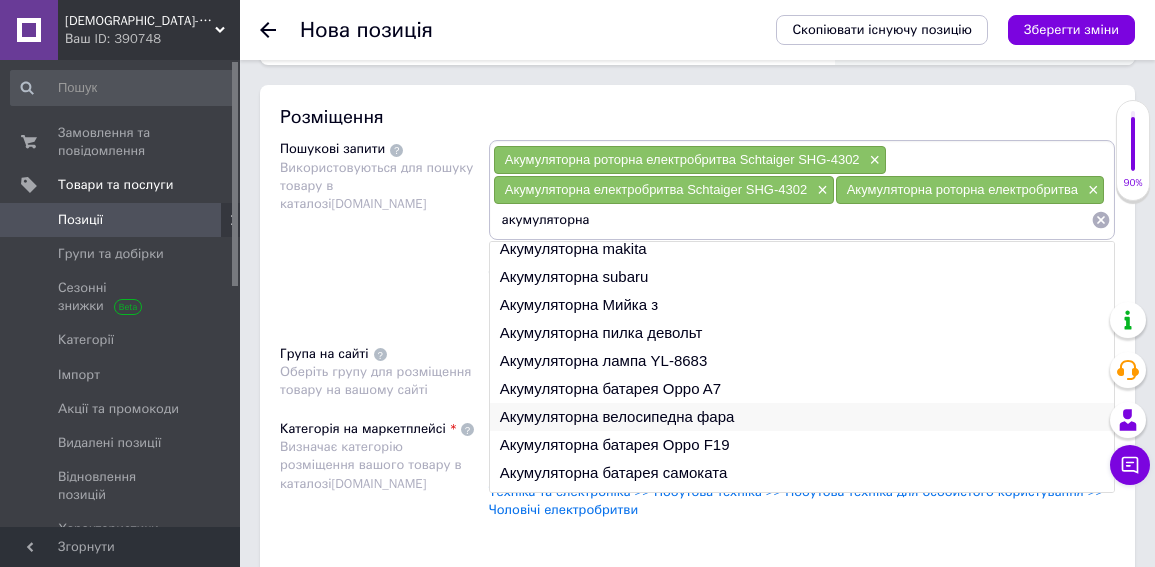 scroll, scrollTop: 0, scrollLeft: 0, axis: both 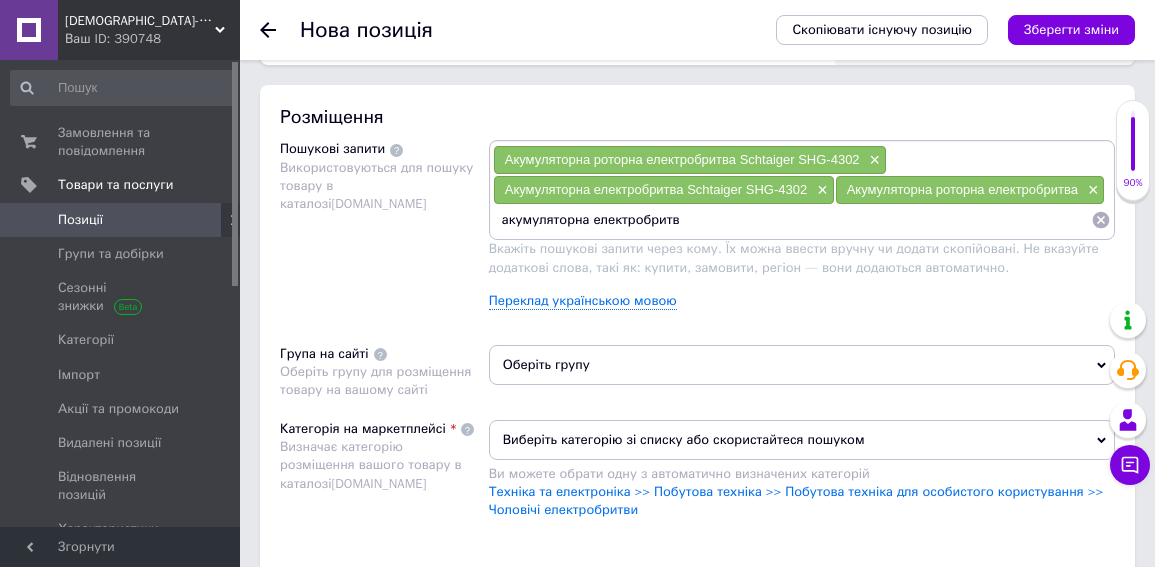 type on "акумуляторна електробритва" 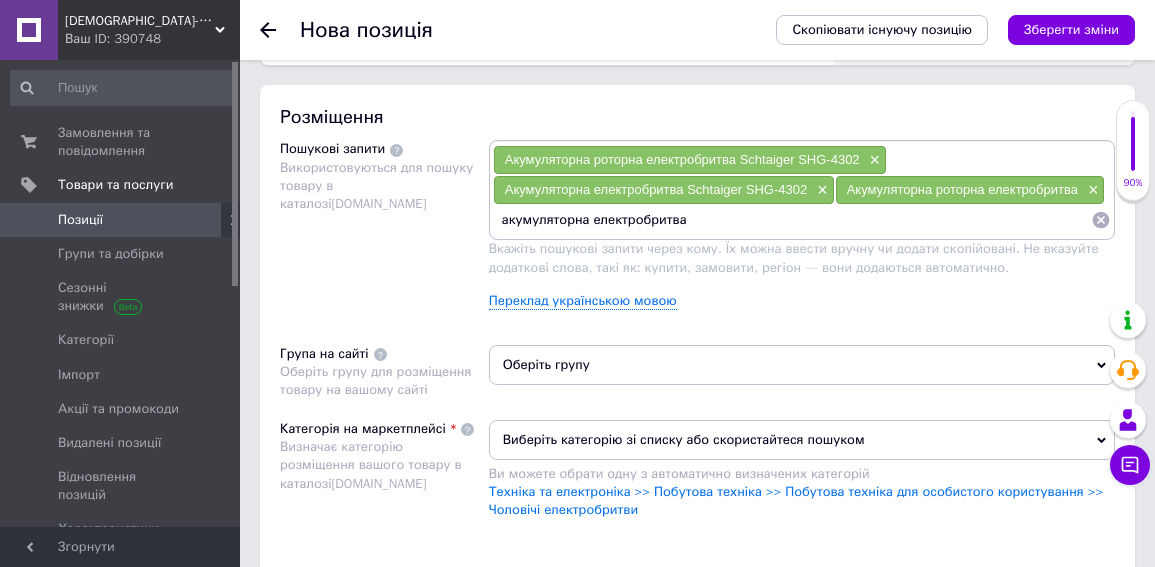 type 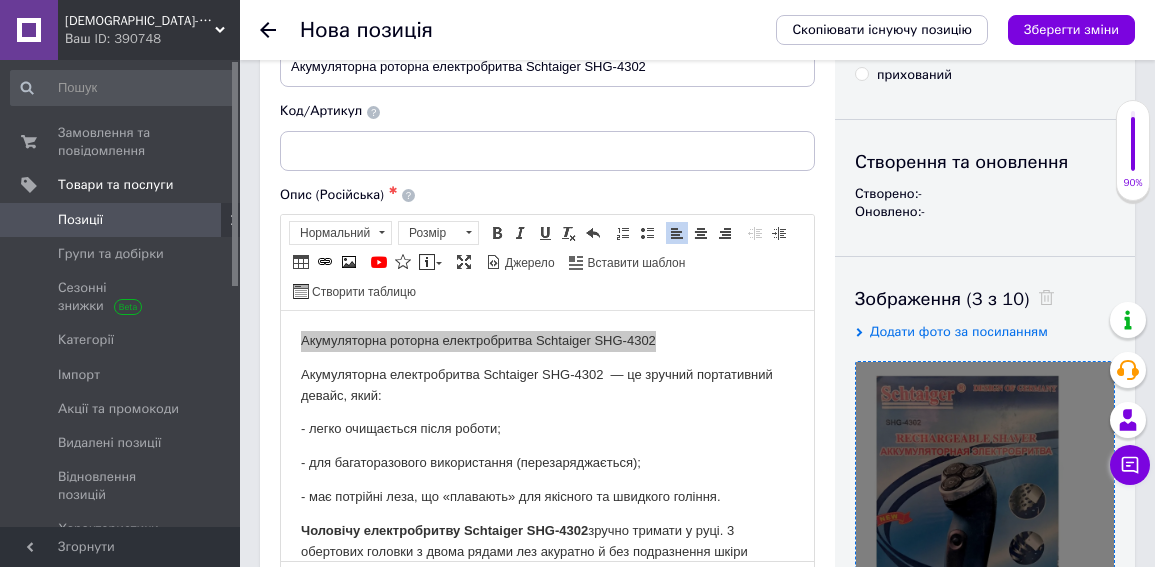 scroll, scrollTop: 100, scrollLeft: 0, axis: vertical 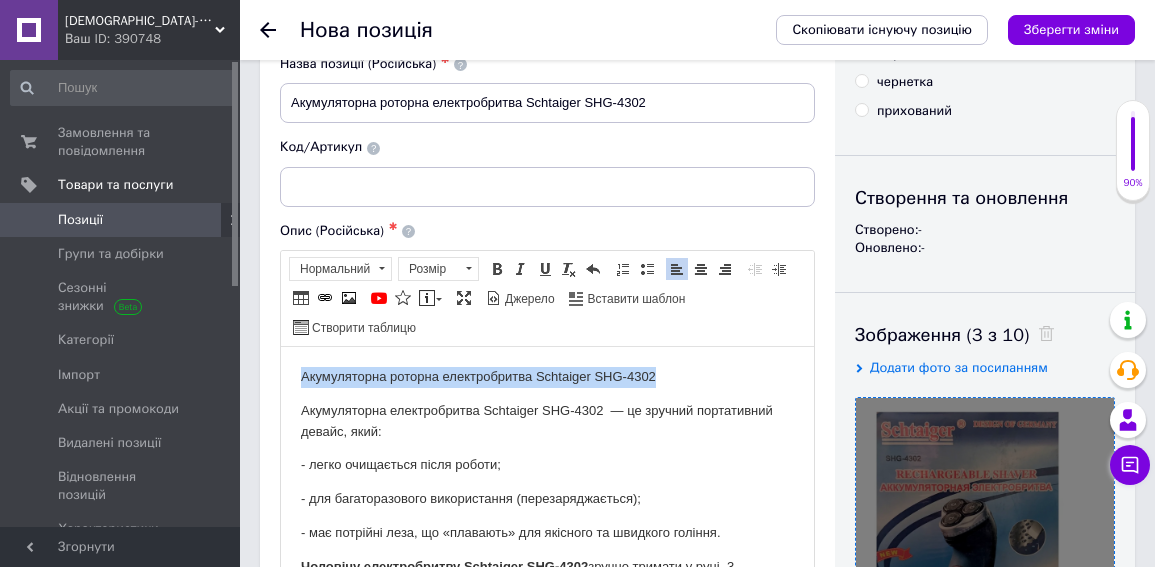 click on "Акумуляторна роторна електробритва Schtaiger SHG-4302" at bounding box center (547, 376) 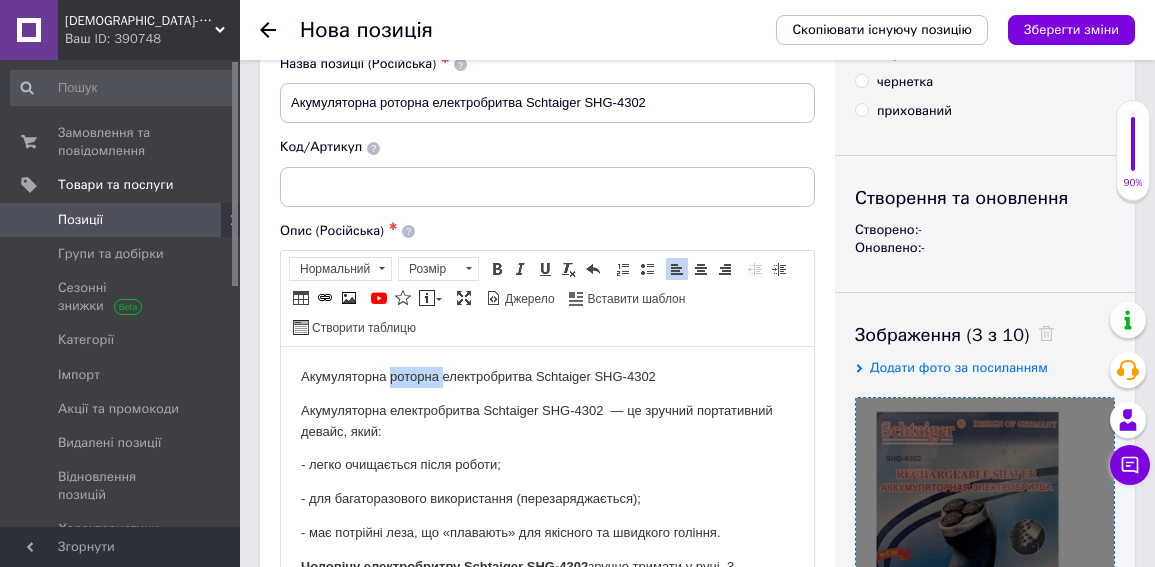 drag, startPoint x: 441, startPoint y: 373, endPoint x: 391, endPoint y: 378, distance: 50.24938 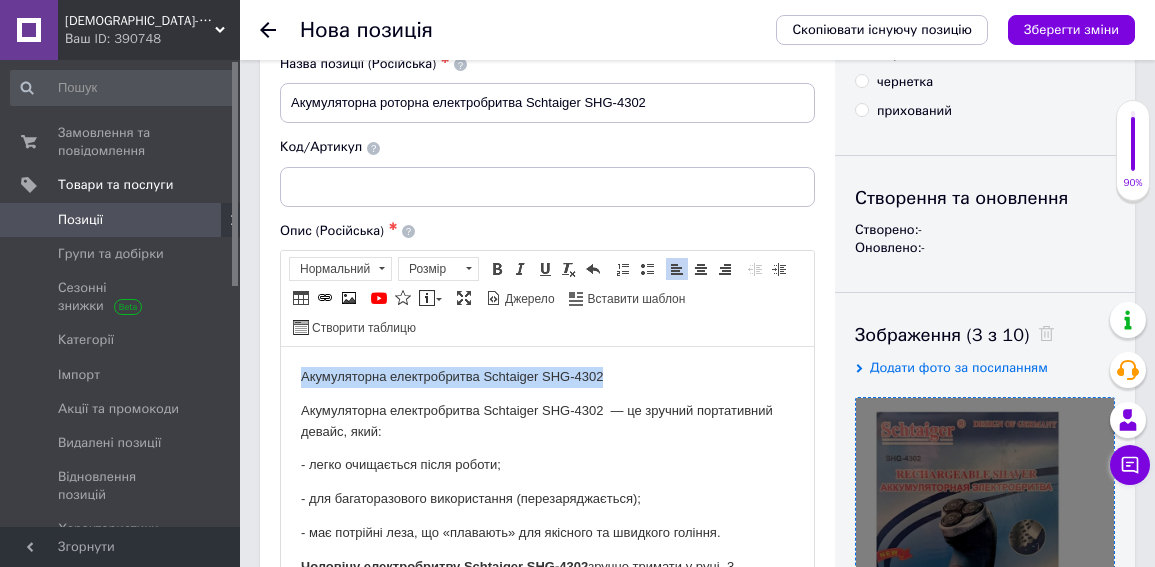 drag, startPoint x: 305, startPoint y: 375, endPoint x: 626, endPoint y: 366, distance: 321.12613 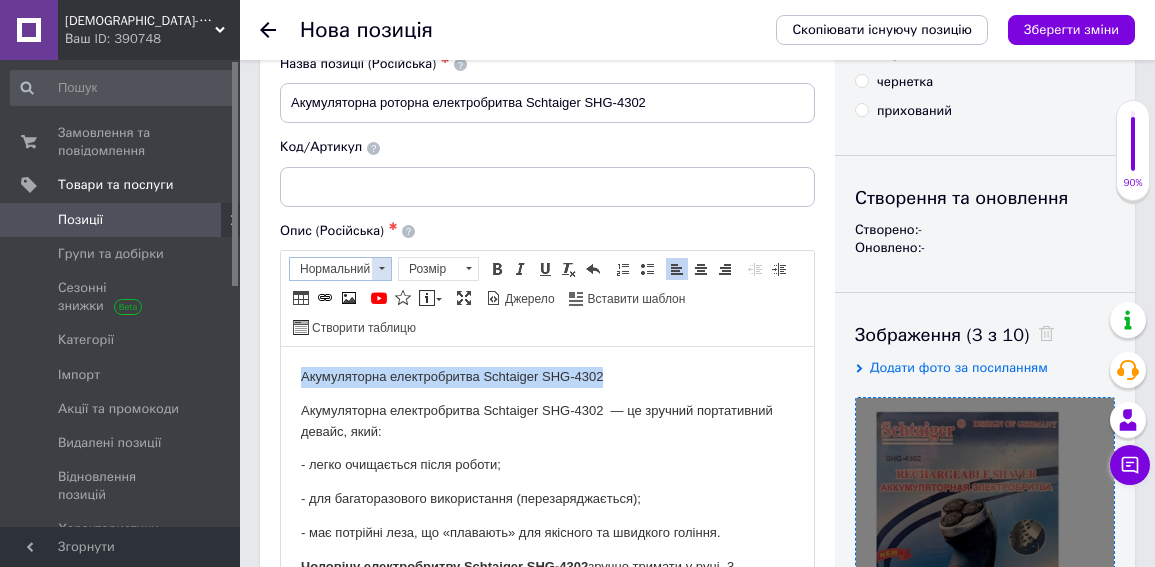 click at bounding box center [382, 268] 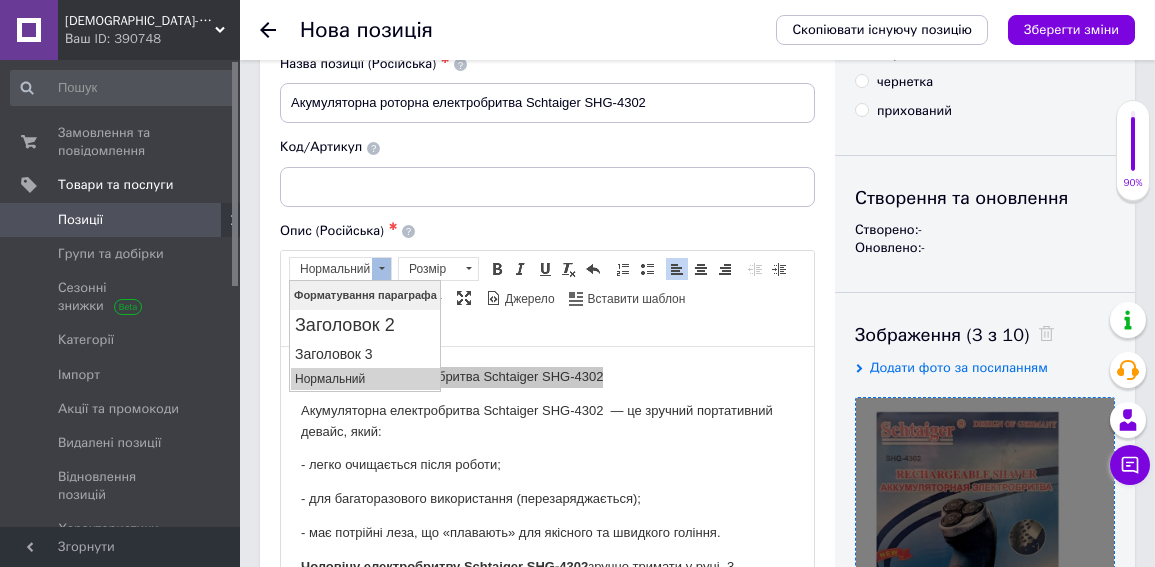 scroll, scrollTop: 0, scrollLeft: 0, axis: both 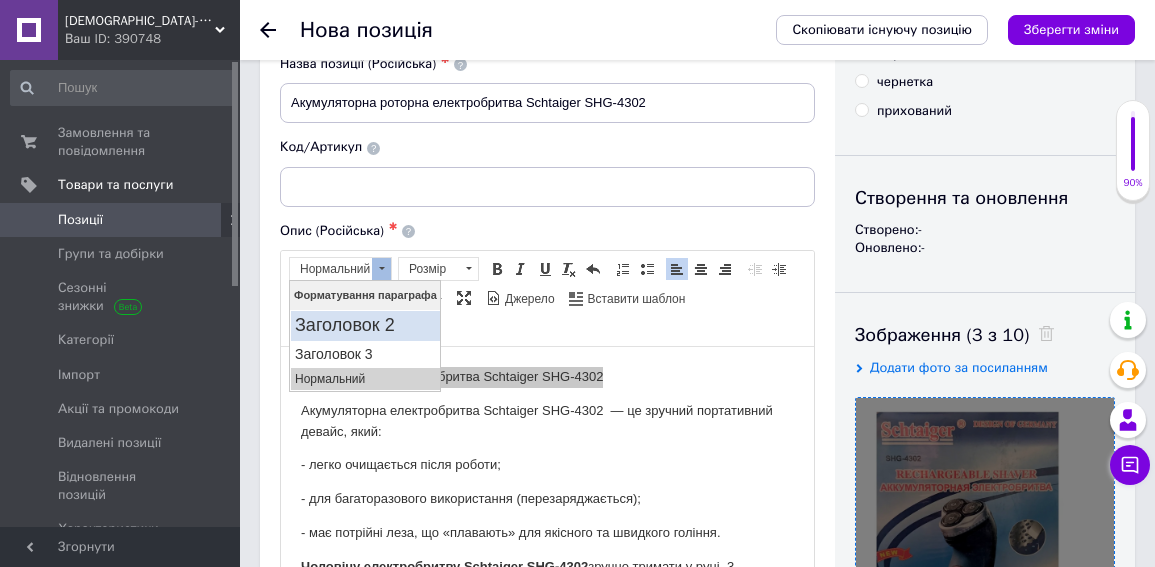 click on "Заголовок 2" at bounding box center (365, 325) 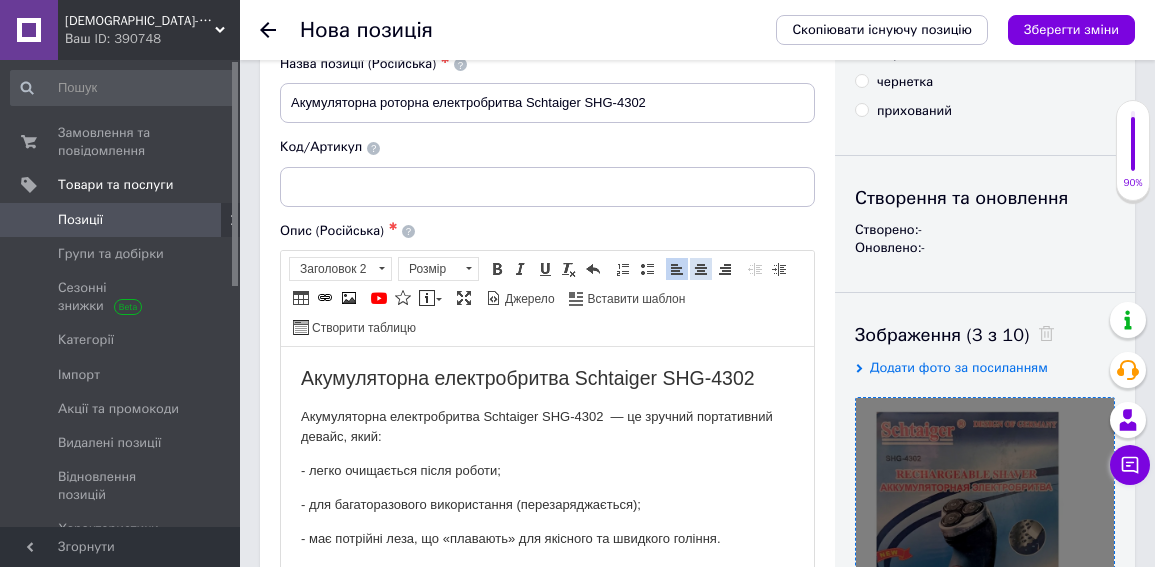 click at bounding box center (701, 269) 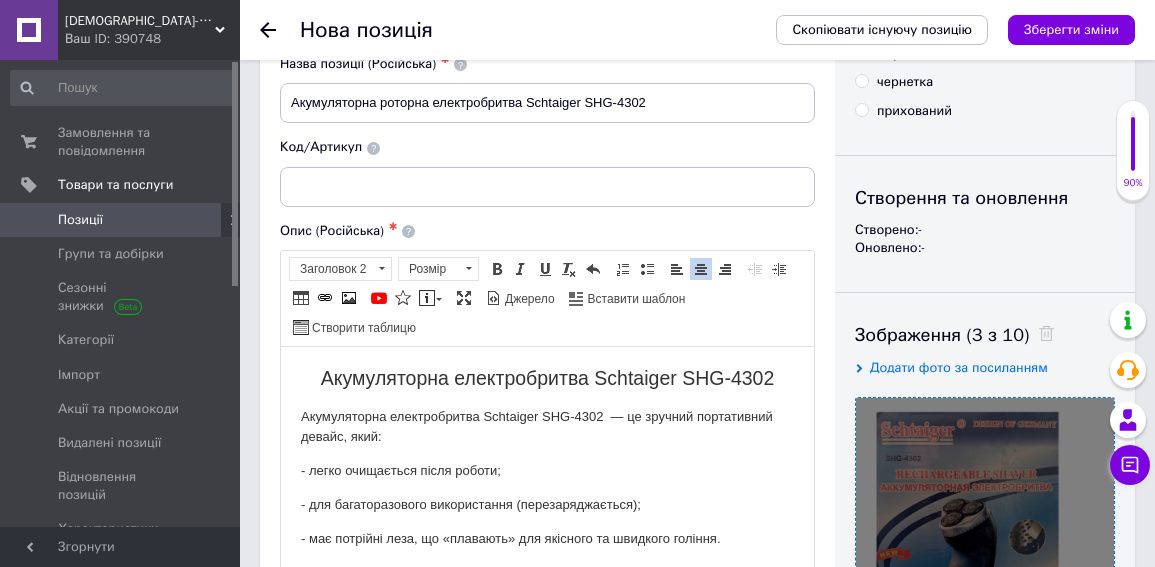 click on "Акумуляторна електробритва Schtaiger SHG-4302  — це зручний портативний девайс, який:" at bounding box center (547, 427) 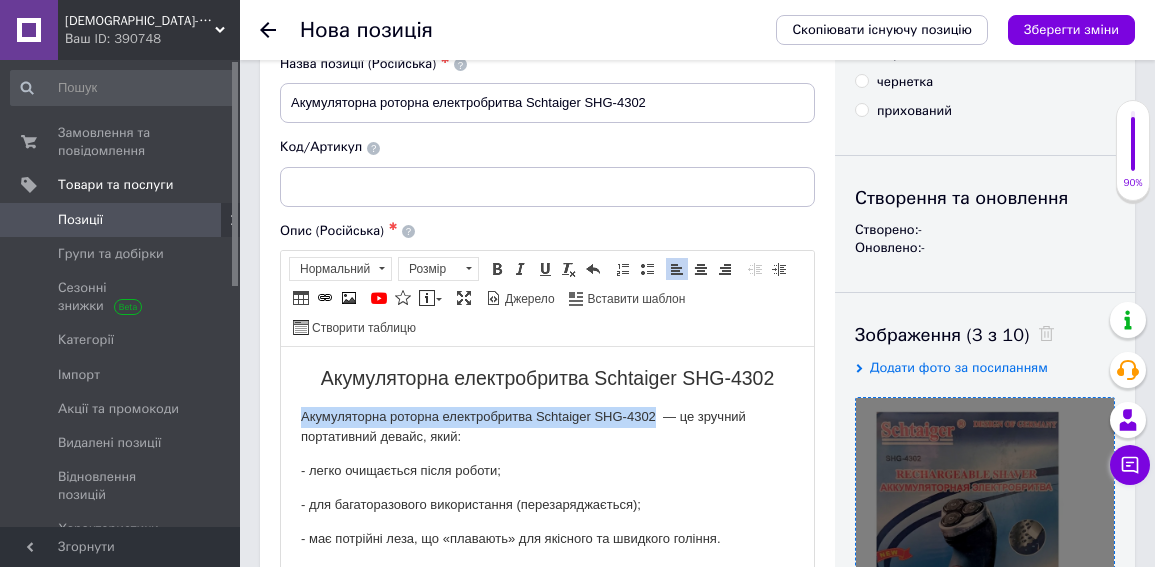 drag, startPoint x: 654, startPoint y: 412, endPoint x: 301, endPoint y: 423, distance: 353.17136 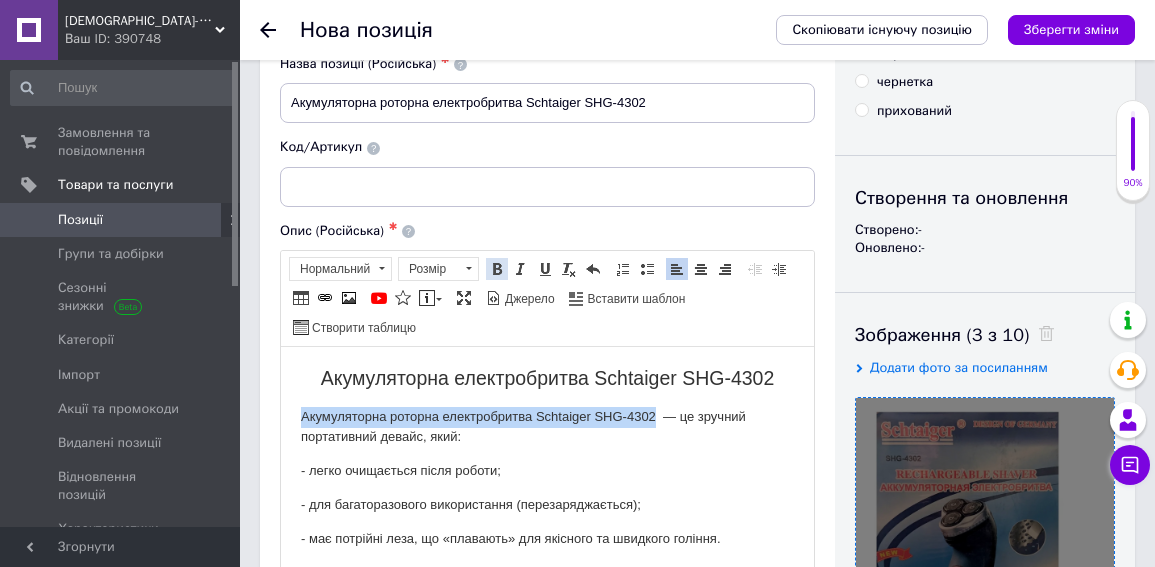 click at bounding box center (497, 269) 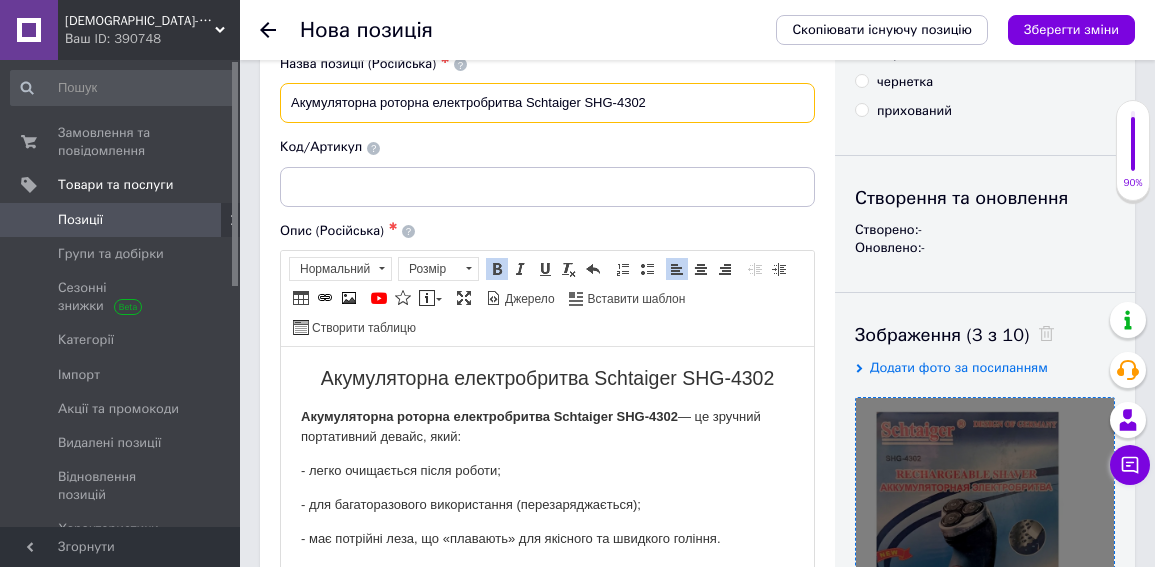 drag, startPoint x: 650, startPoint y: 101, endPoint x: 527, endPoint y: 107, distance: 123.146255 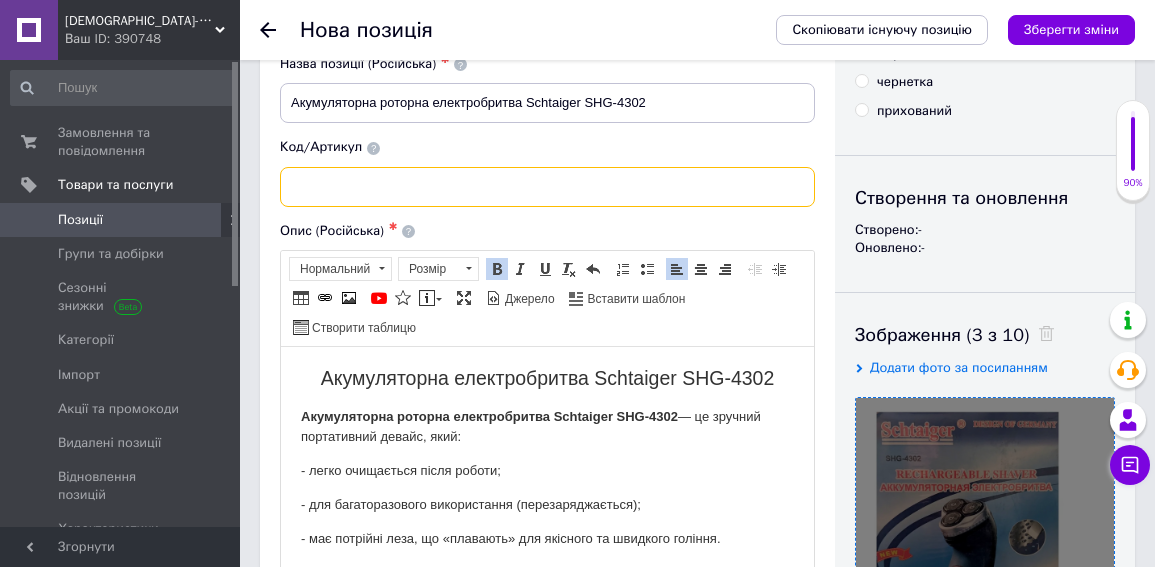 click at bounding box center [547, 187] 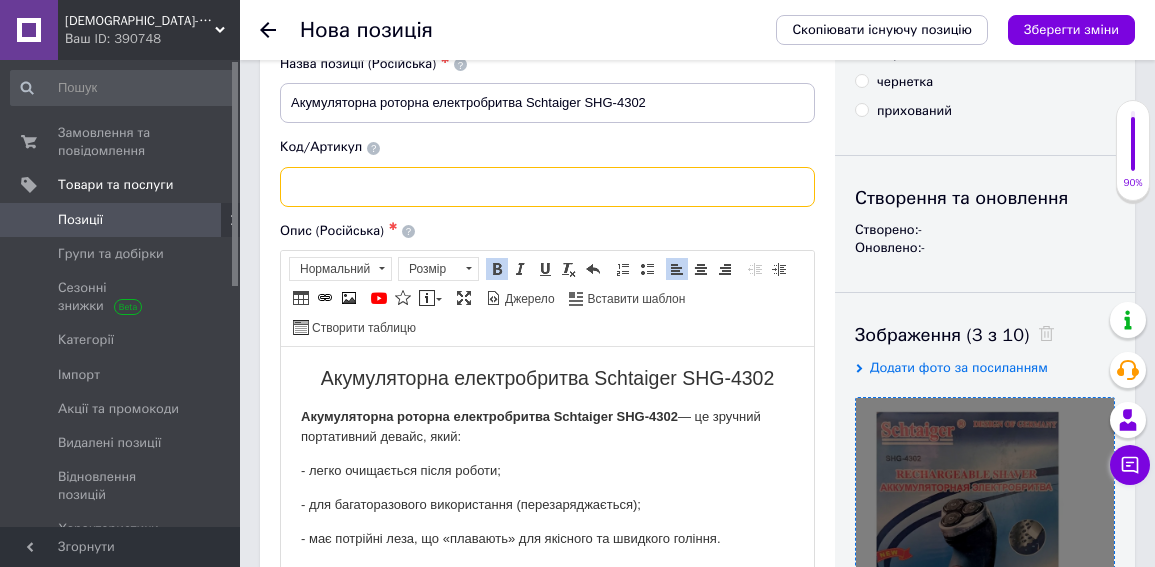 paste on "Schtaiger SHG-4302" 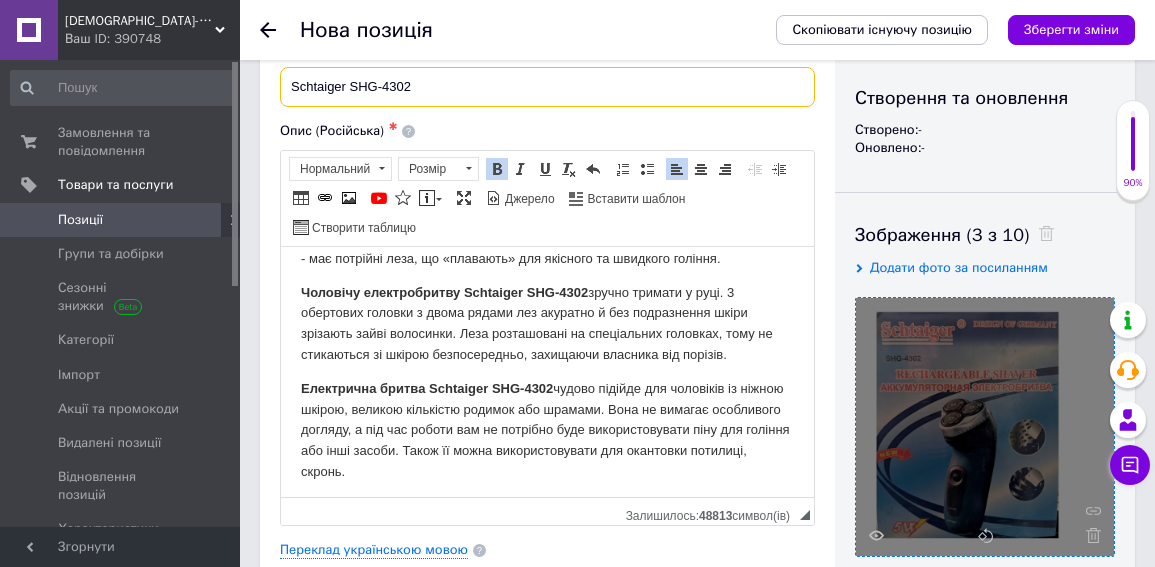 scroll, scrollTop: 200, scrollLeft: 0, axis: vertical 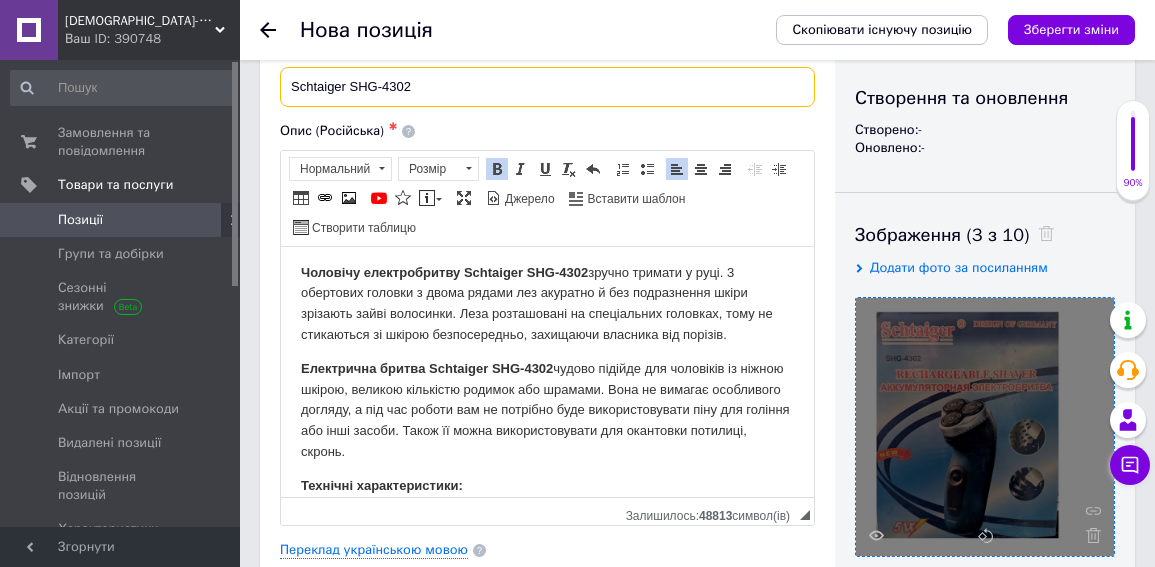 type on "Schtaiger SHG-4302" 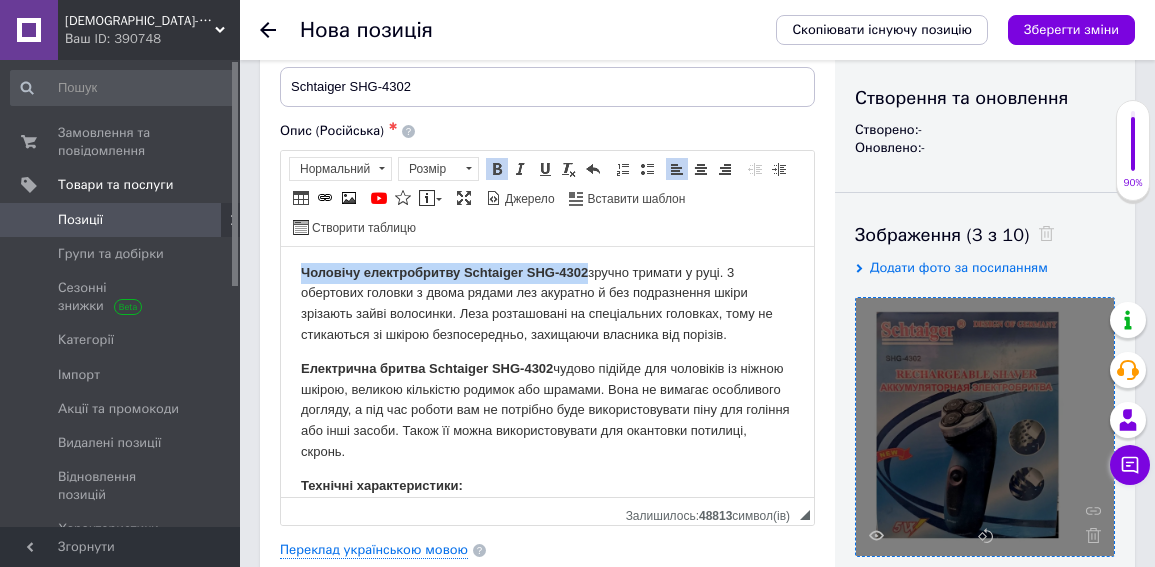 drag, startPoint x: 586, startPoint y: 269, endPoint x: 302, endPoint y: 271, distance: 284.00705 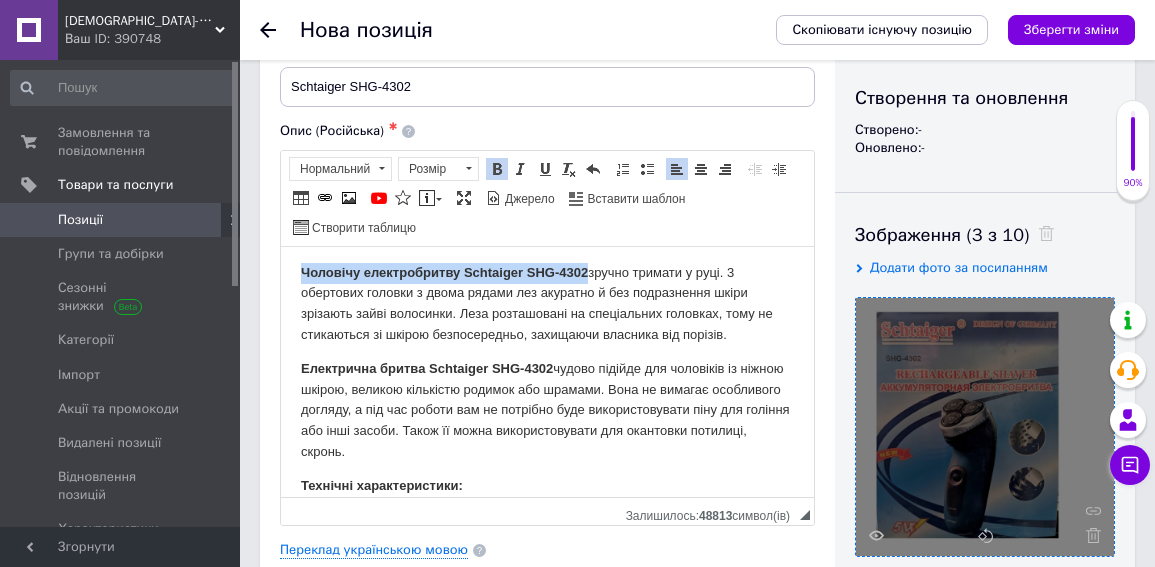 drag, startPoint x: 317, startPoint y: 270, endPoint x: 604, endPoint y: 517, distance: 378.65286 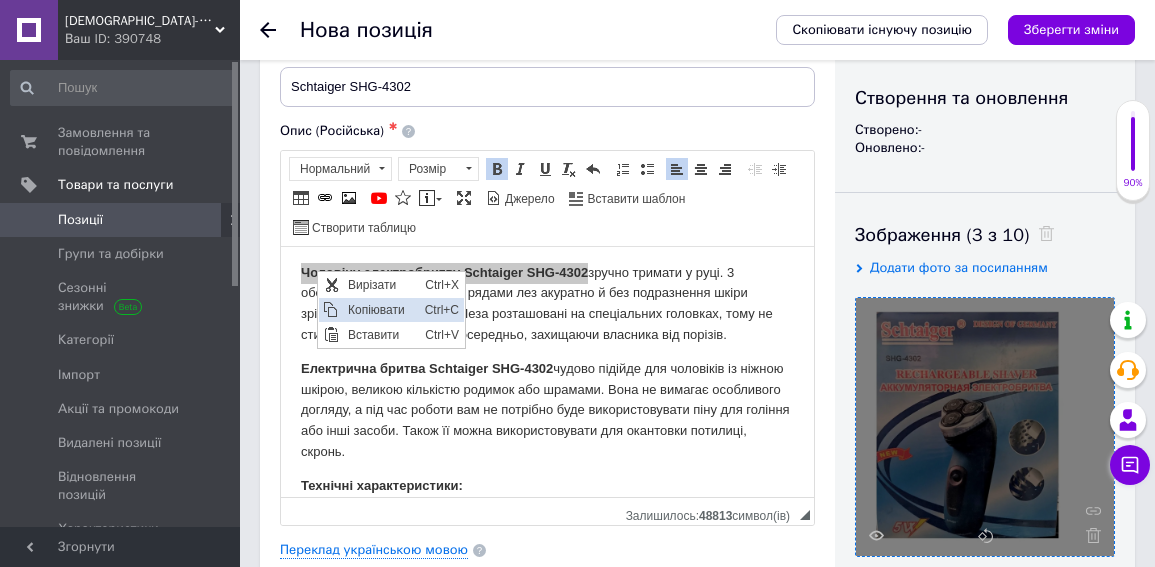 click on "Копіювати" at bounding box center [381, 309] 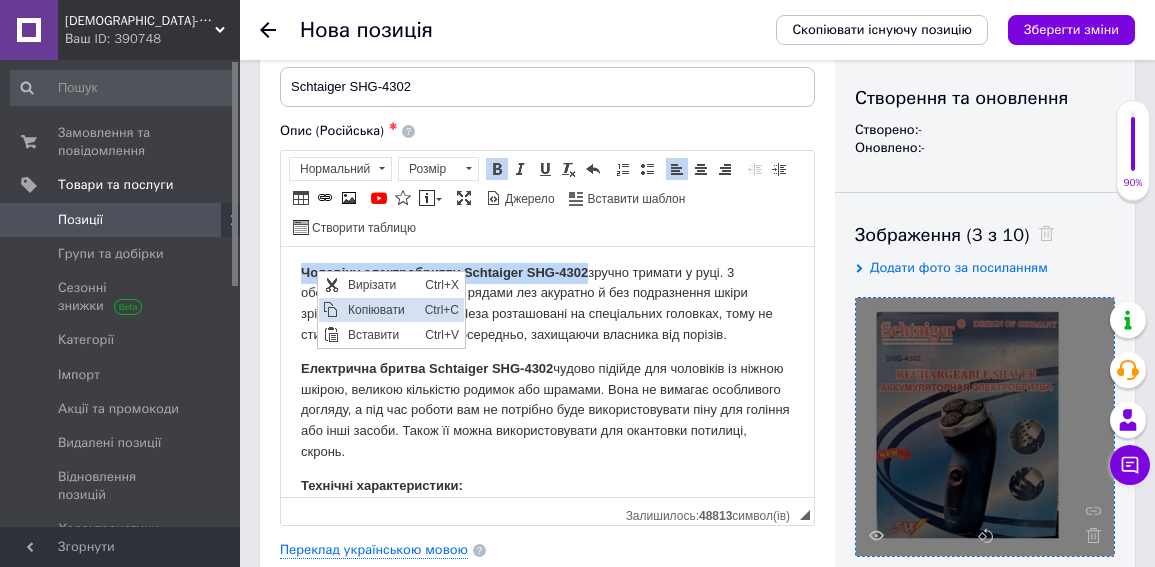 copy on "Чоловіч у електр обритву Schtaiger SHG-4302" 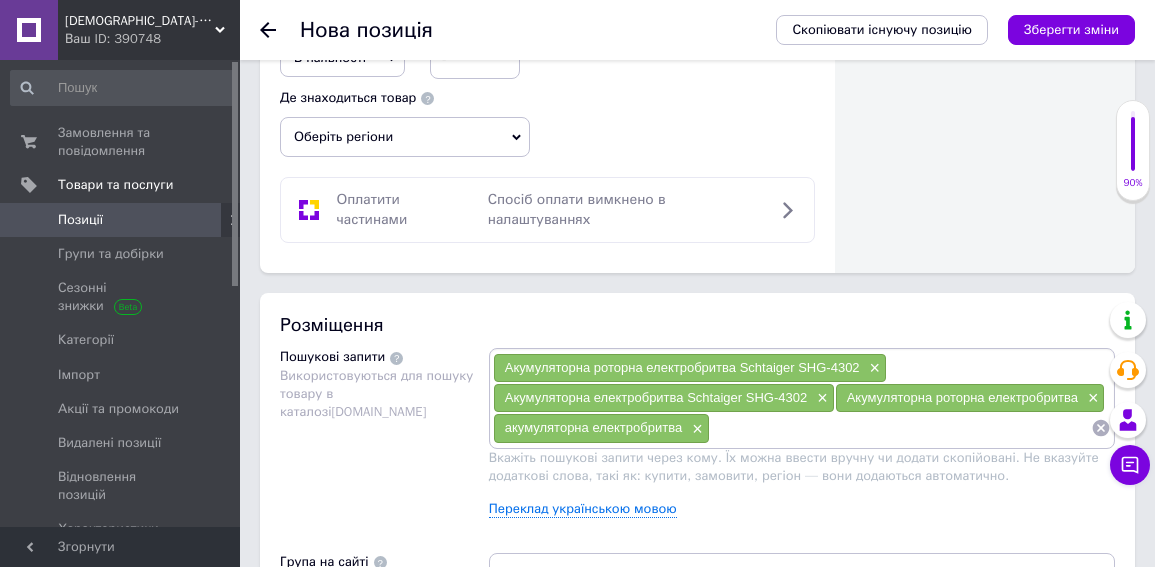 scroll, scrollTop: 1100, scrollLeft: 0, axis: vertical 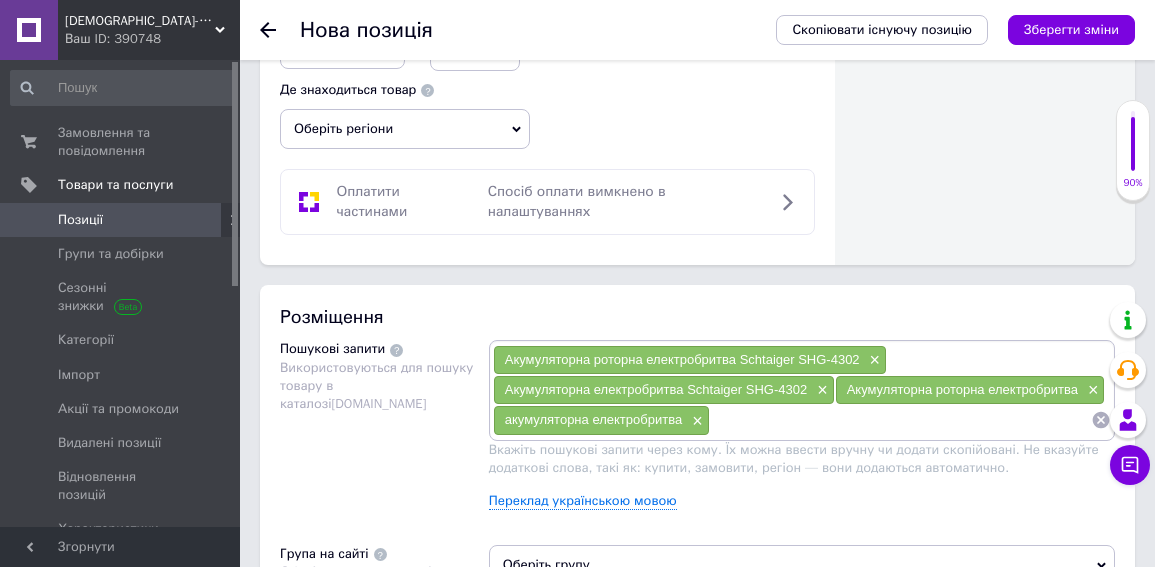 click at bounding box center (900, 420) 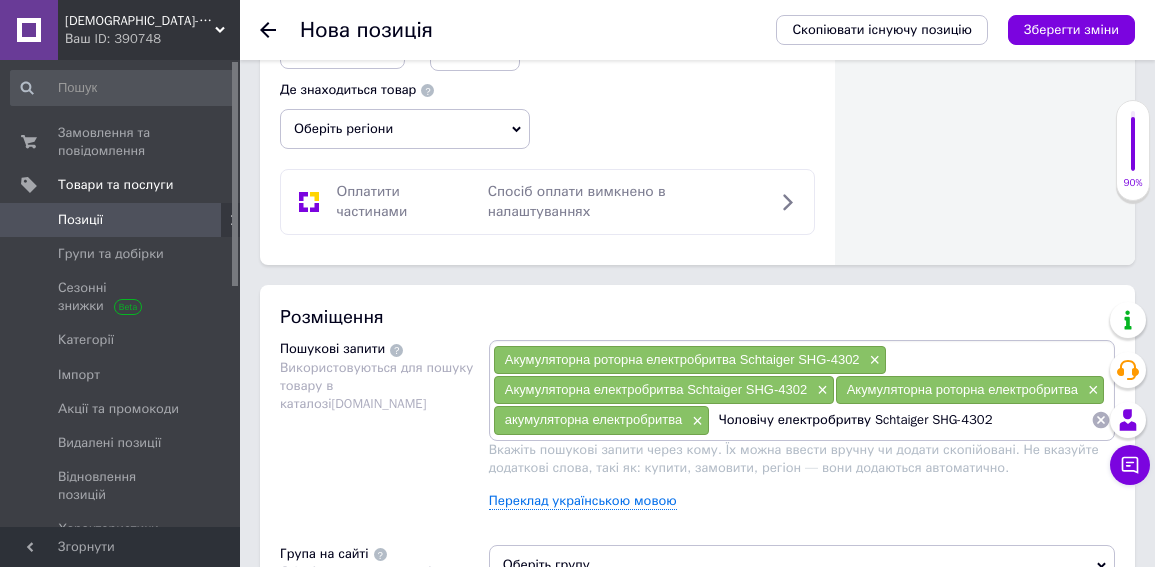 click on "Чоловічу електробритву Schtaiger SHG-4302" at bounding box center (900, 420) 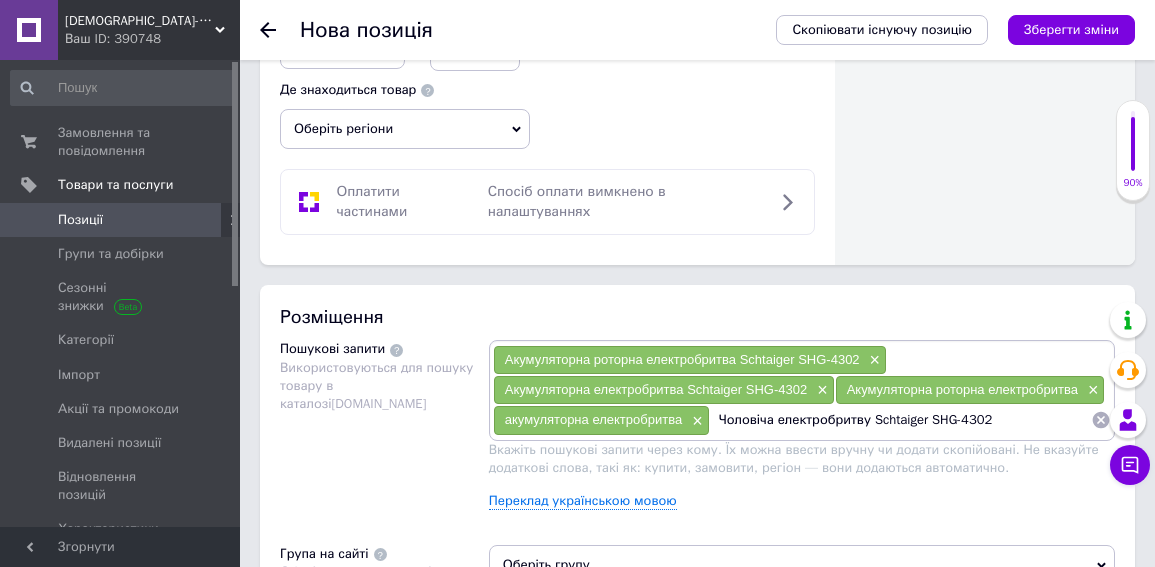 click on "Чоловіча електробритву Schtaiger SHG-4302" at bounding box center (900, 420) 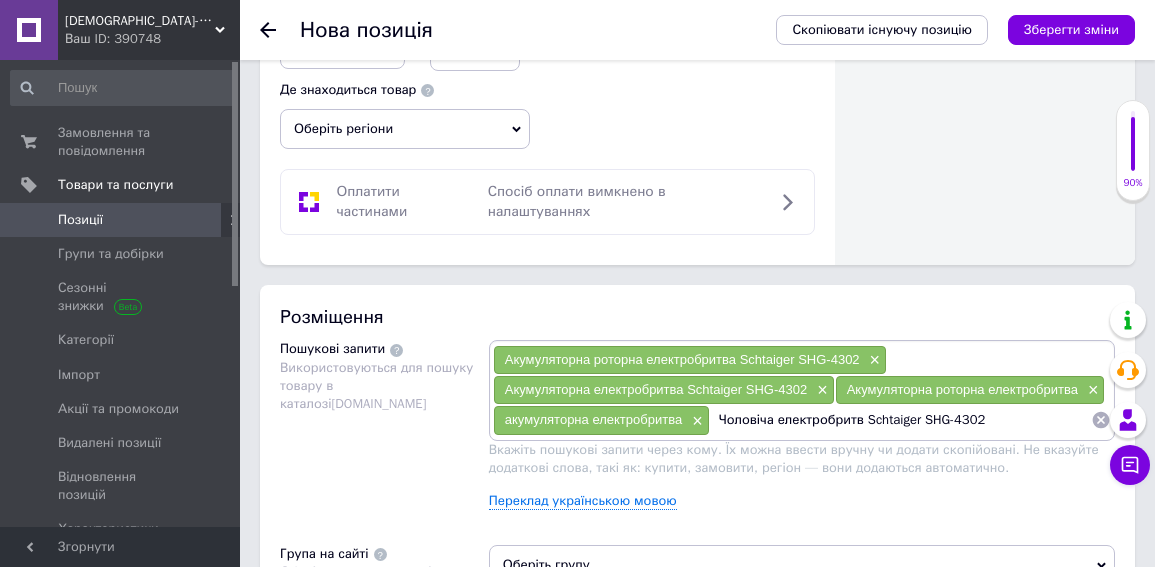 type on "Чоловіча електробритва Schtaiger SHG-4302" 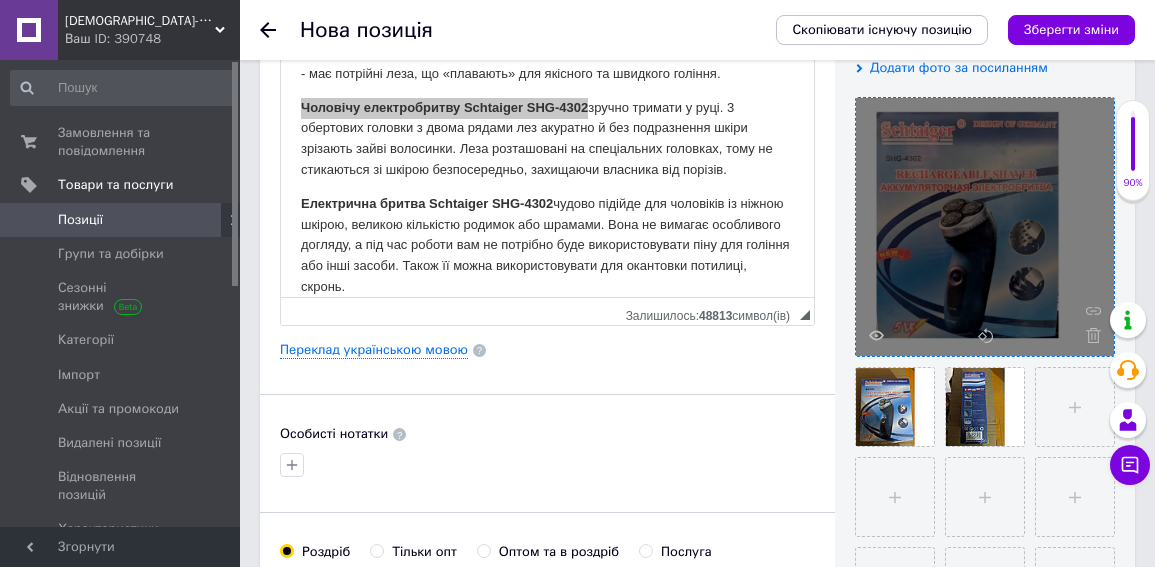 scroll, scrollTop: 200, scrollLeft: 0, axis: vertical 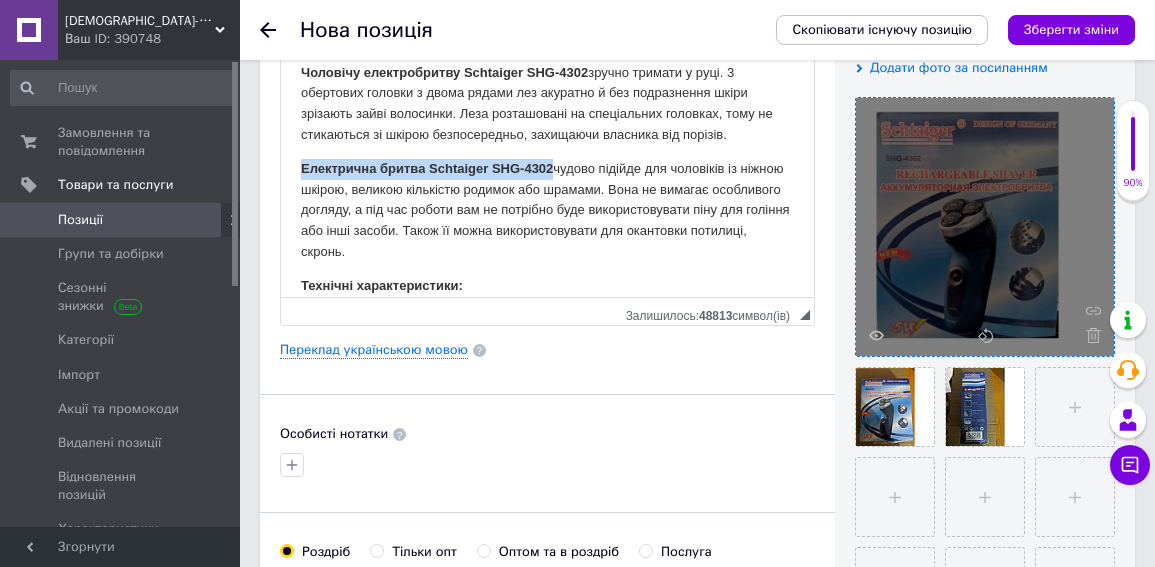 drag, startPoint x: 555, startPoint y: 165, endPoint x: 303, endPoint y: 162, distance: 252.01785 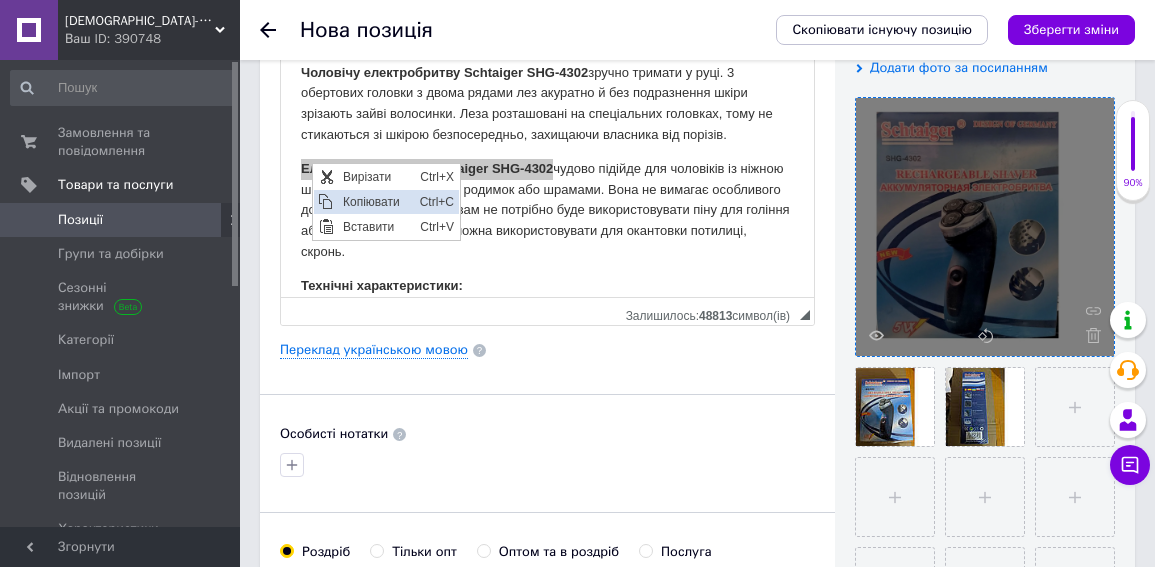 click on "Копіювати" at bounding box center [376, 201] 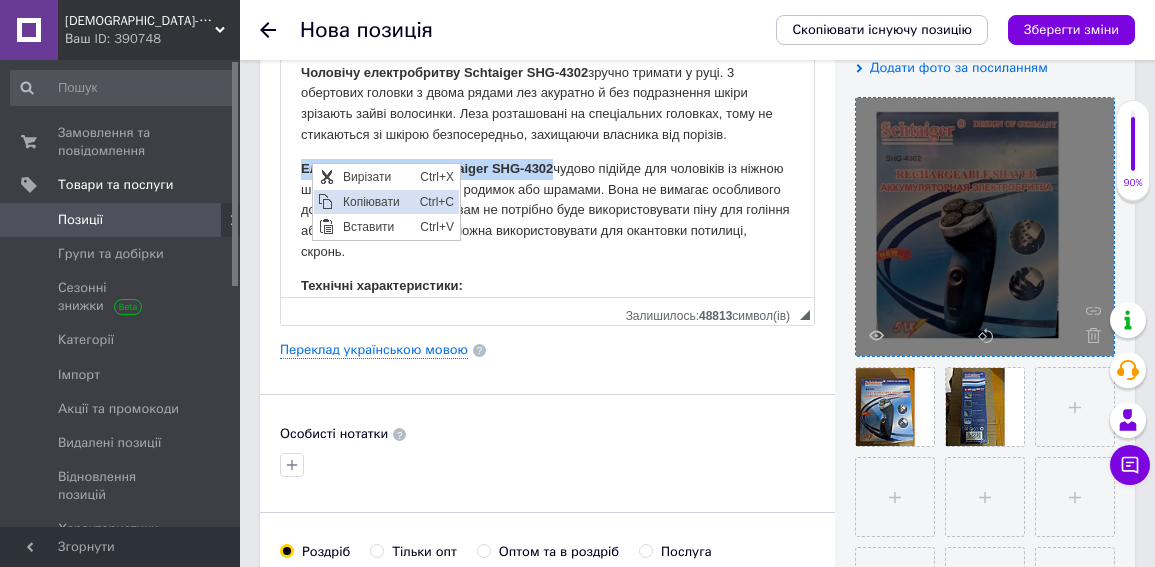 copy on "Електрична бритва   Schtaiger SHG-4302" 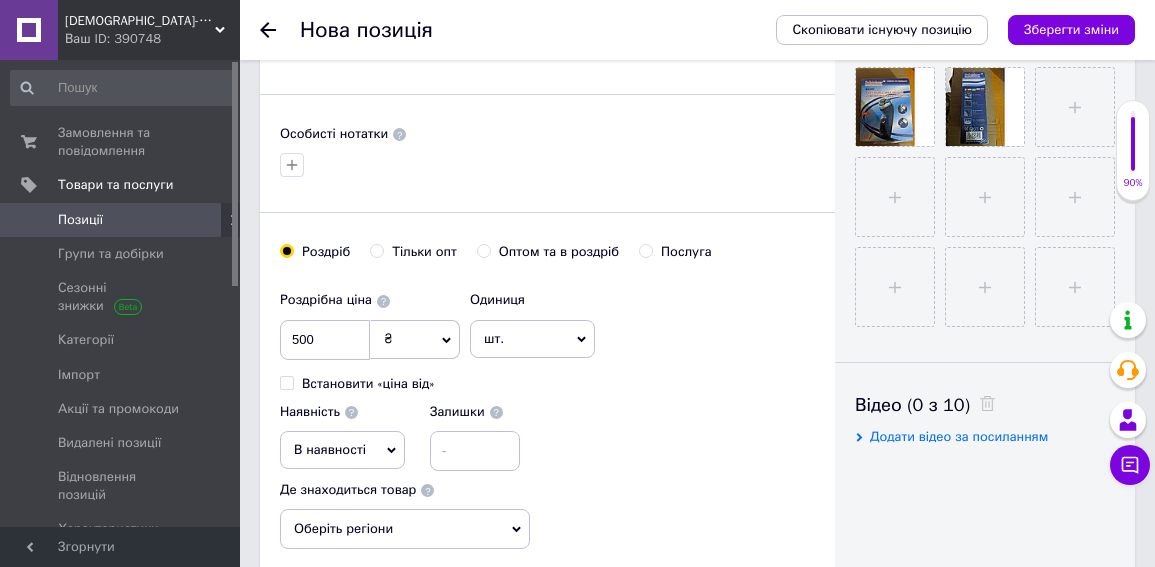 scroll, scrollTop: 1100, scrollLeft: 0, axis: vertical 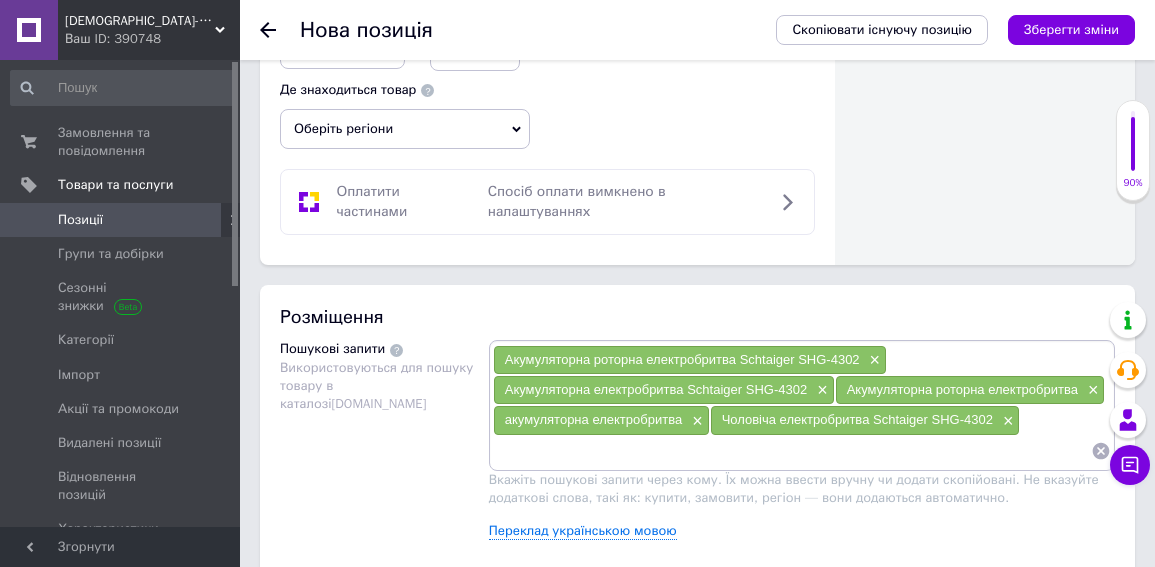 click at bounding box center (792, 451) 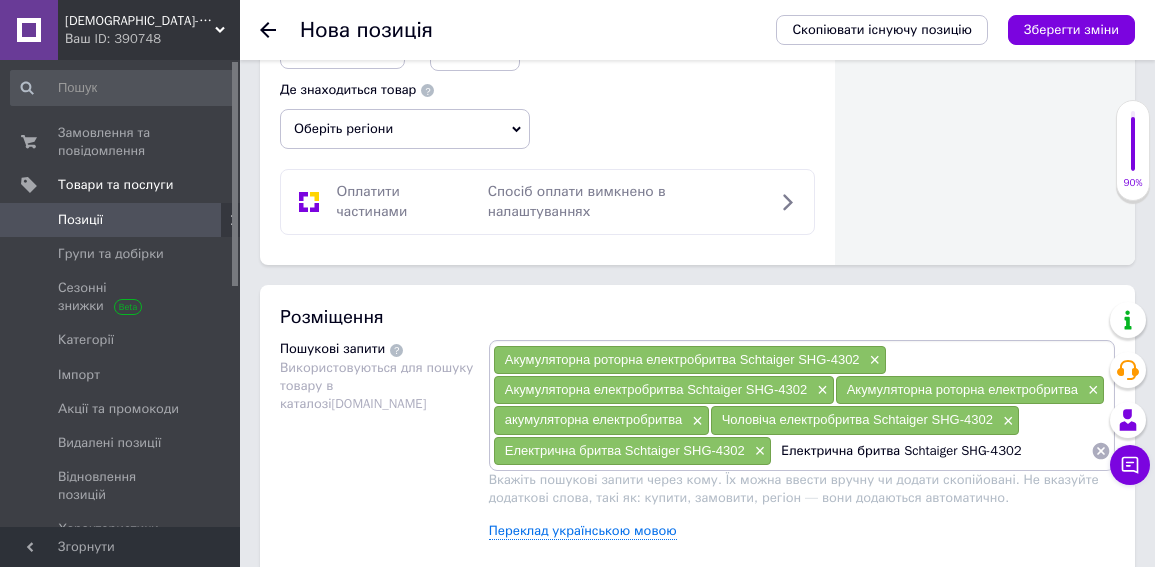 drag, startPoint x: 1014, startPoint y: 429, endPoint x: 900, endPoint y: 437, distance: 114.28036 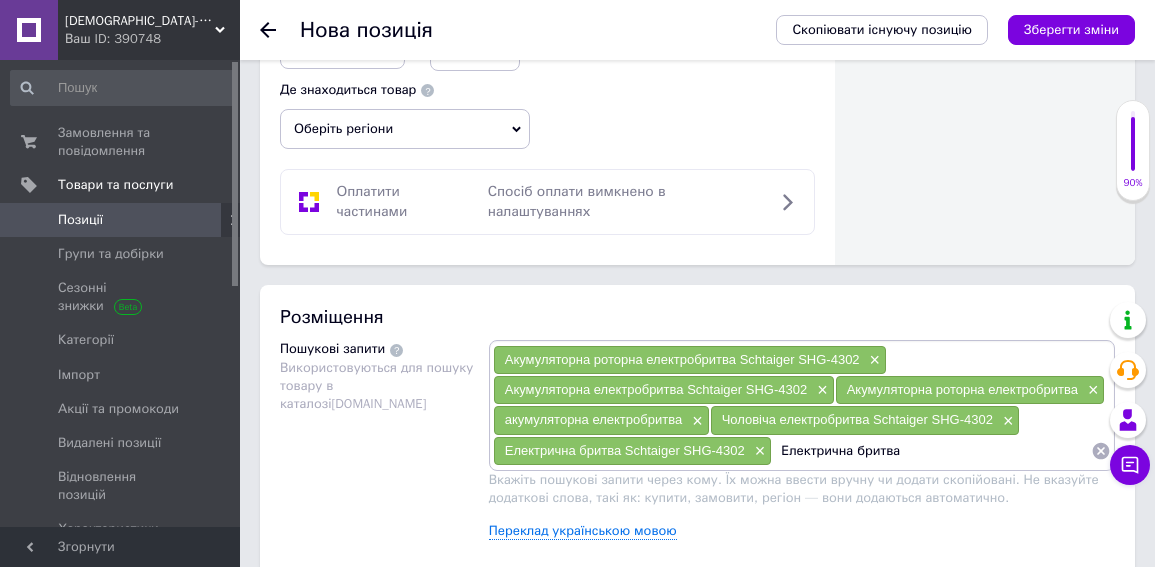 type 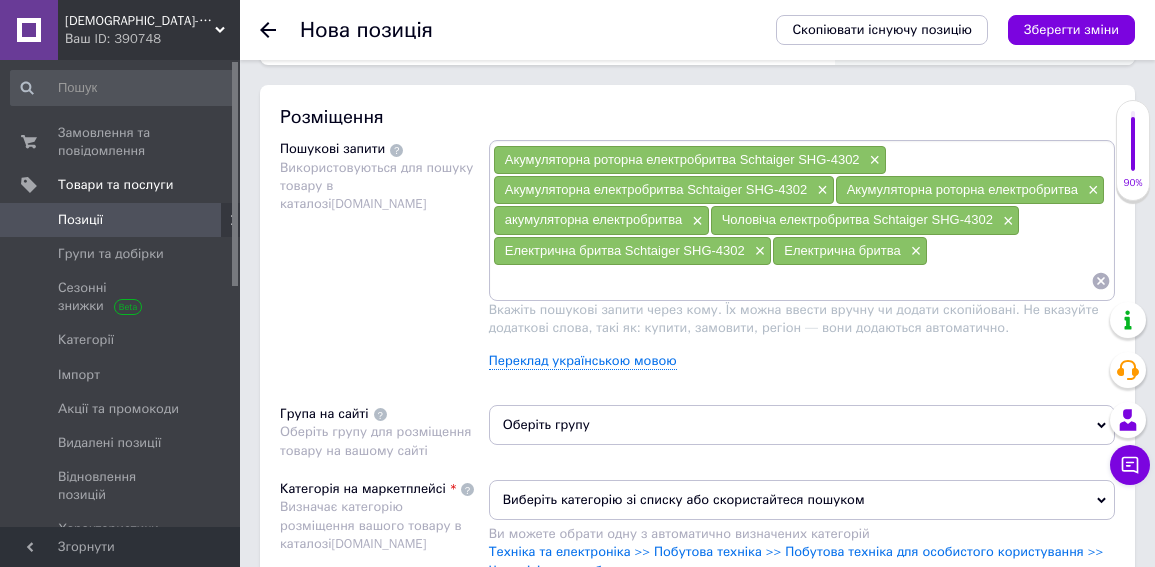 scroll, scrollTop: 1400, scrollLeft: 0, axis: vertical 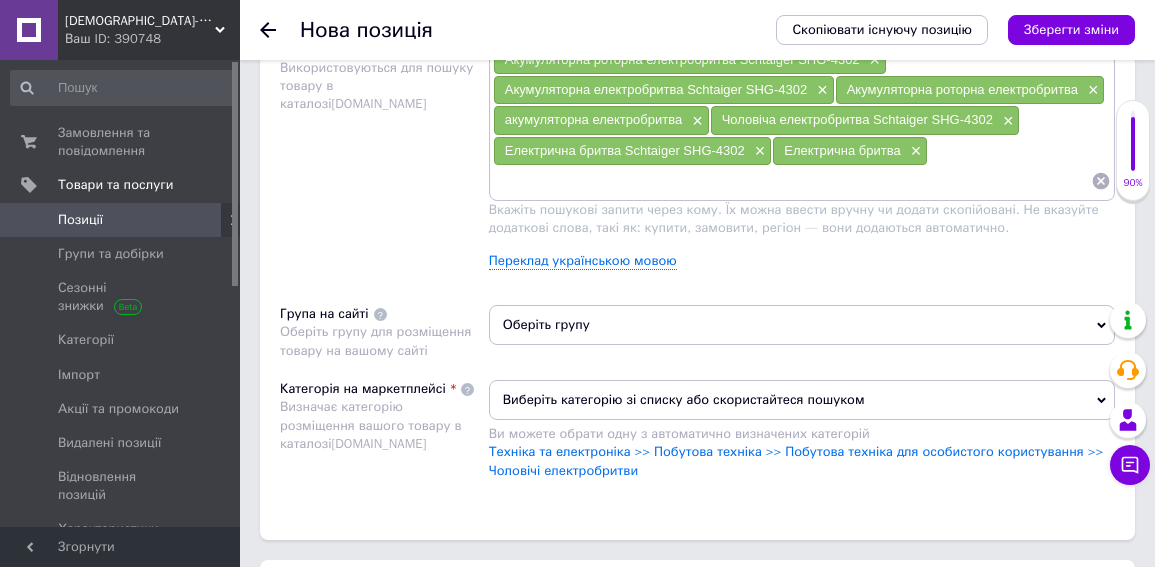 click on "Оберіть групу" at bounding box center [802, 325] 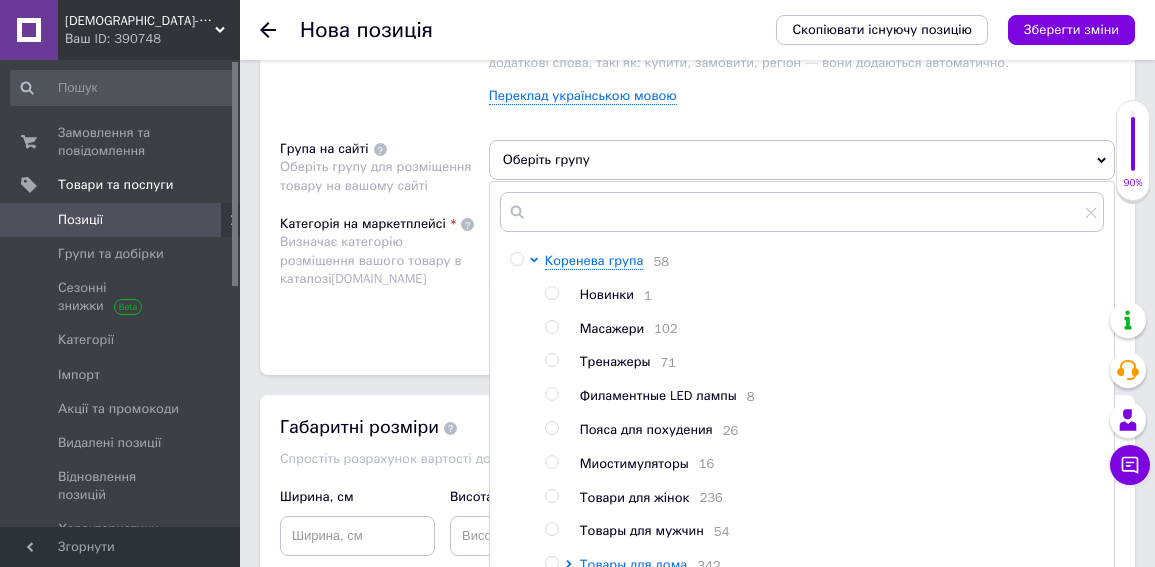 scroll, scrollTop: 1600, scrollLeft: 0, axis: vertical 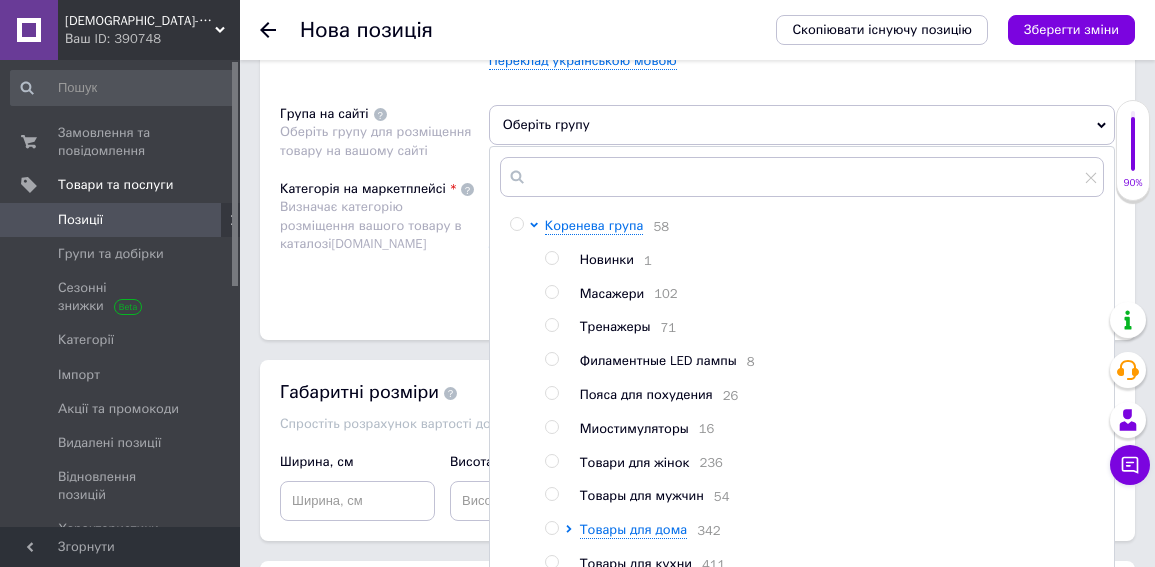 click at bounding box center (551, 494) 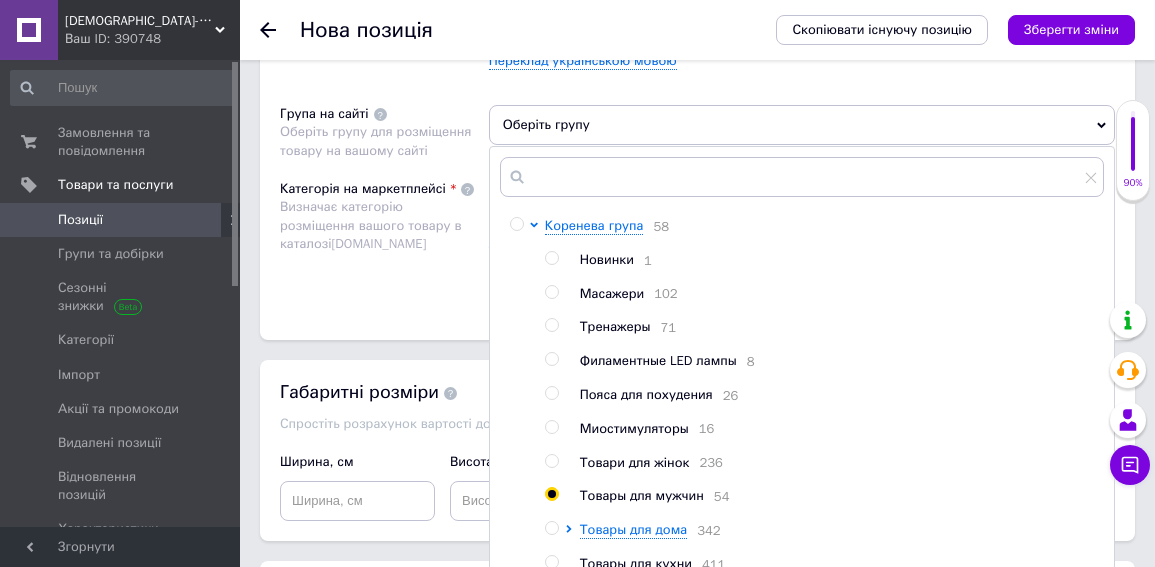 radio on "true" 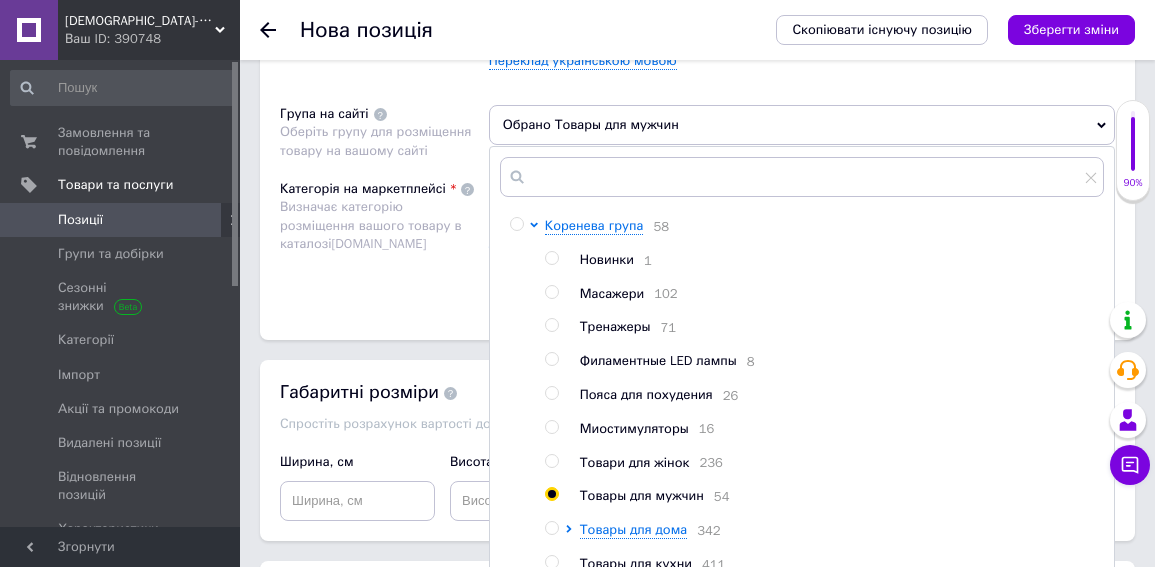 click on "Розміщення Пошукові запити Використовуються для пошуку товару в каталозі  [DOMAIN_NAME] Акумуляторна роторна електробритва Schtaiger SHG-4302 × Акумуляторна електробритва Schtaiger SHG-4302 × Акумуляторна роторна електробритва × акумуляторна електробритва × Чоловіча електробритва Schtaiger SHG-4302 × Електрична бритва Schtaiger SHG-4302 × Електрична бритва × Вкажіть пошукові запити через кому. Їх можна ввести вручну чи додати скопійовані. Не вказуйте додаткові слова, такі як: купити, замовити, регіон — вони додаються автоматично. Переклад українською мовою Група на сайті Коренева група 58 1 8" at bounding box center (697, 62) 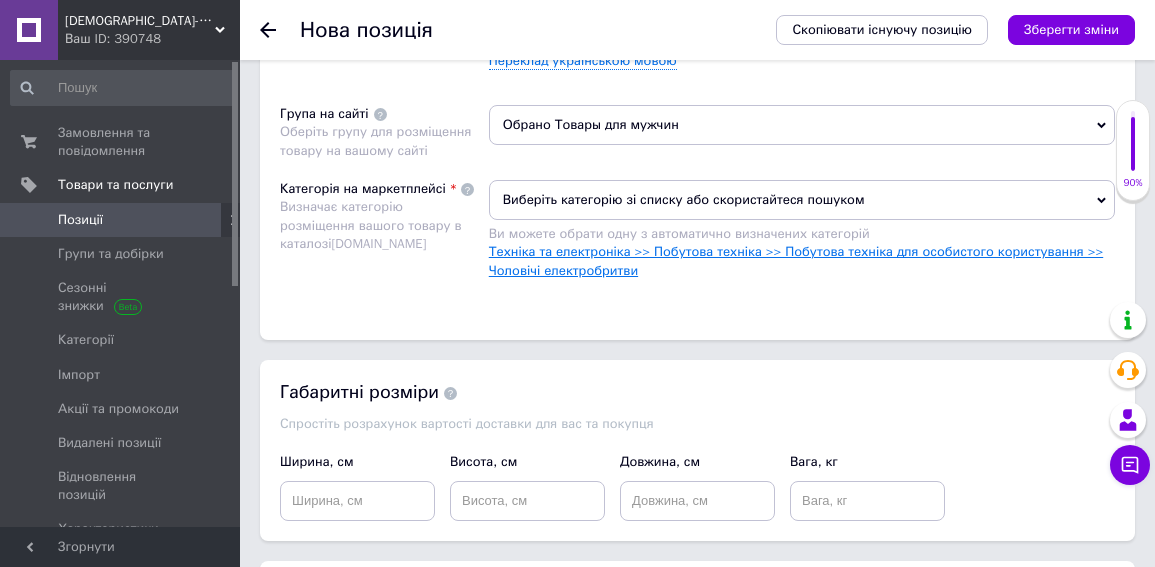 click on "Техніка та електроніка >> Побутова техніка >> Побутова техніка для особистого користування >> Чоловічі електробритви" at bounding box center [796, 260] 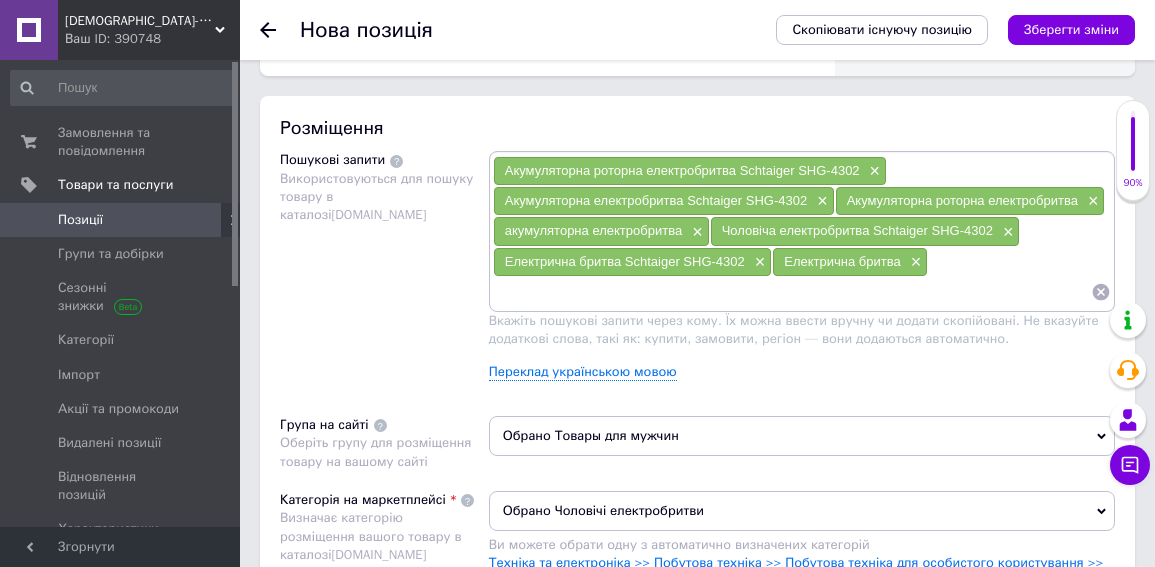 scroll, scrollTop: 1200, scrollLeft: 0, axis: vertical 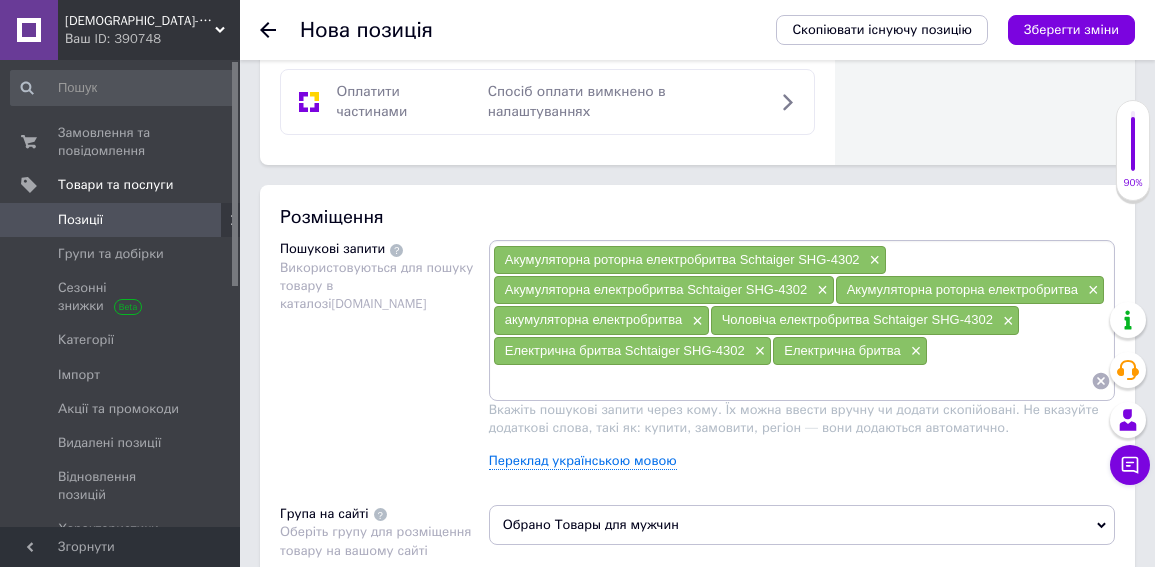 click at bounding box center (792, 381) 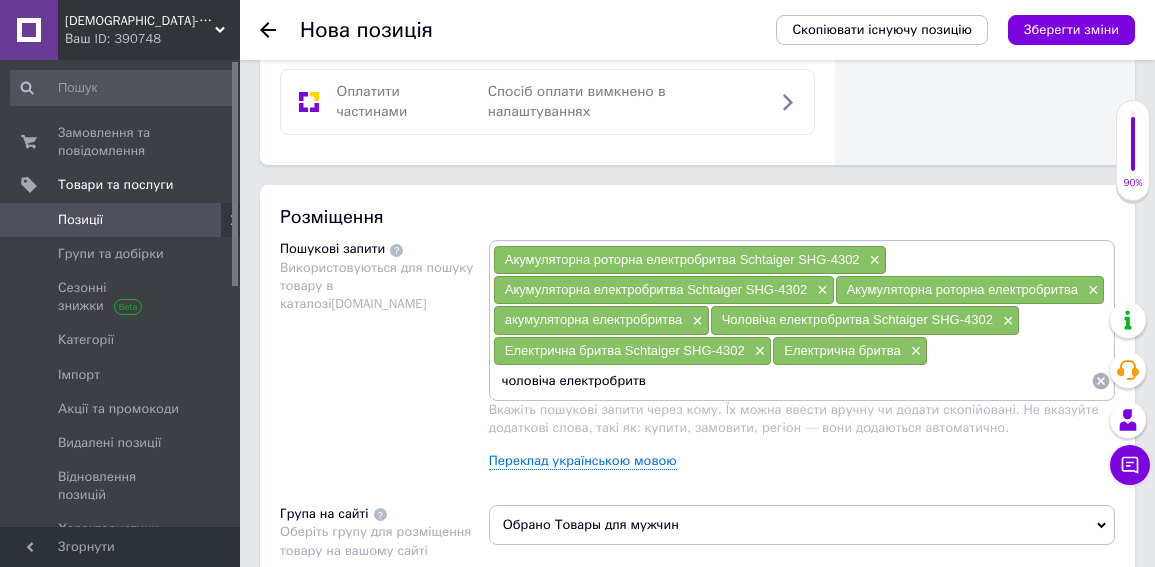 type on "чоловіча електробритва" 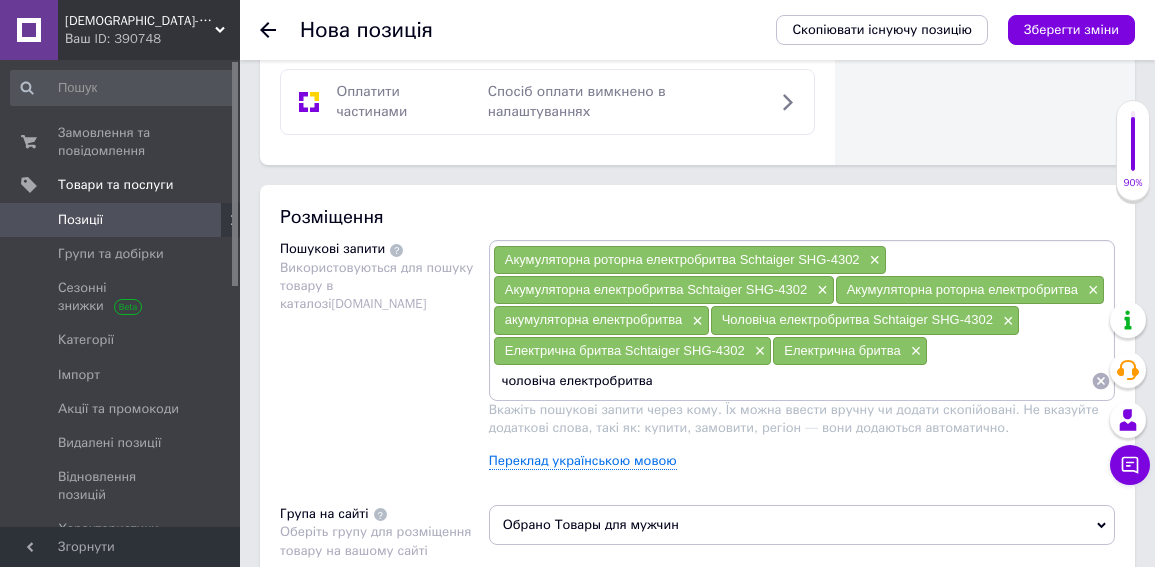 type 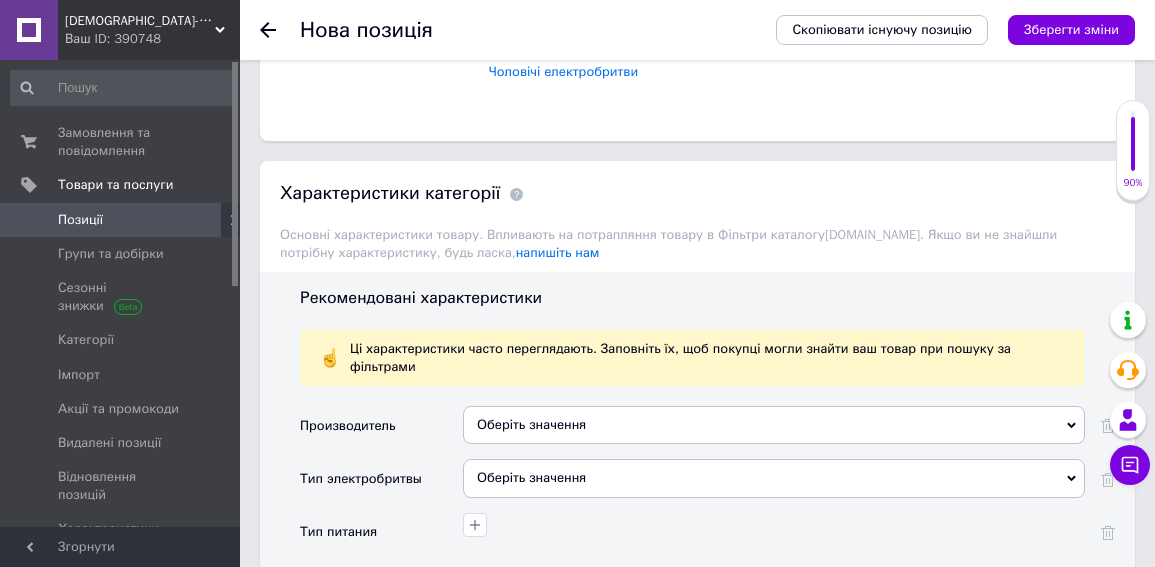scroll, scrollTop: 1800, scrollLeft: 0, axis: vertical 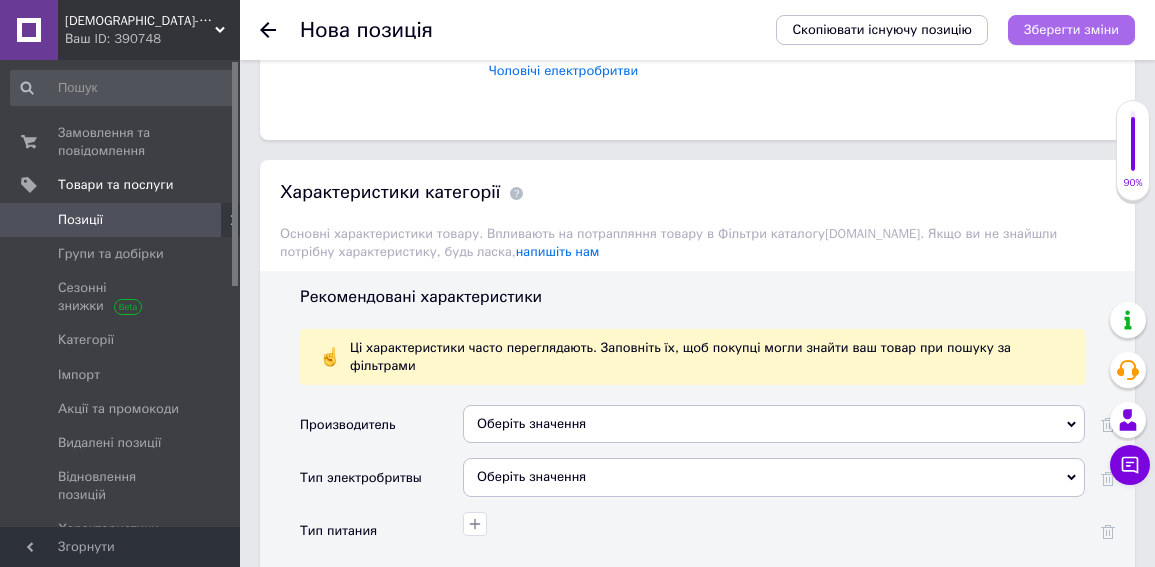 click on "Зберегти зміни" at bounding box center (1071, 29) 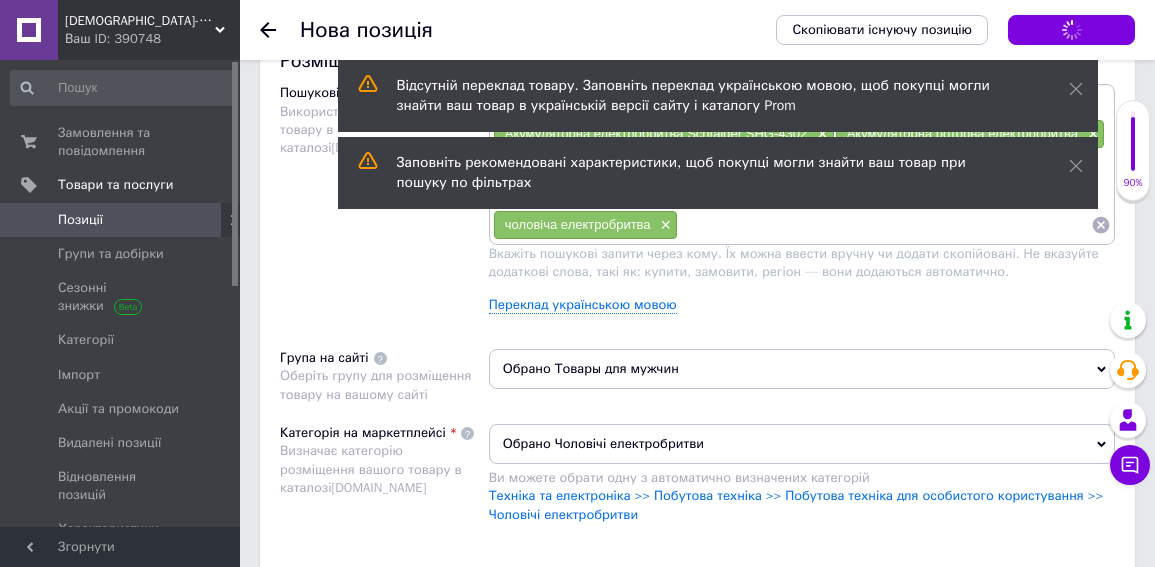 scroll, scrollTop: 1300, scrollLeft: 0, axis: vertical 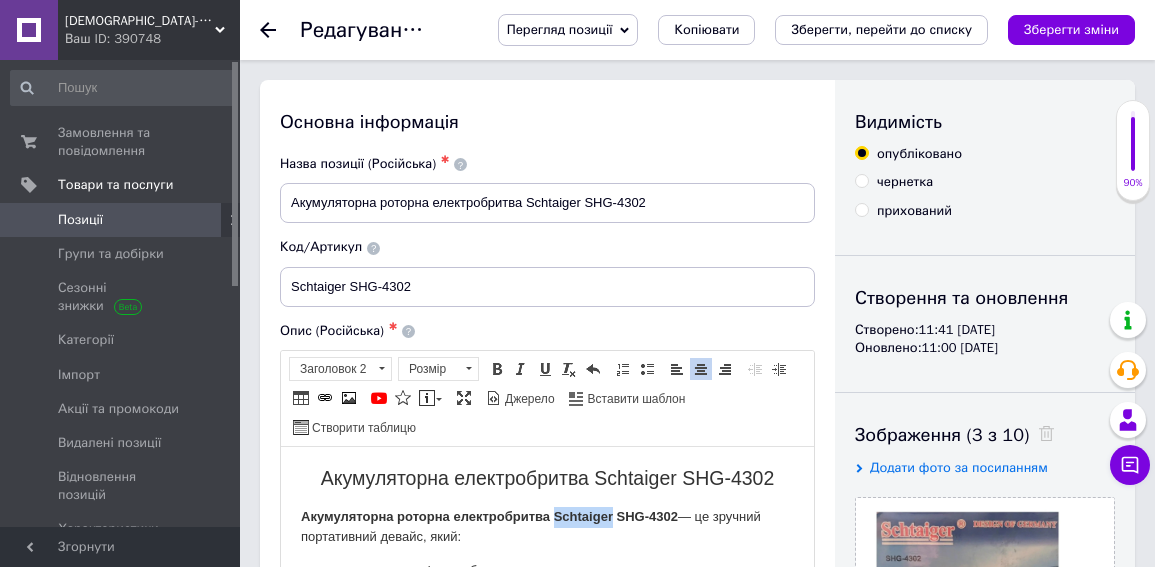 drag, startPoint x: 614, startPoint y: 517, endPoint x: 553, endPoint y: 522, distance: 61.204575 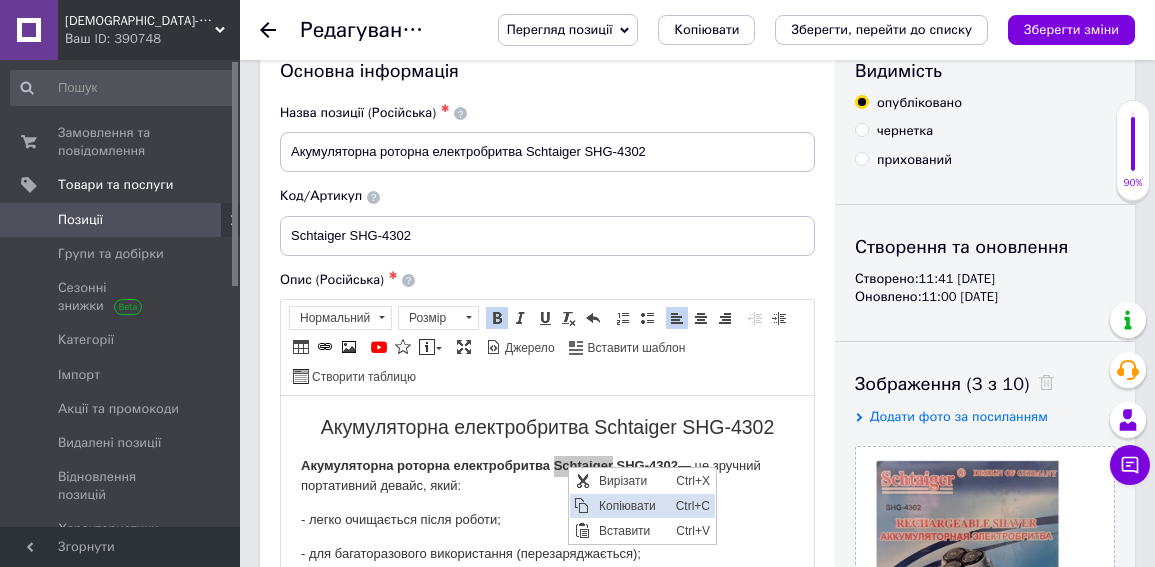 scroll, scrollTop: 0, scrollLeft: 0, axis: both 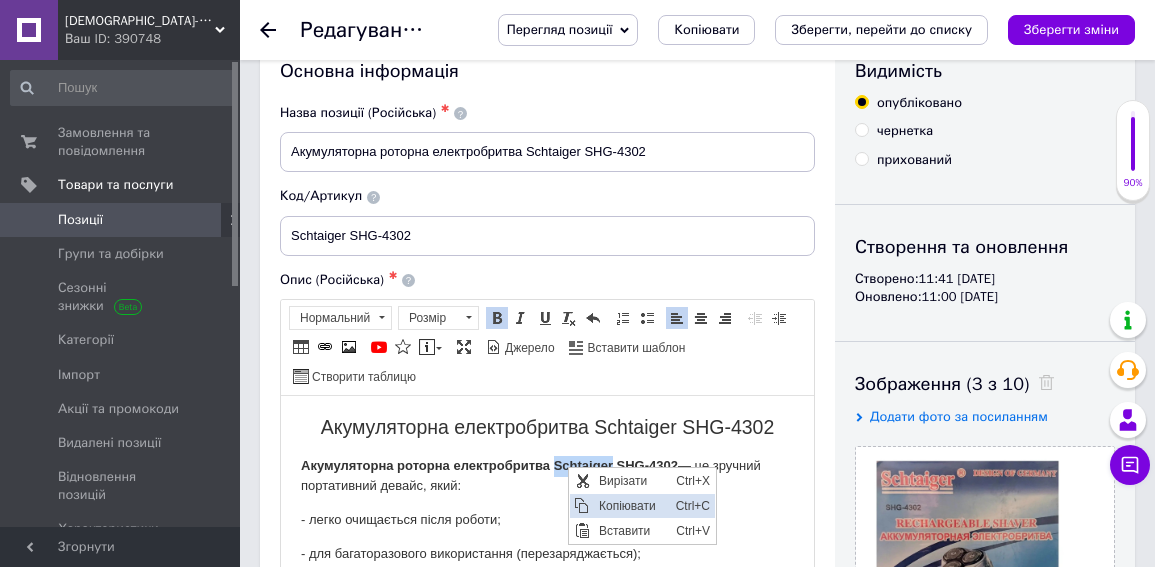 copy on "Schtaiger" 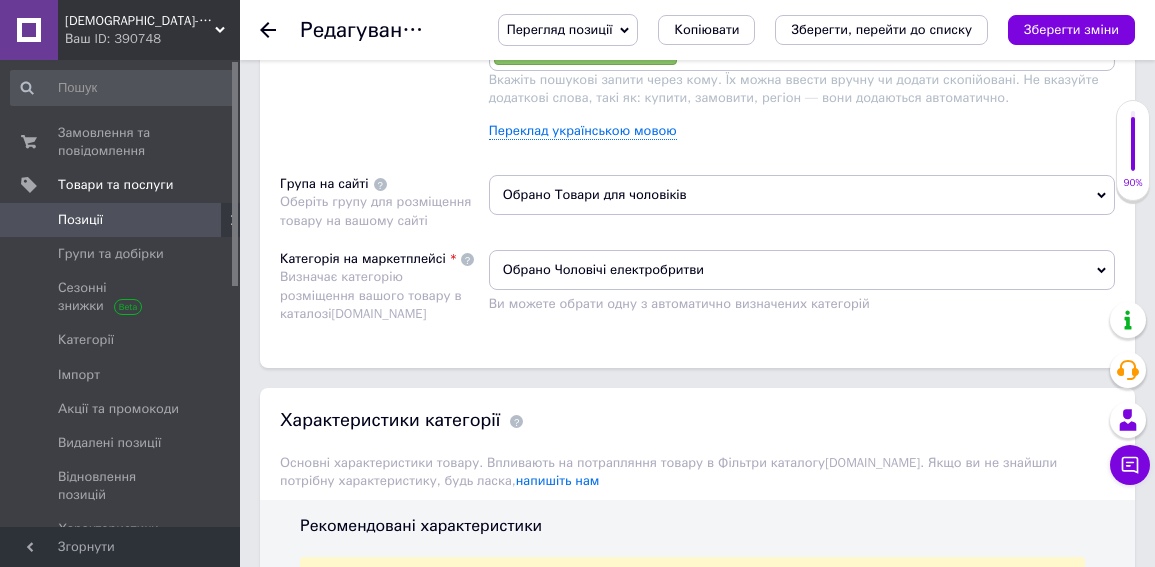 scroll, scrollTop: 1851, scrollLeft: 0, axis: vertical 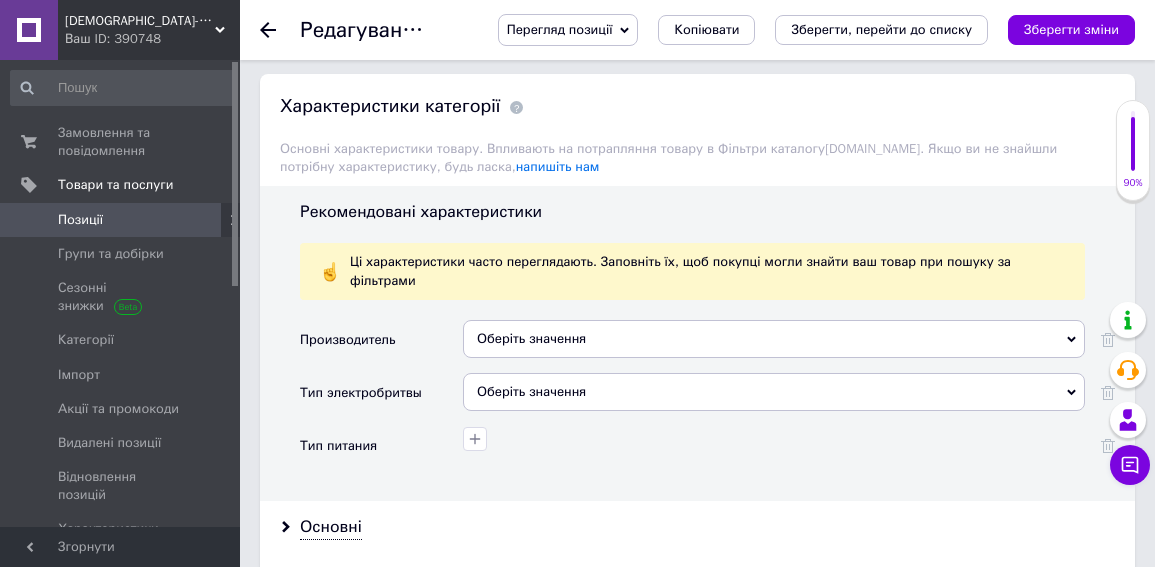 click on "Оберіть значення" at bounding box center (774, 339) 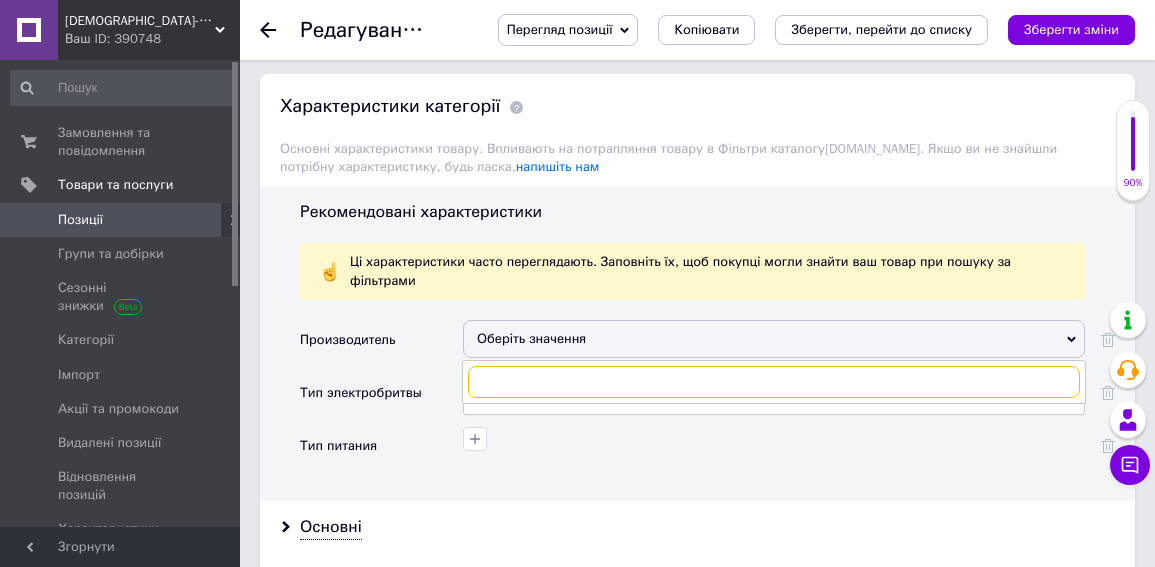 paste on "Schtaiger" 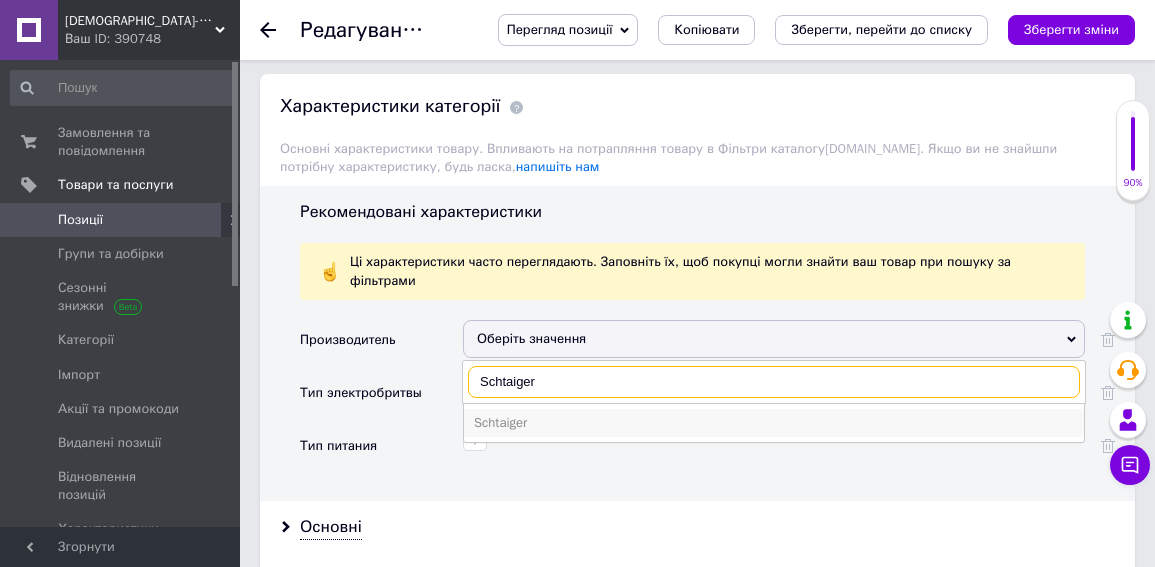 type on "Schtaiger" 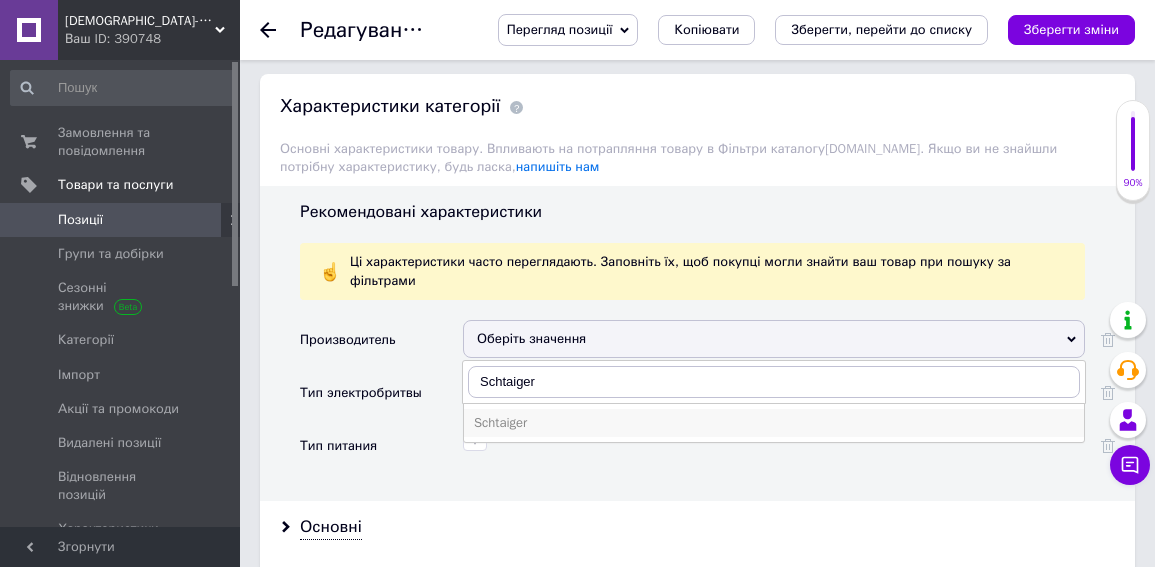 click on "Schtaiger" at bounding box center (774, 423) 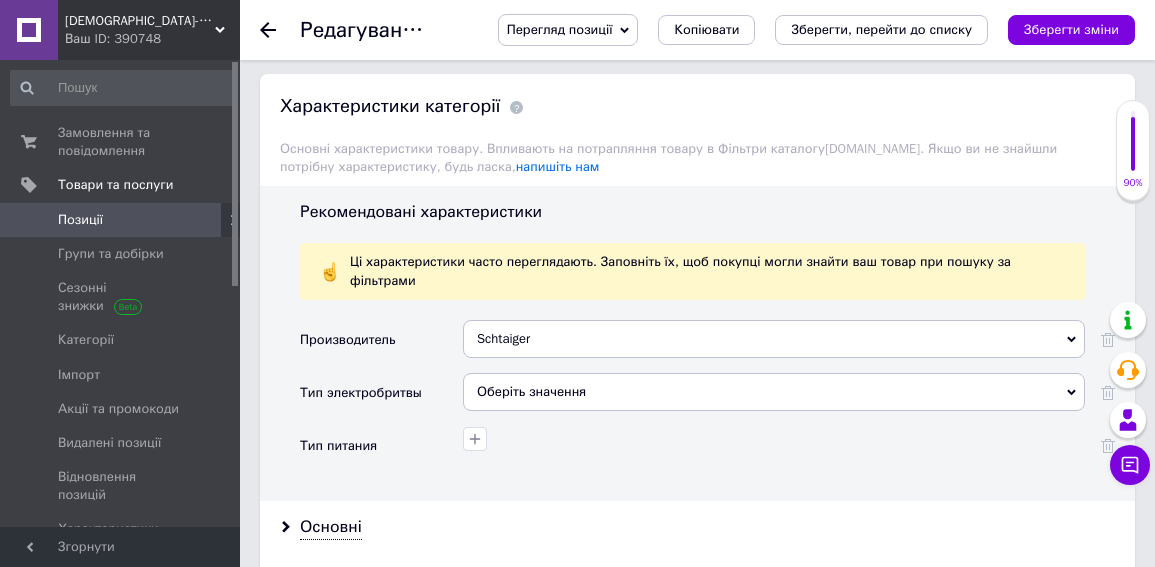 click on "Оберіть значення" at bounding box center (774, 392) 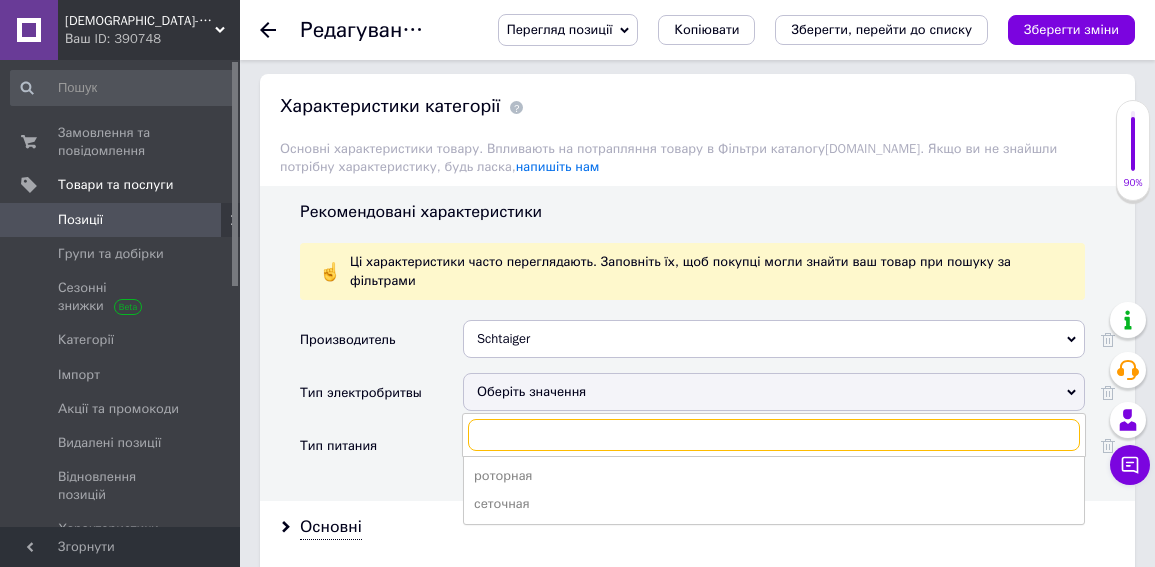 scroll, scrollTop: 1951, scrollLeft: 0, axis: vertical 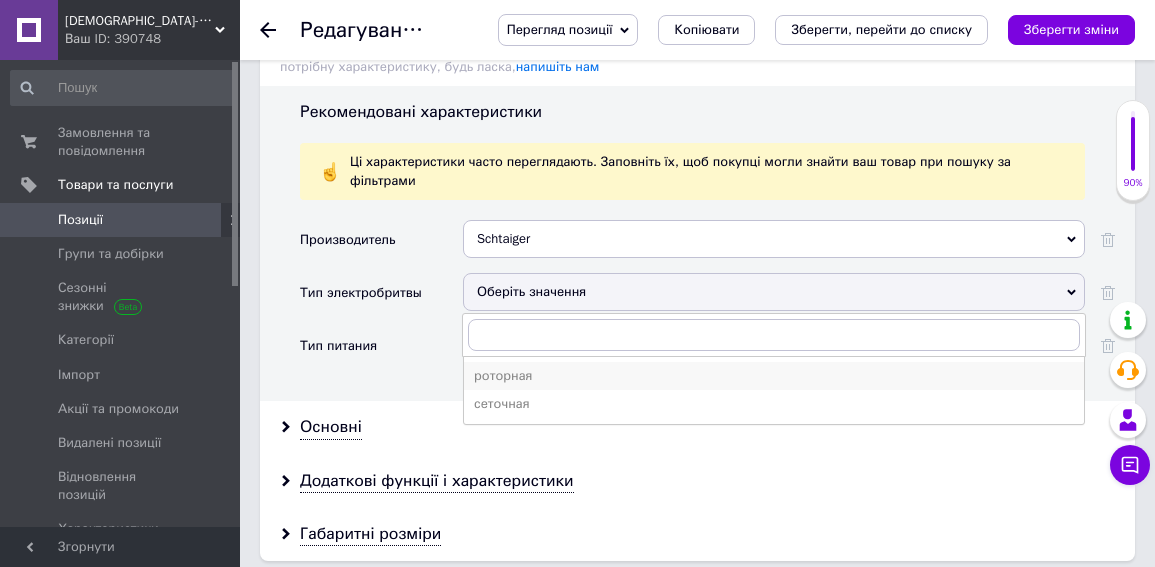 click on "роторная" at bounding box center (774, 376) 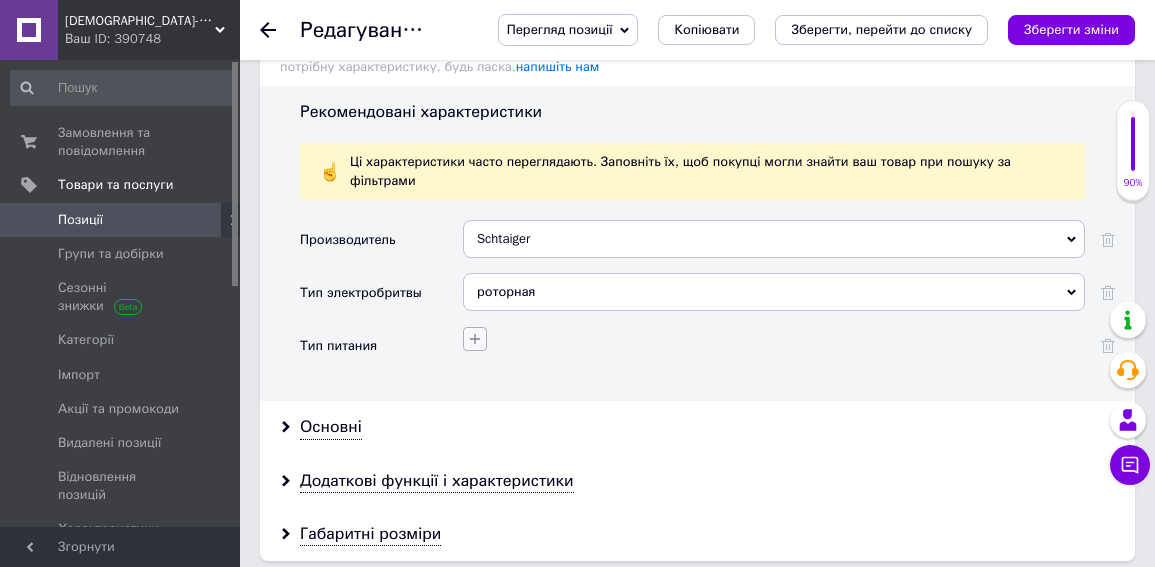 drag, startPoint x: 475, startPoint y: 302, endPoint x: 464, endPoint y: 306, distance: 11.7046995 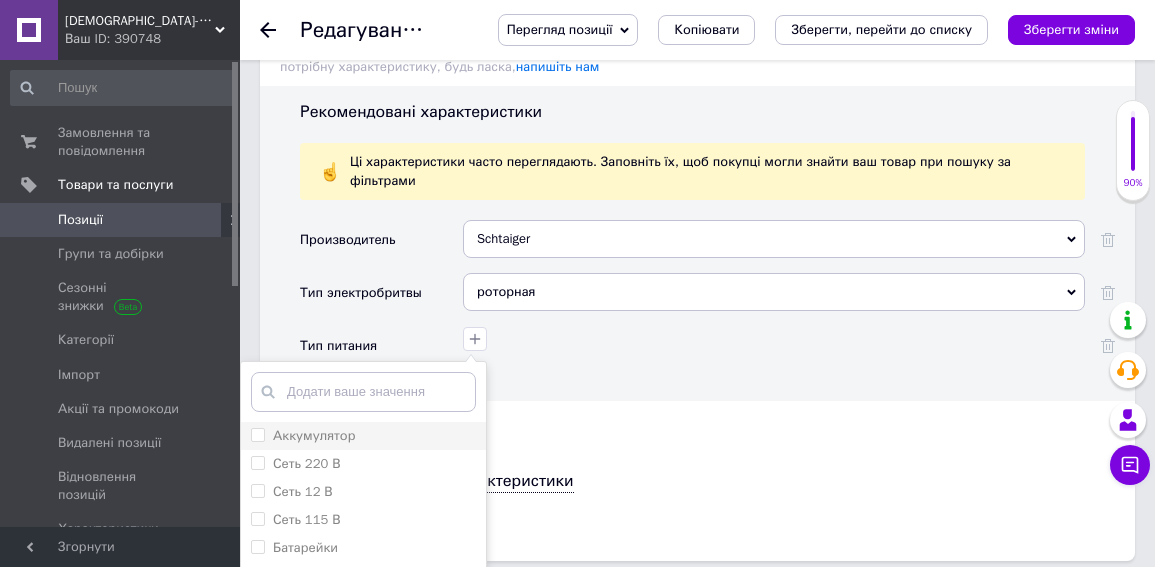 click on "Аккумулятор" at bounding box center [257, 434] 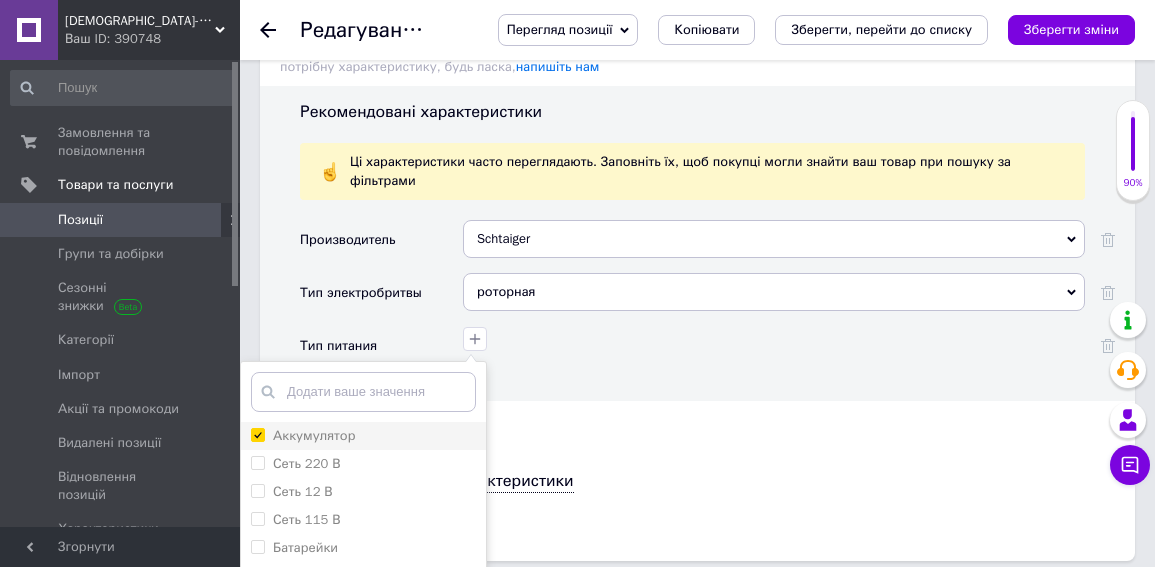 checkbox on "true" 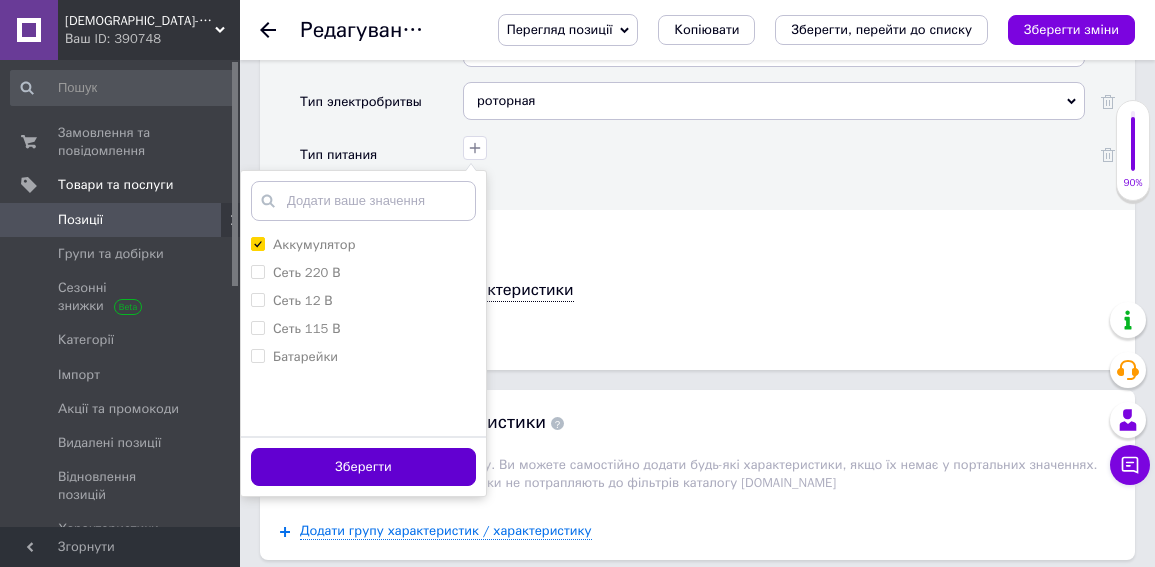 scroll, scrollTop: 2151, scrollLeft: 0, axis: vertical 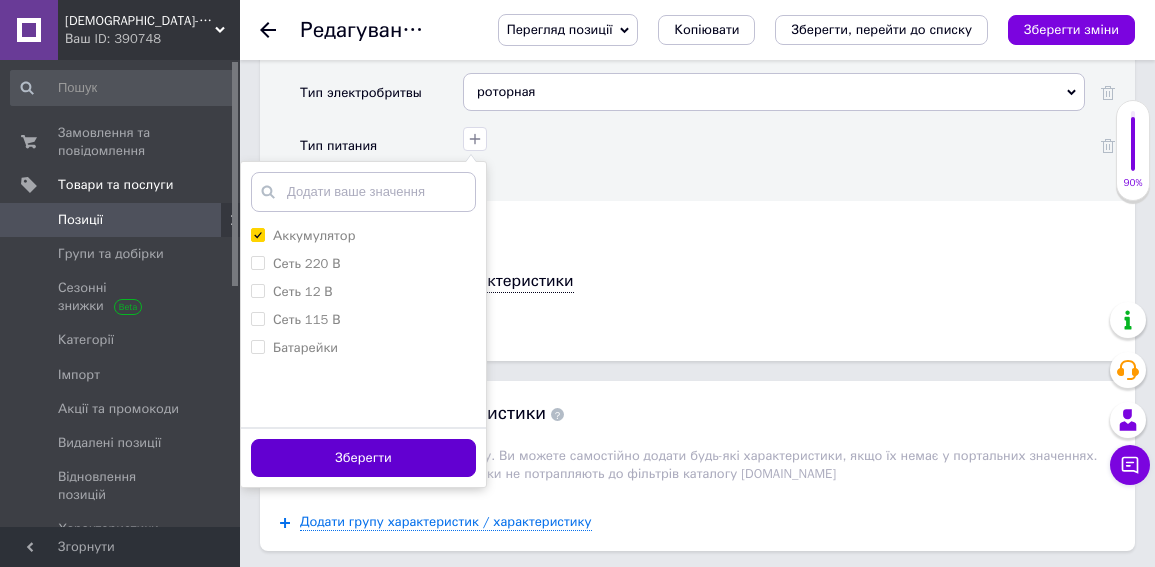 click on "Зберегти" at bounding box center (363, 458) 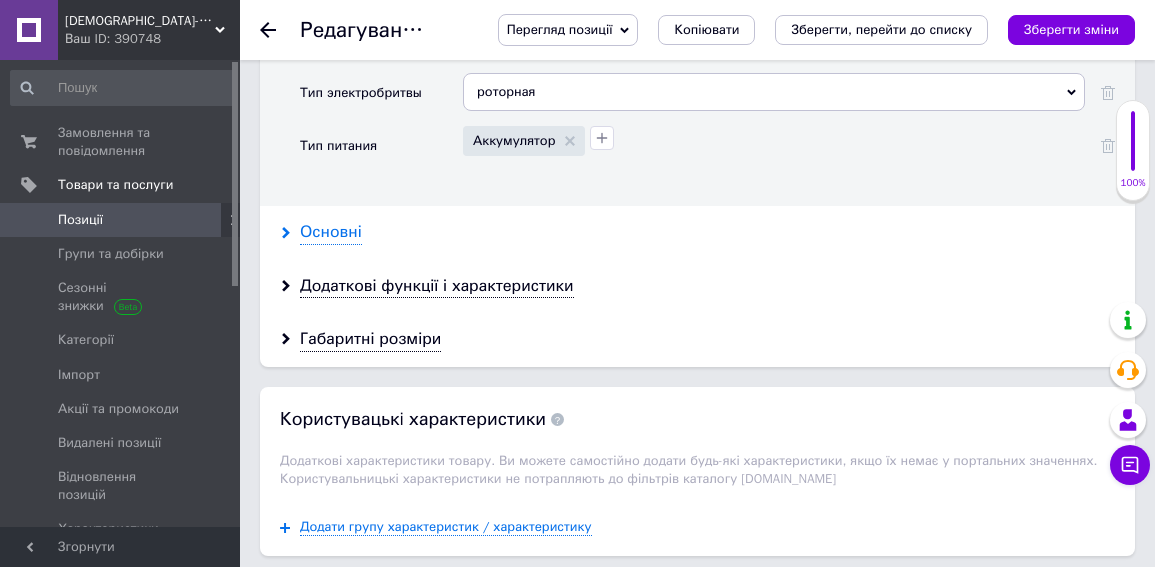 click on "Основні" at bounding box center [331, 232] 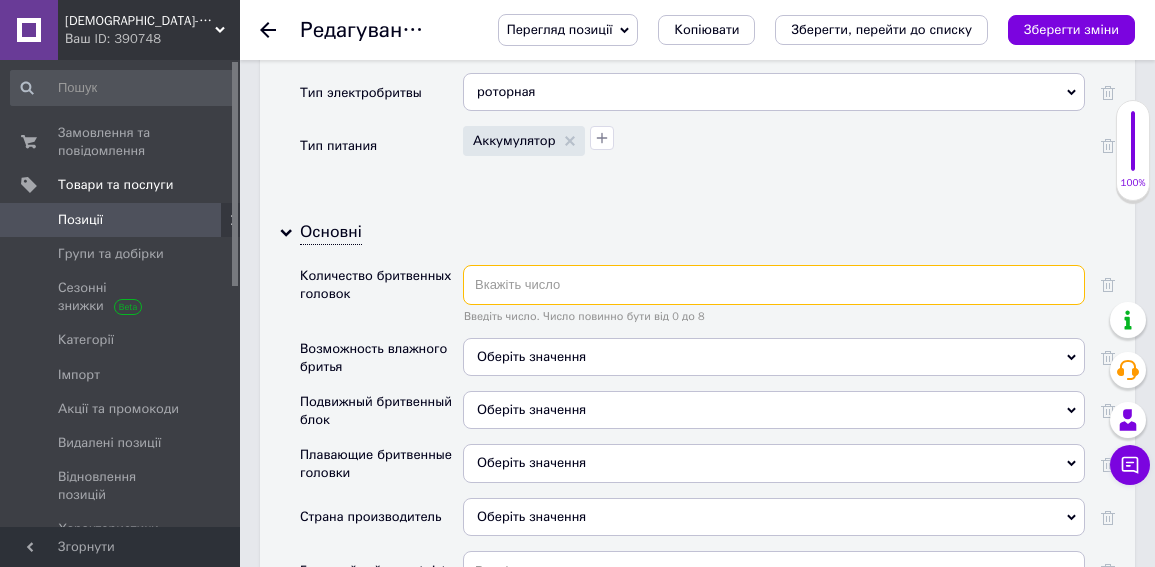 click at bounding box center [774, 285] 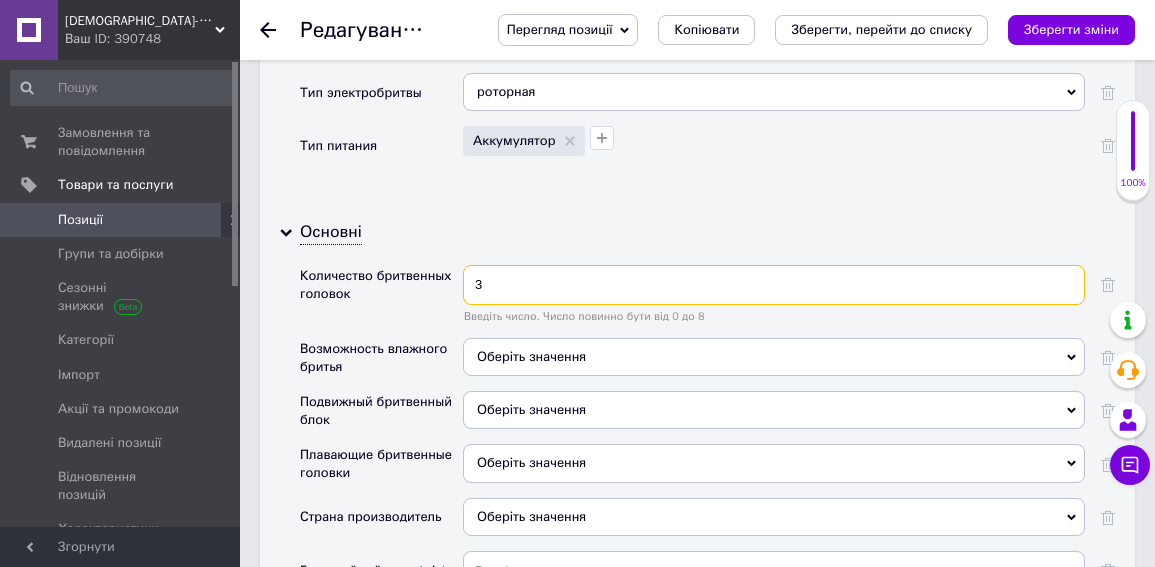 type on "3" 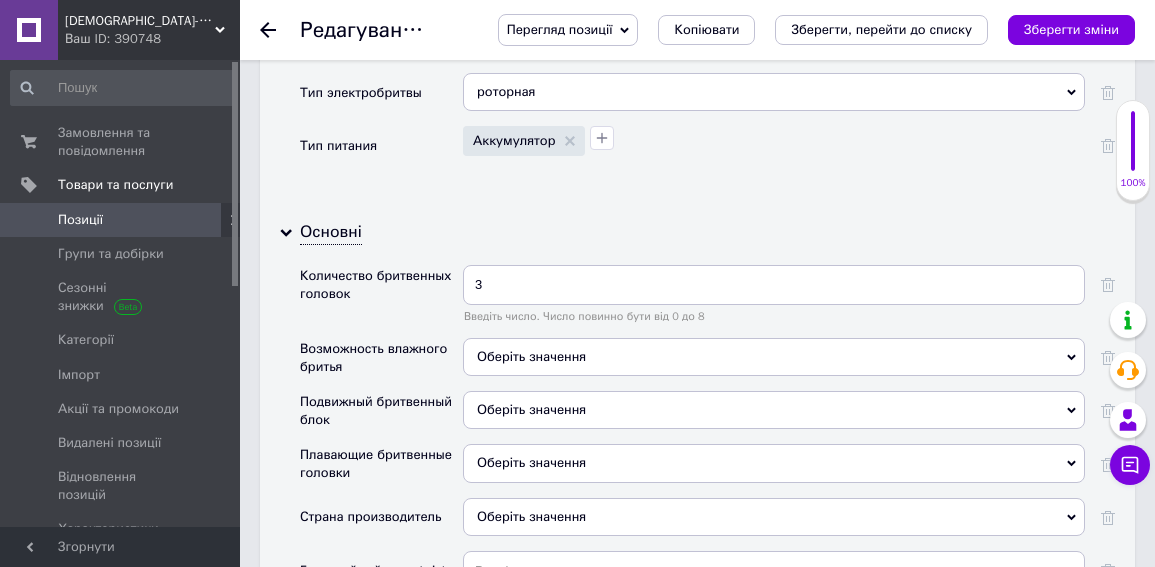 click on "Оберіть значення" at bounding box center (531, 356) 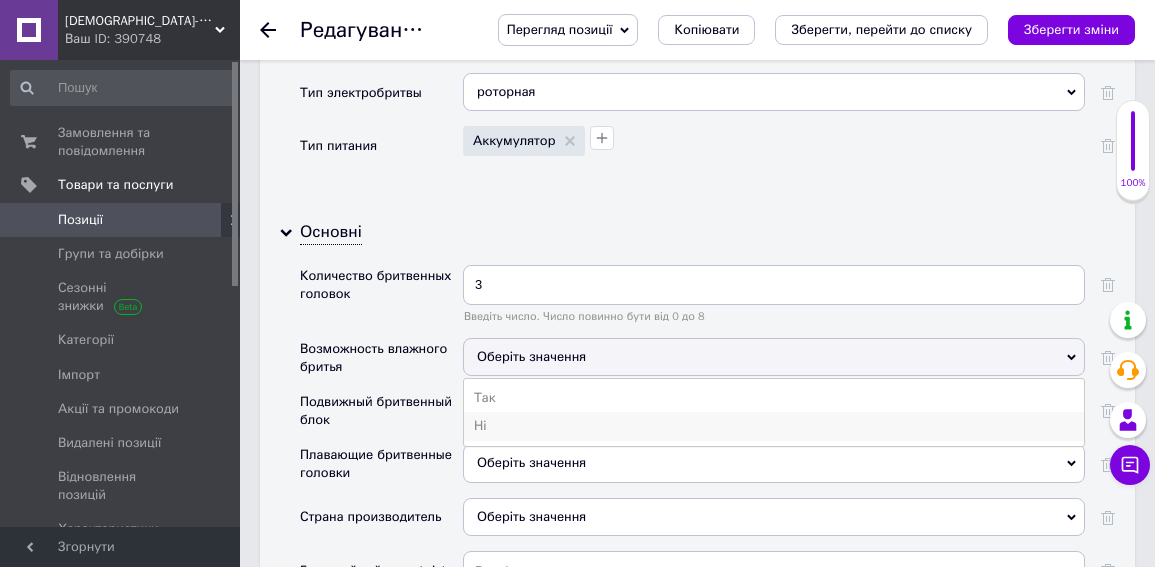 click on "Ні" at bounding box center [774, 426] 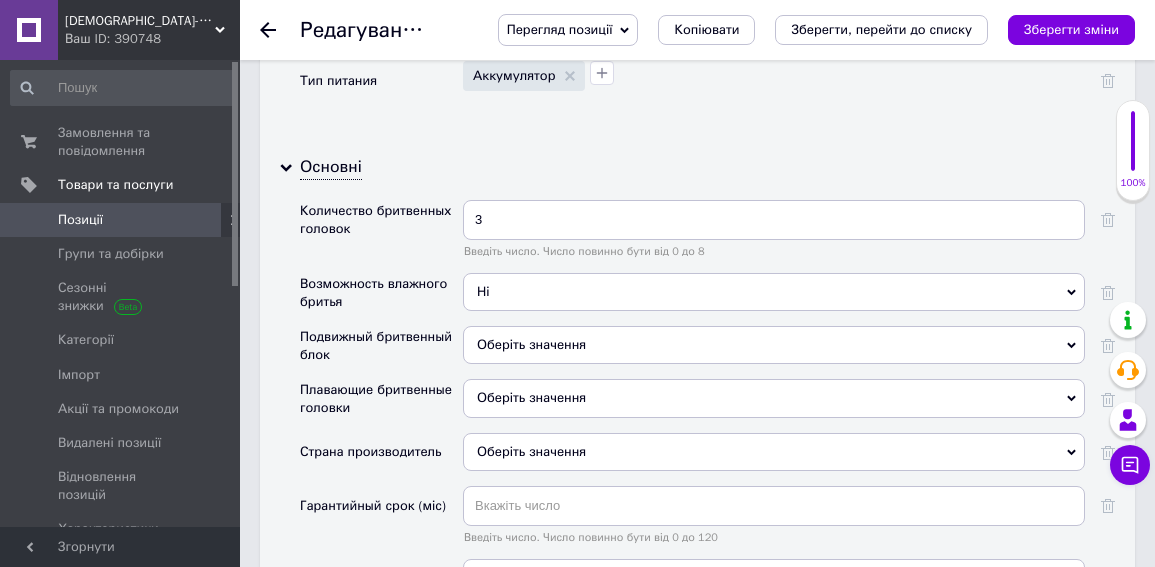 scroll, scrollTop: 2251, scrollLeft: 0, axis: vertical 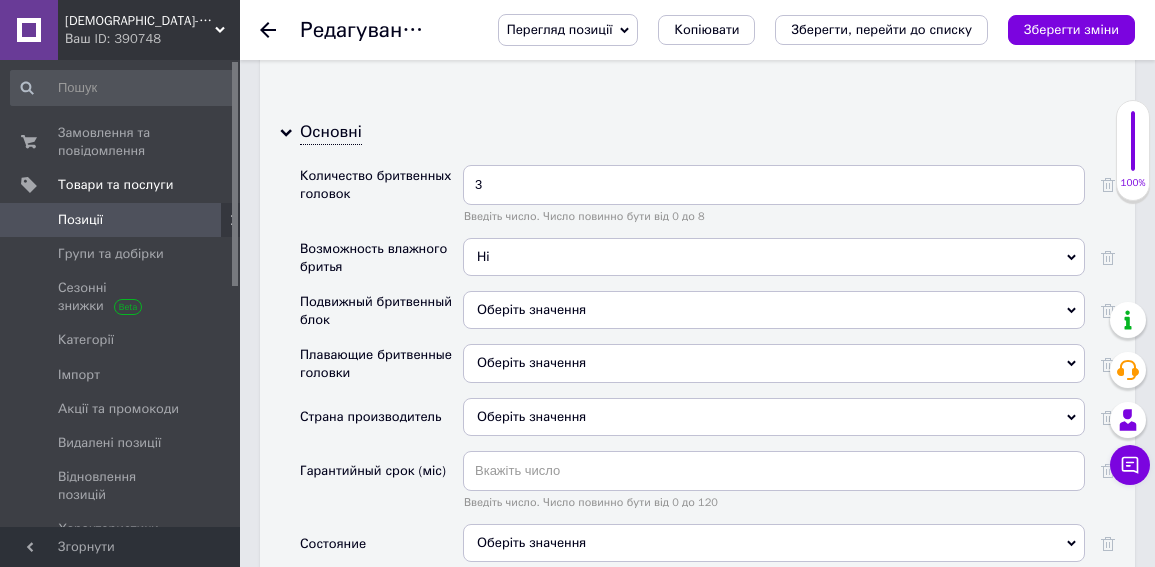 click on "Оберіть значення" at bounding box center [531, 309] 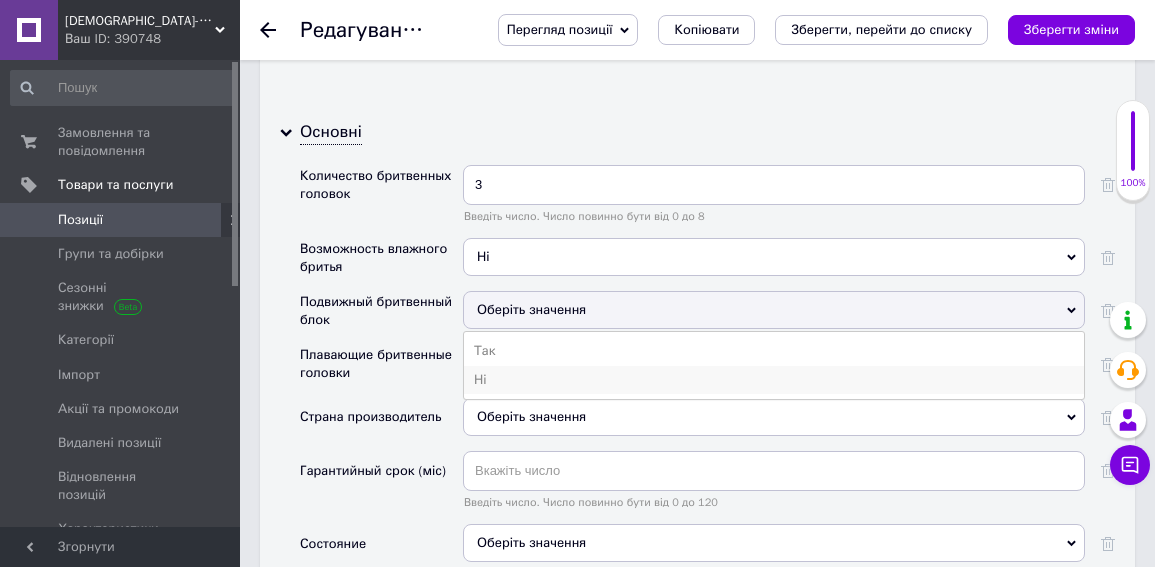 click on "Ні" at bounding box center [774, 380] 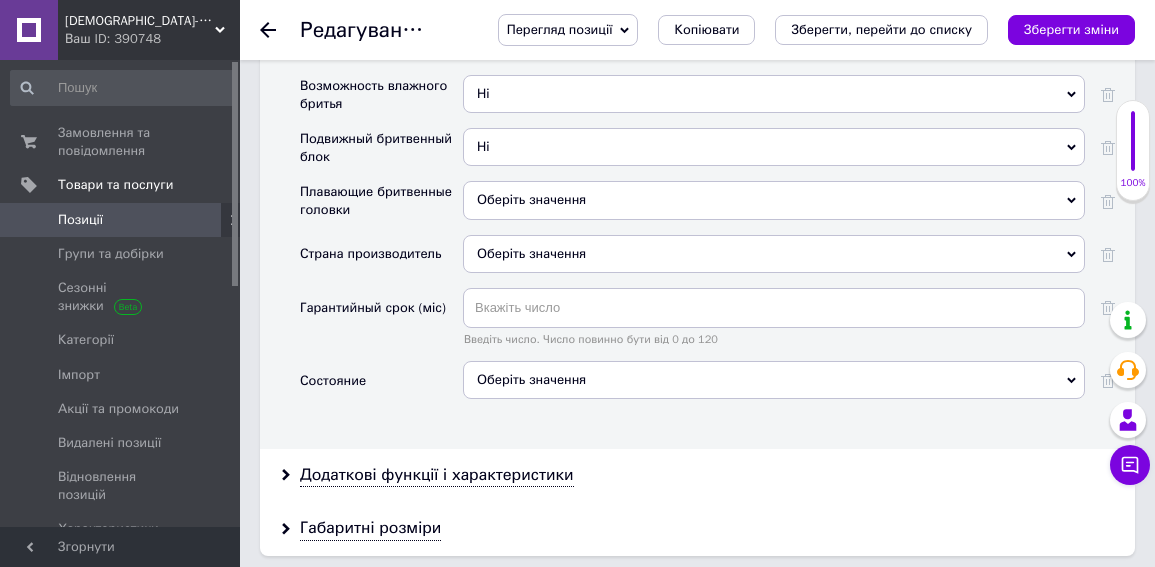 scroll, scrollTop: 2451, scrollLeft: 0, axis: vertical 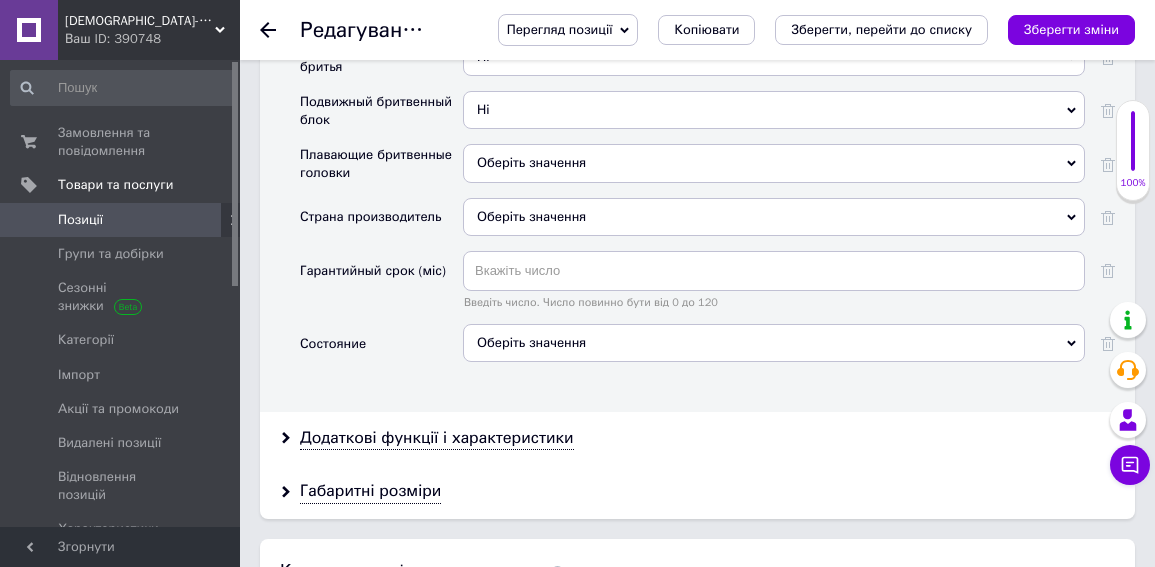 click on "Оберіть значення" at bounding box center [774, 217] 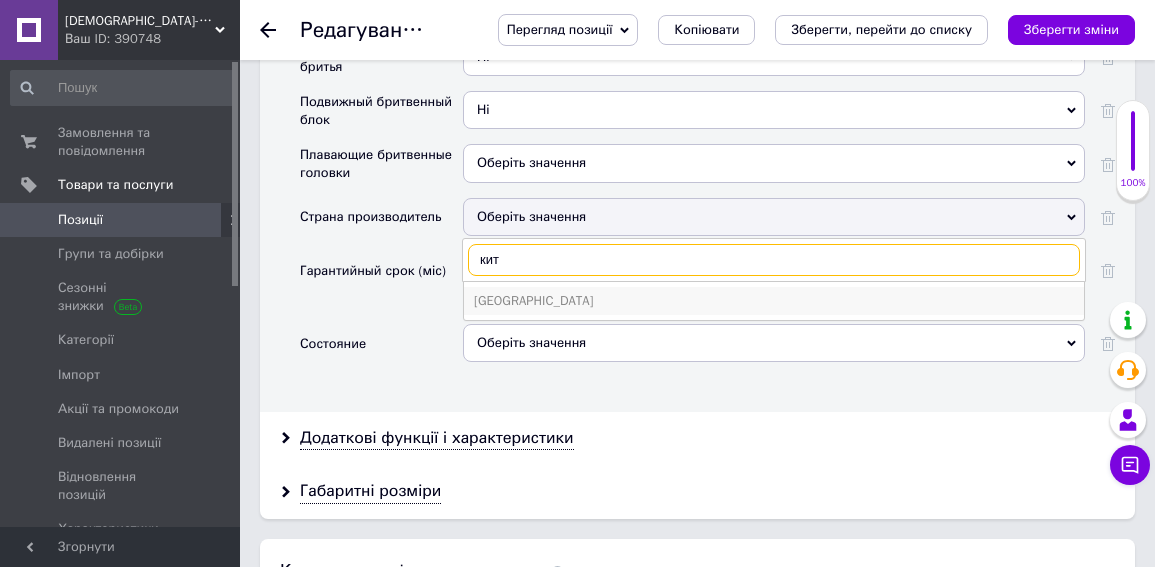 type on "кит" 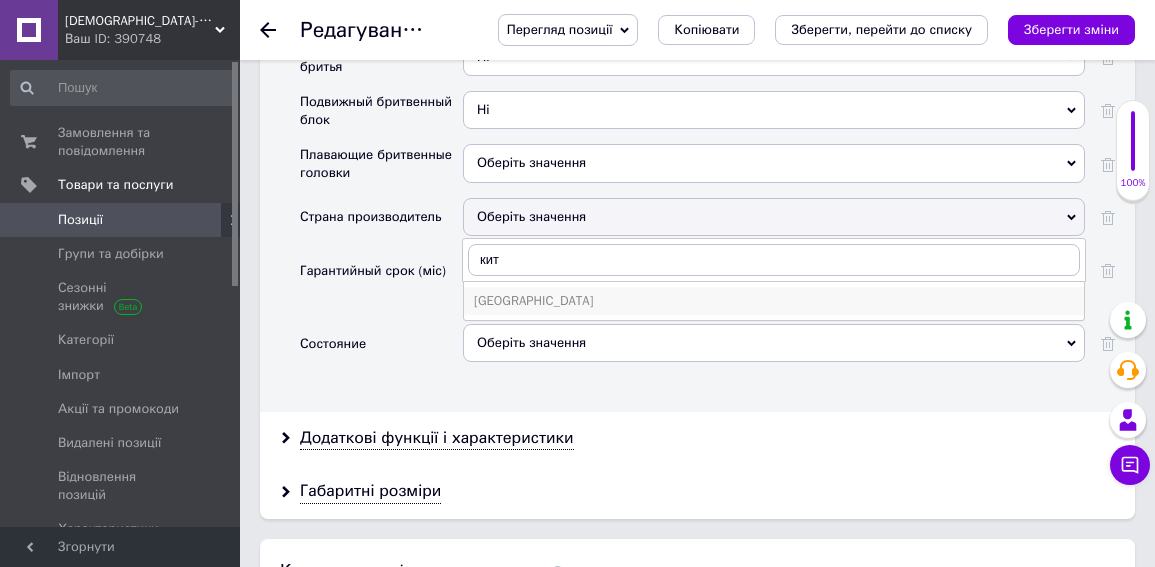 click on "[GEOGRAPHIC_DATA]" at bounding box center [774, 301] 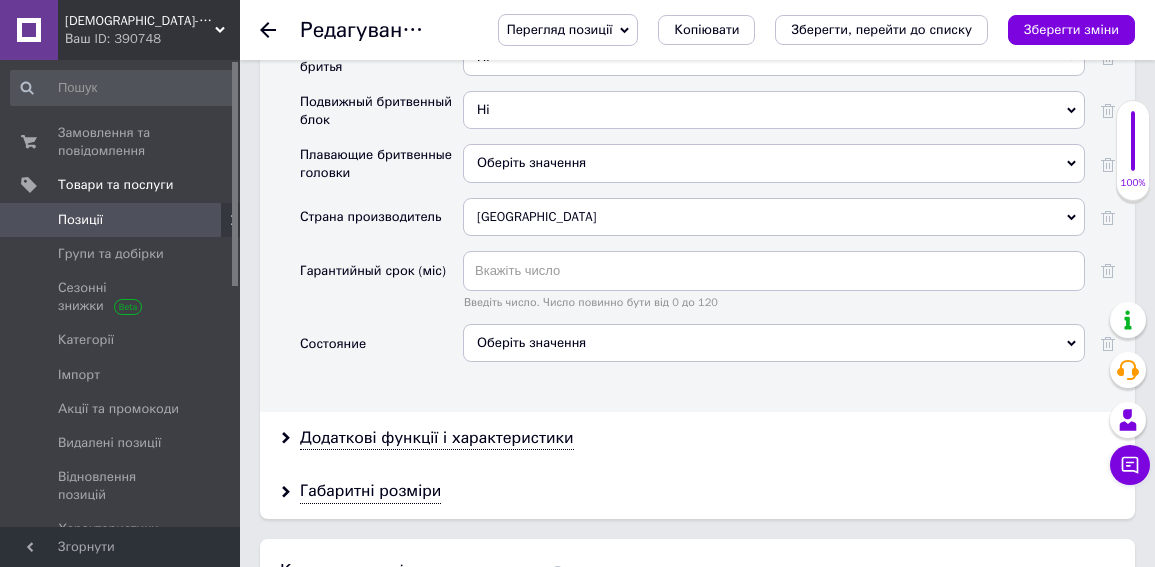 click on "Оберіть значення" at bounding box center [774, 343] 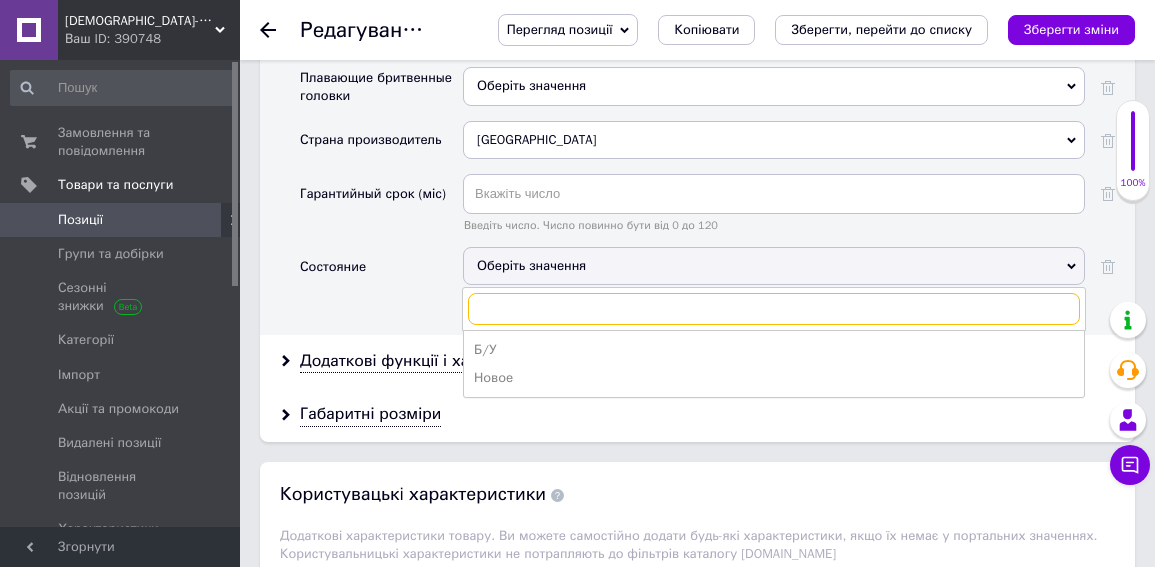 scroll, scrollTop: 2551, scrollLeft: 0, axis: vertical 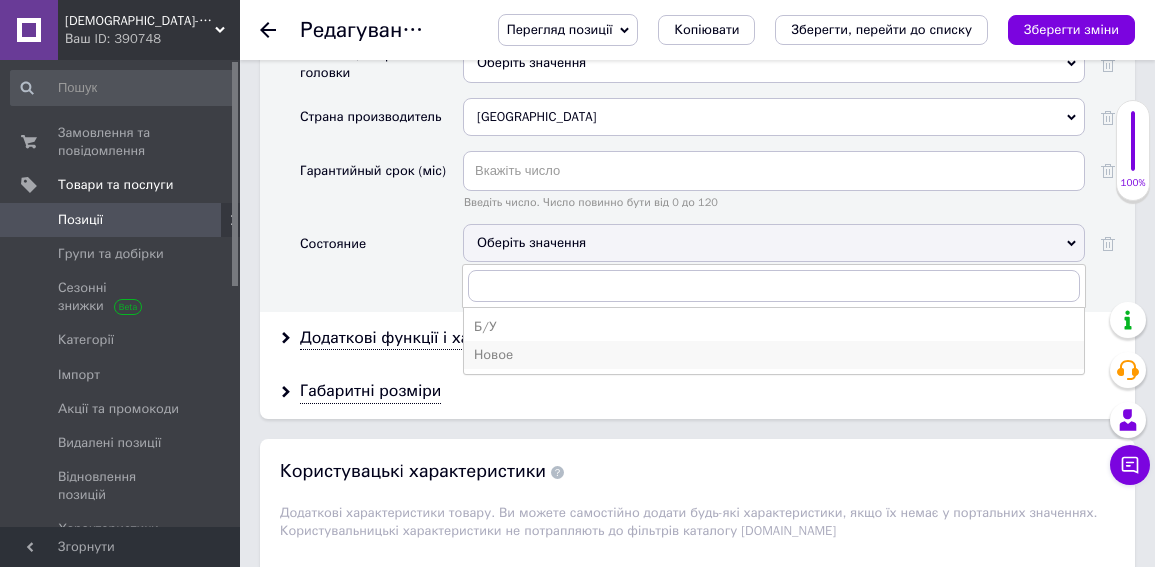 click on "Новое" at bounding box center [774, 355] 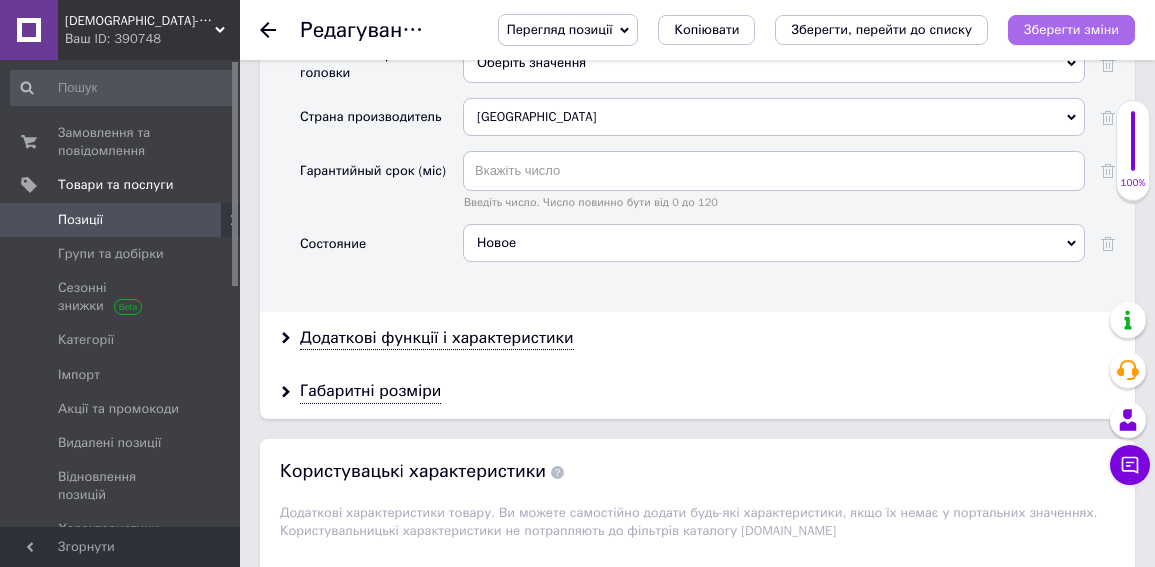 click on "Зберегти зміни" at bounding box center [1071, 29] 